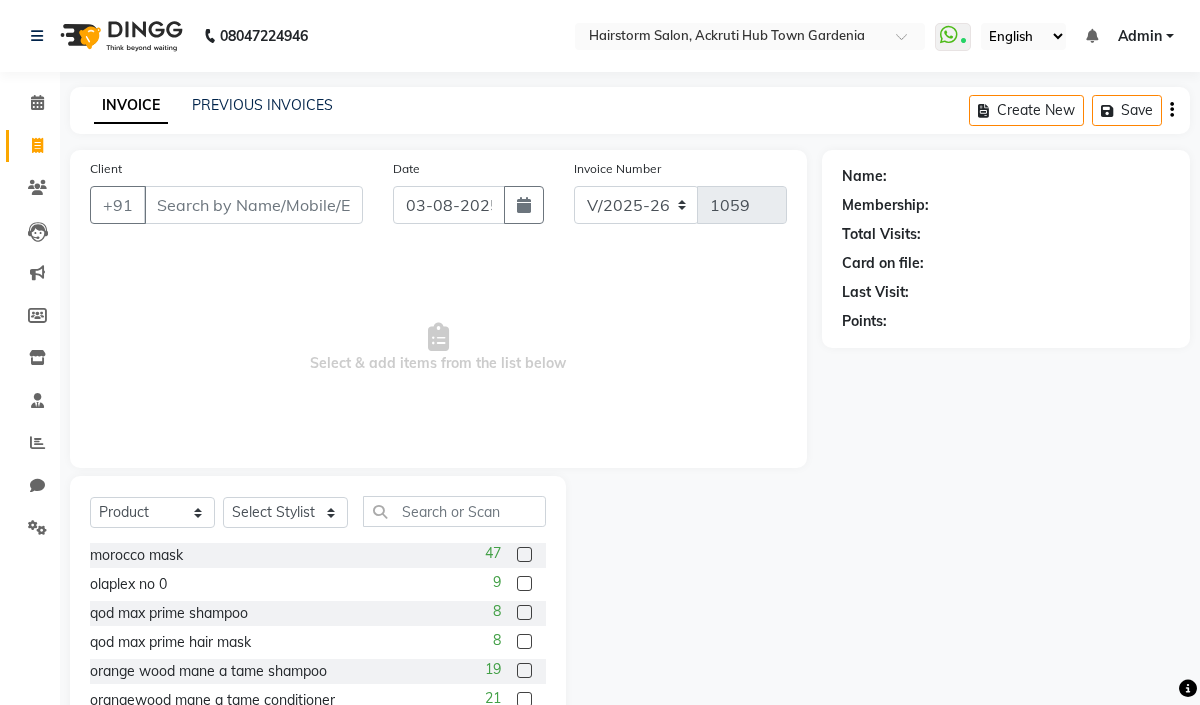 select on "279" 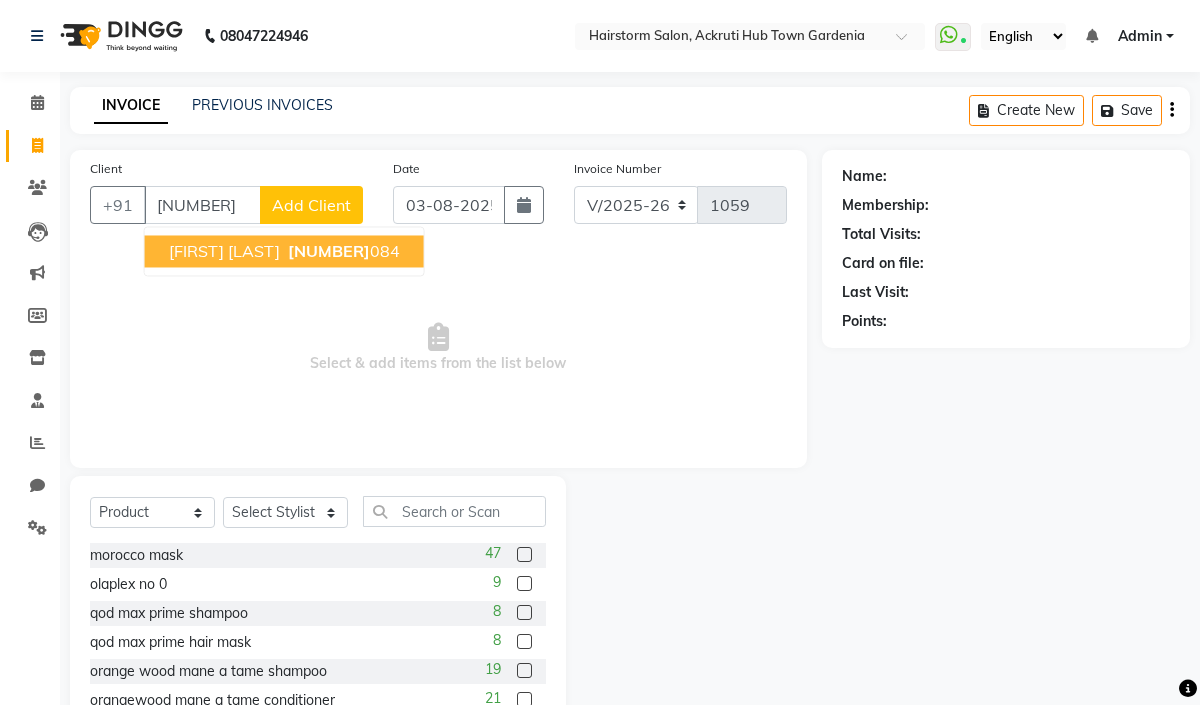click on "[NUMBER]" at bounding box center [329, 251] 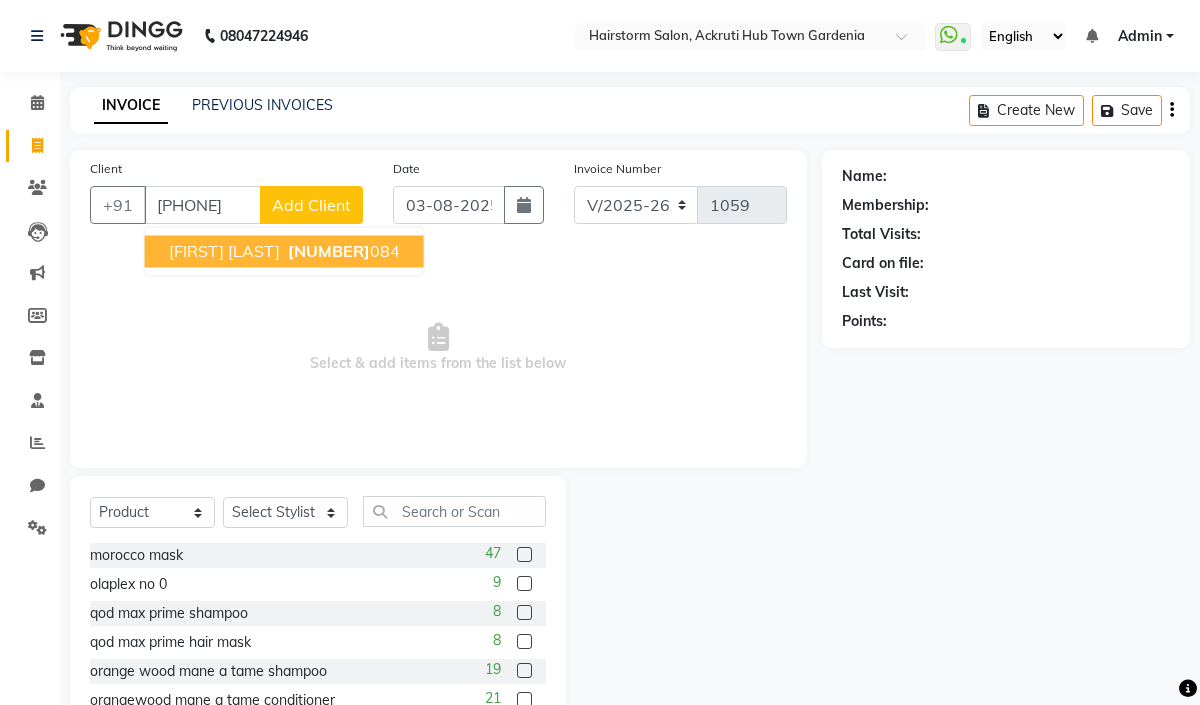 type on "[PHONE]" 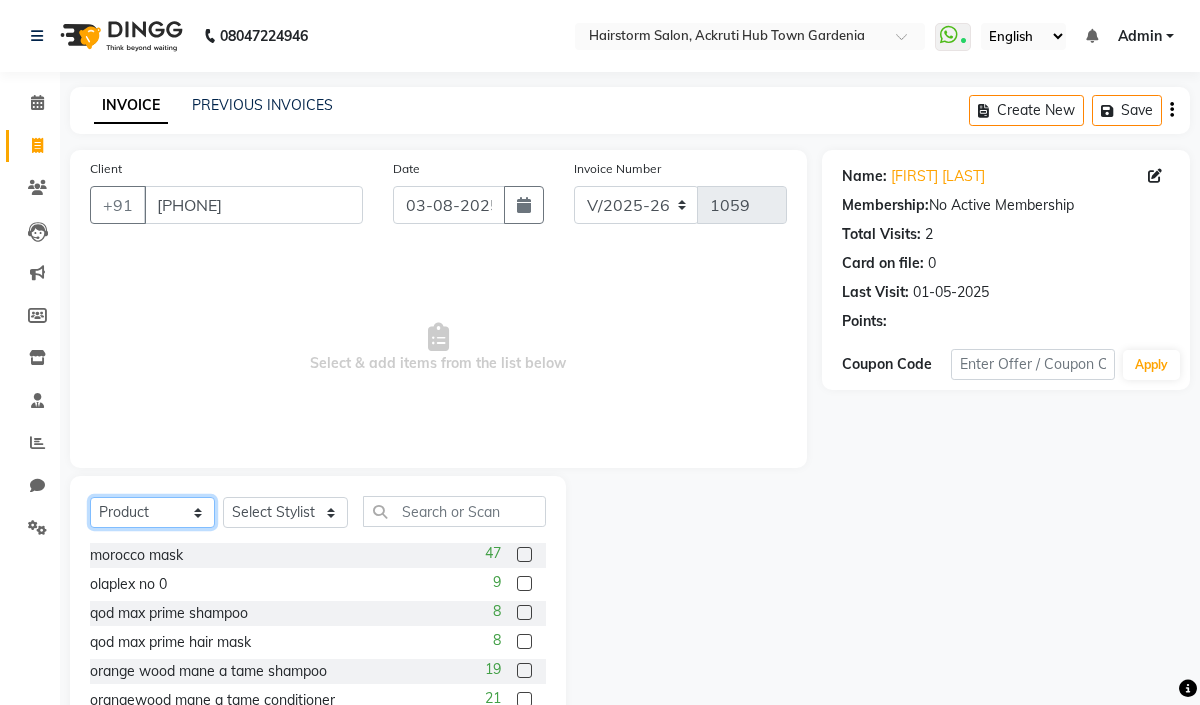 click on "Select  Service  Product  Membership  Package Voucher Prepaid Gift Card" 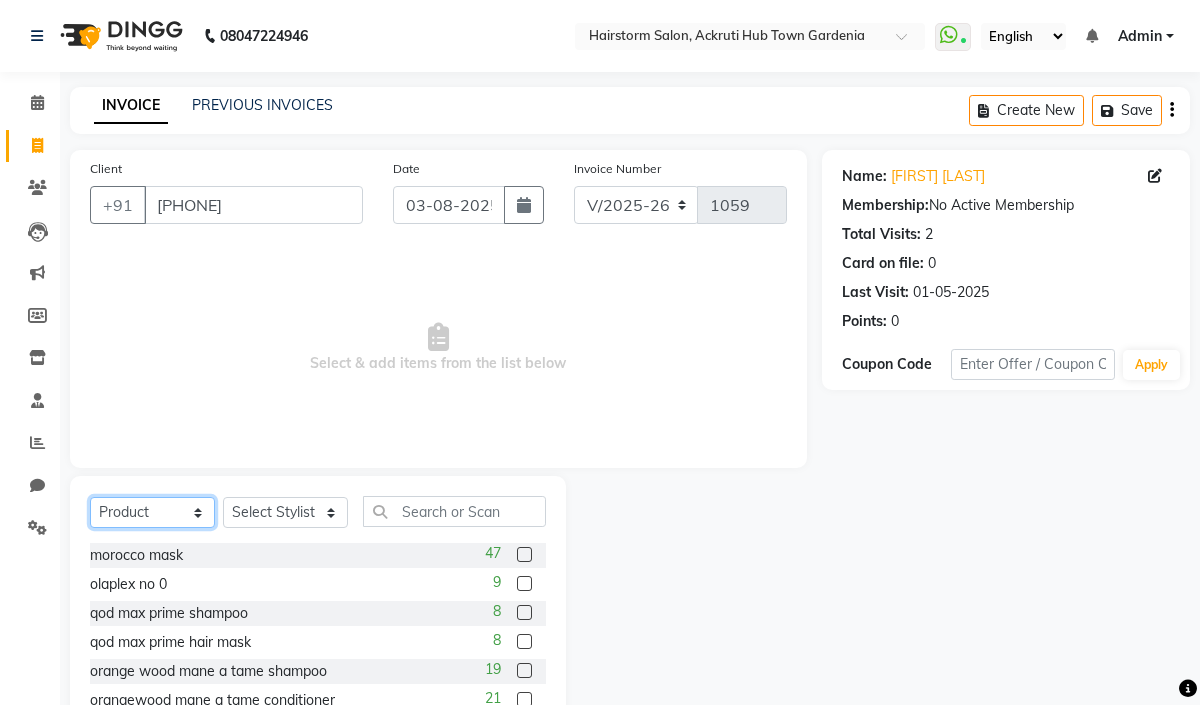 select on "service" 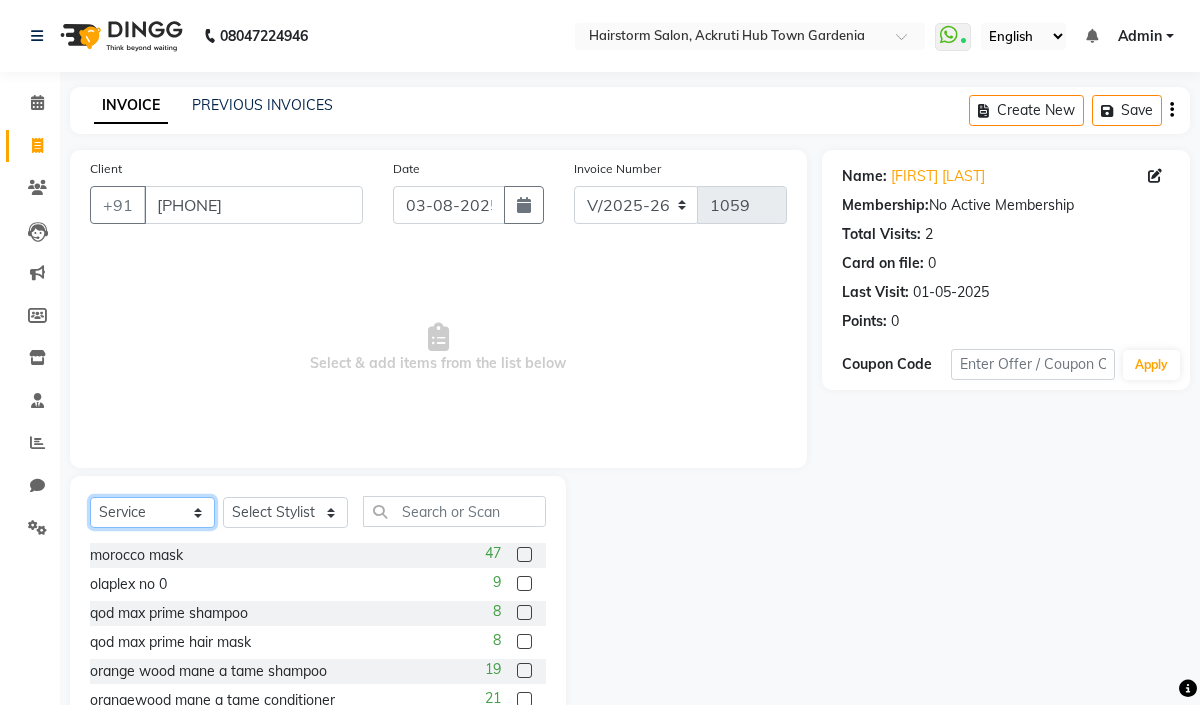 click on "Select  Service  Product  Membership  Package Voucher Prepaid Gift Card" 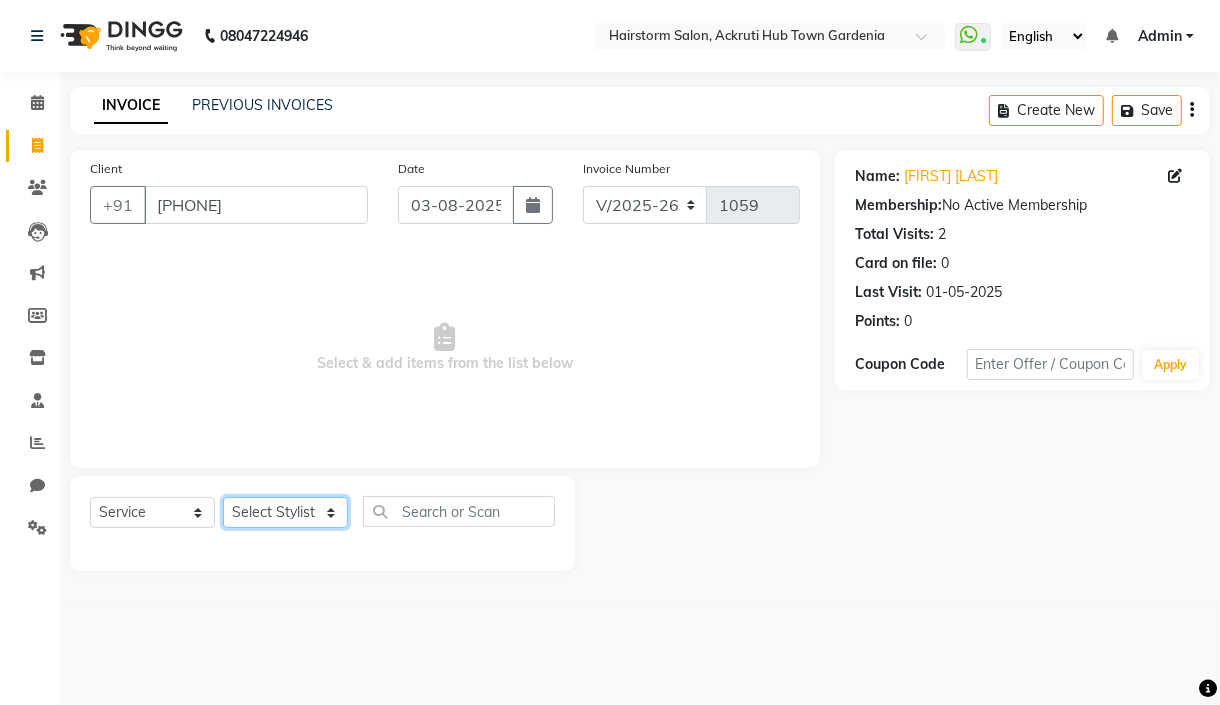 click on "Select Stylist [FIRST] [LAST] [FIRST] [LAST] [FIRST] [LAST] [FIRST] [LAST] [FIRST] [LAST] [FIRST] [LAST] [FIRST] [LAST]" 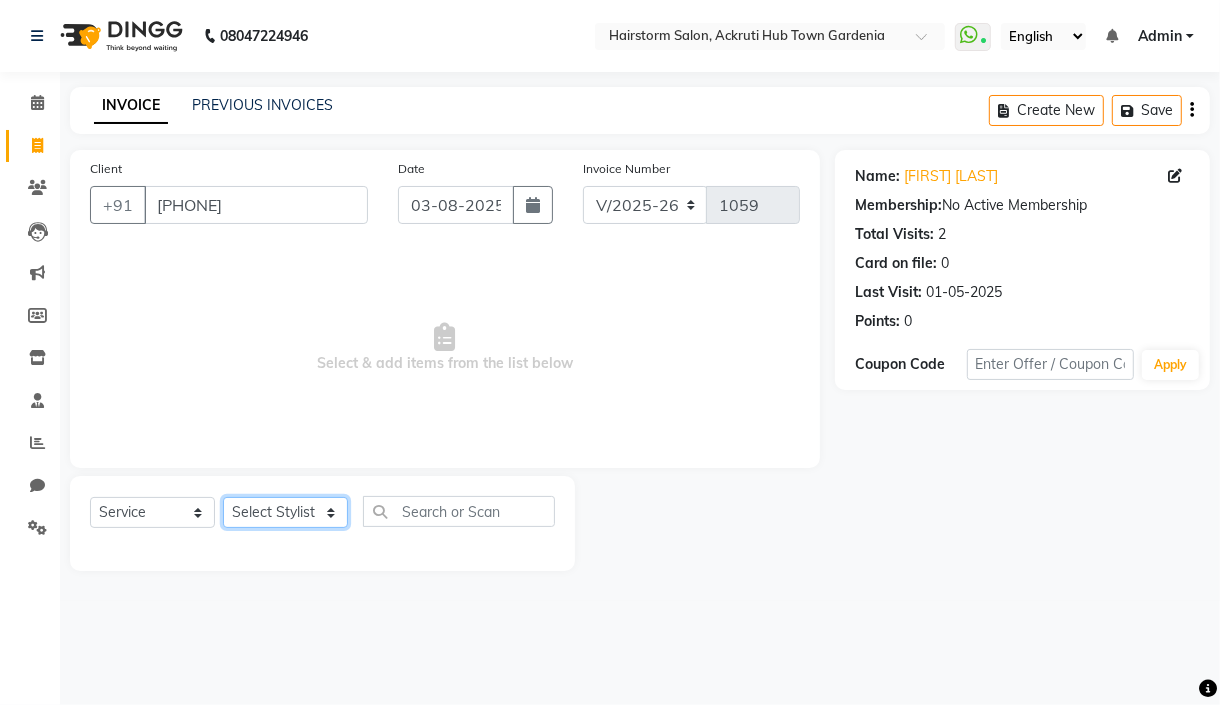 select on "59936" 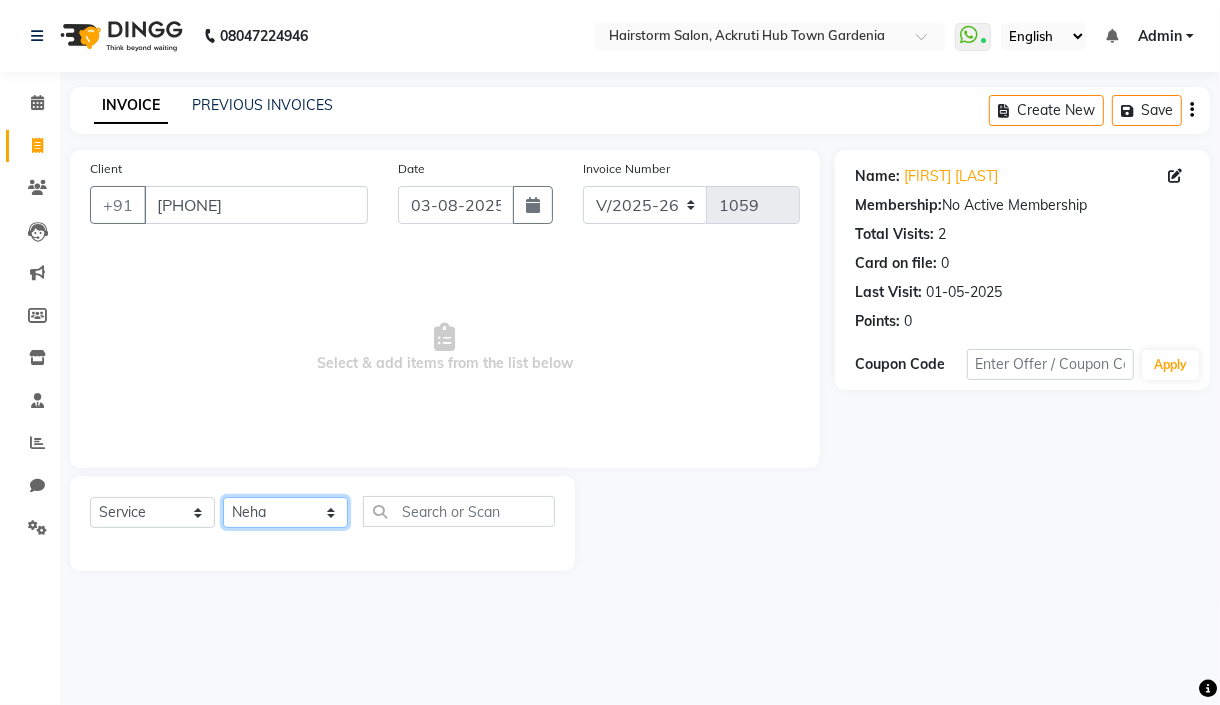 click on "Select Stylist [FIRST] [LAST] [FIRST] [LAST] [FIRST] [LAST] [FIRST] [LAST] [FIRST] [LAST] [FIRST] [LAST] [FIRST] [LAST]" 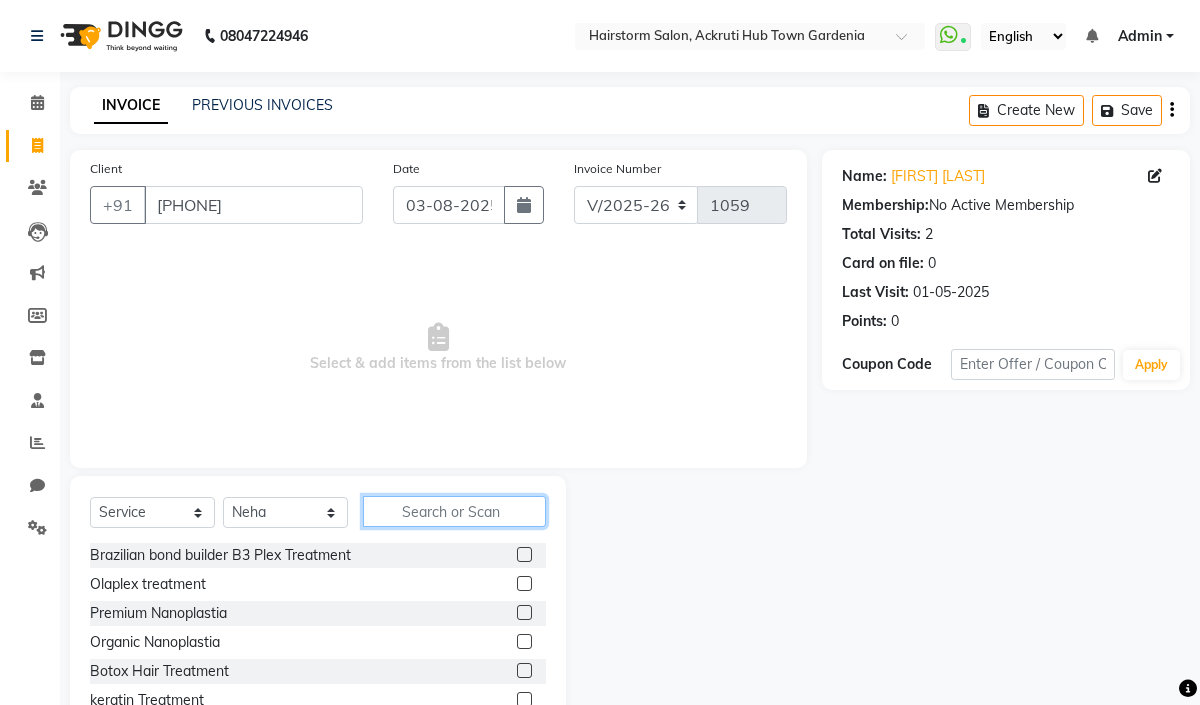 click 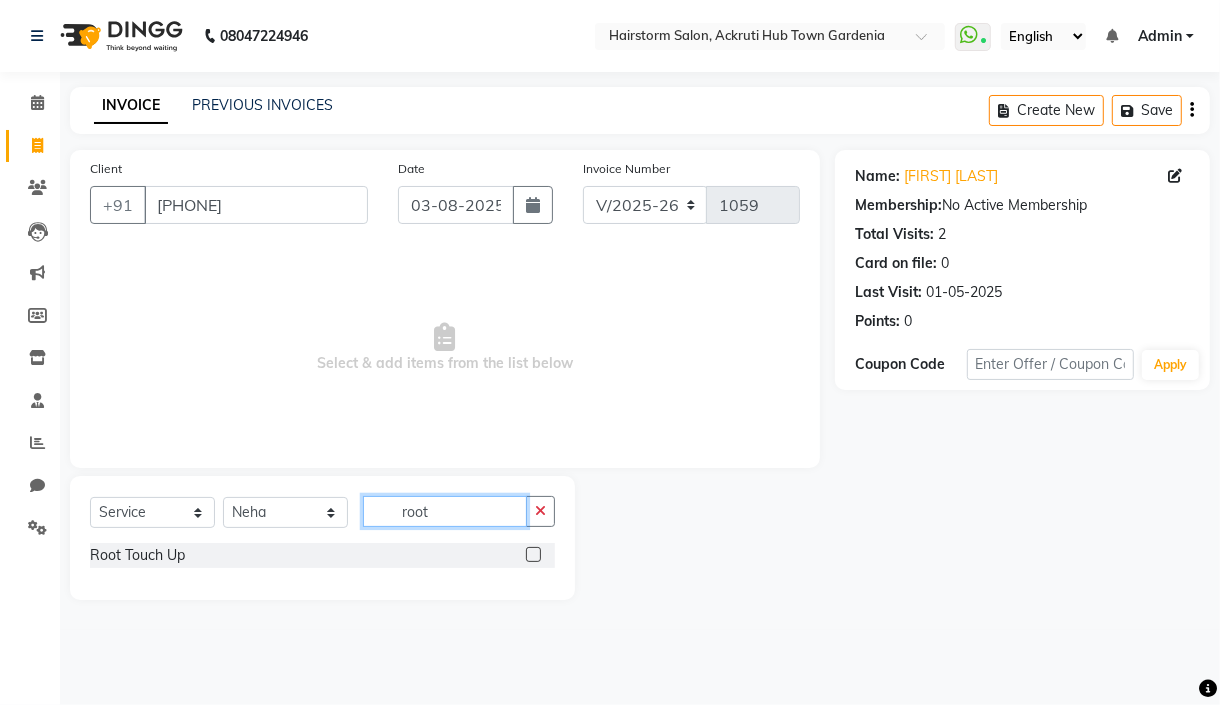 type on "root" 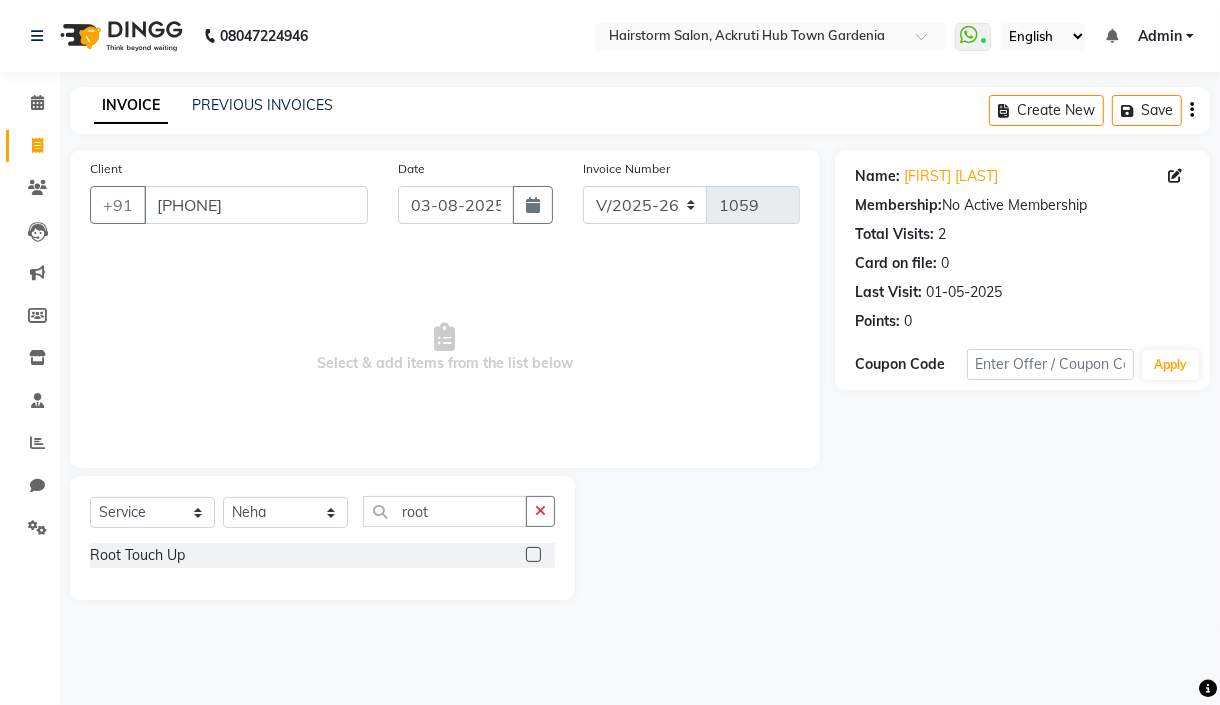 click 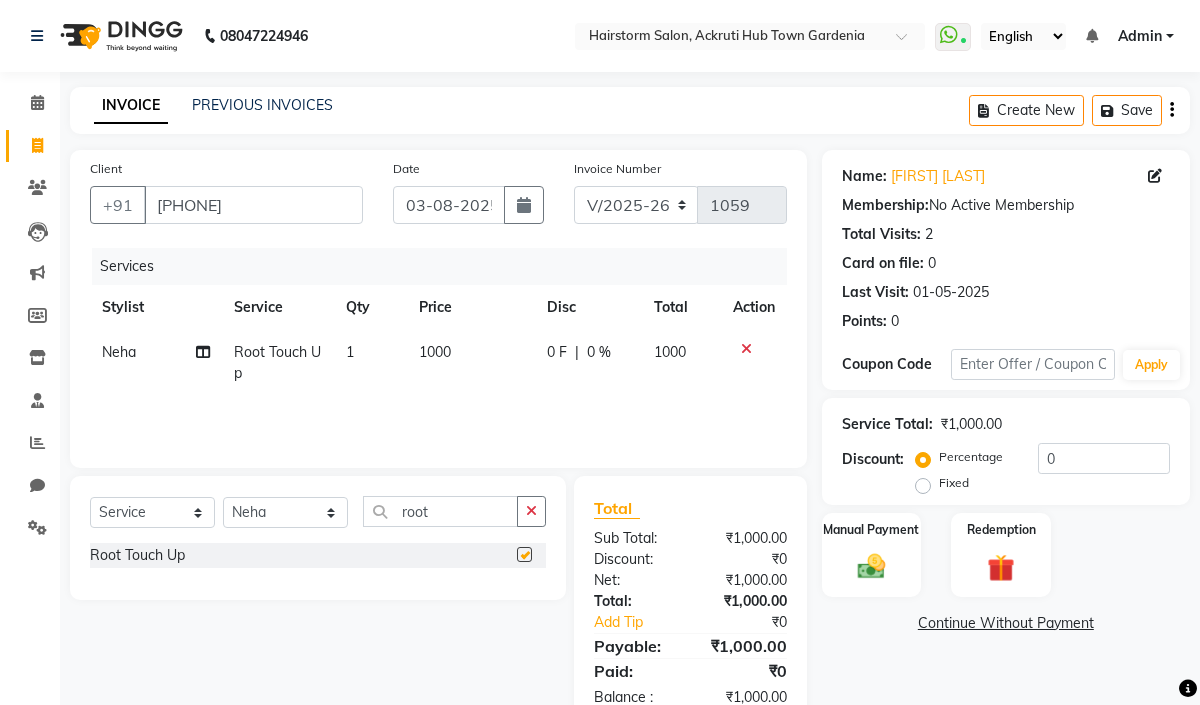 checkbox on "false" 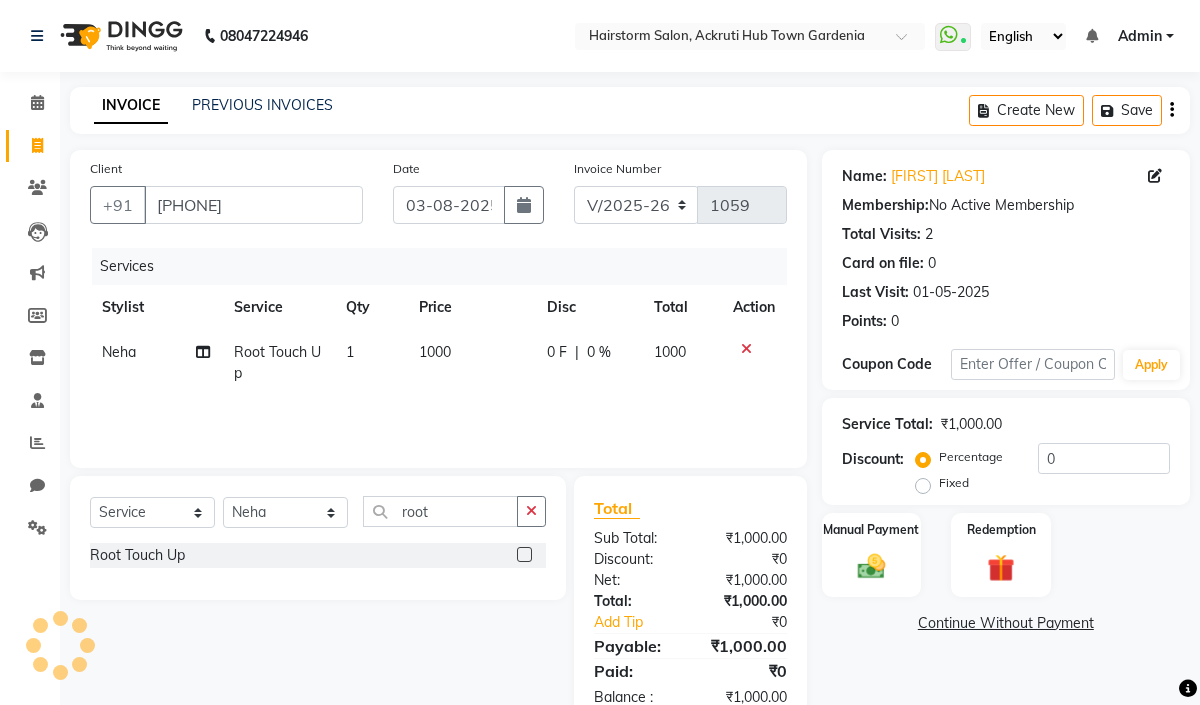 click on "1000" 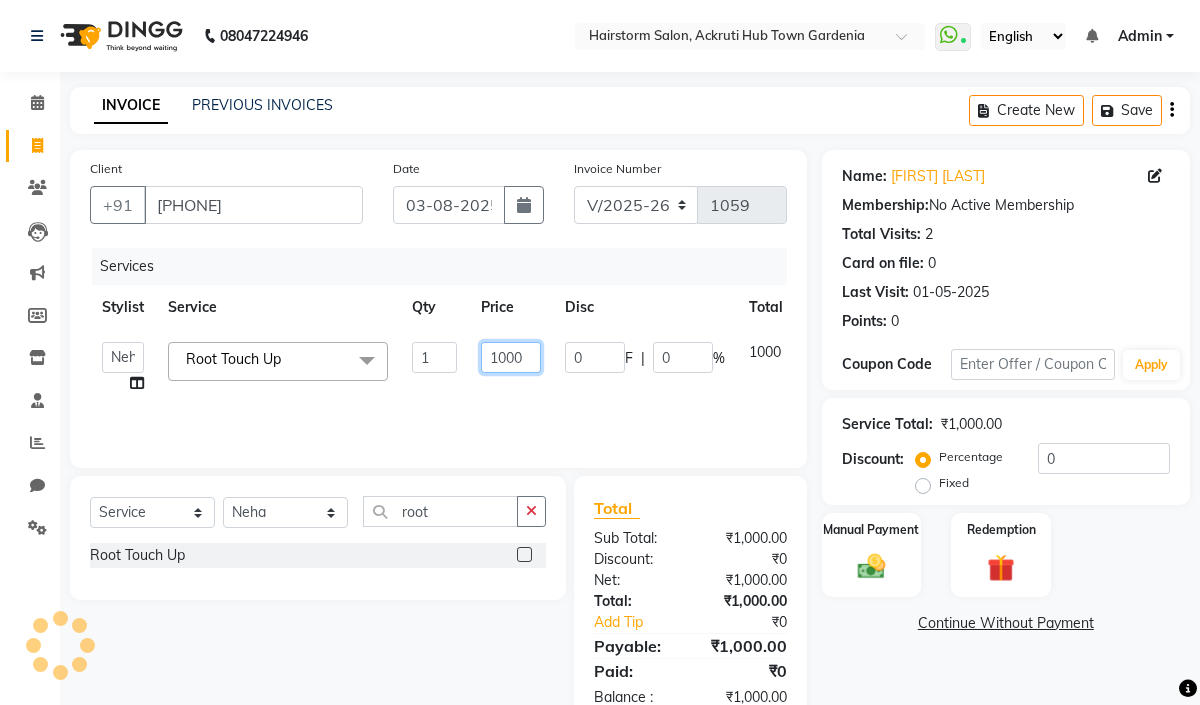 drag, startPoint x: 548, startPoint y: 363, endPoint x: 528, endPoint y: 357, distance: 20.880613 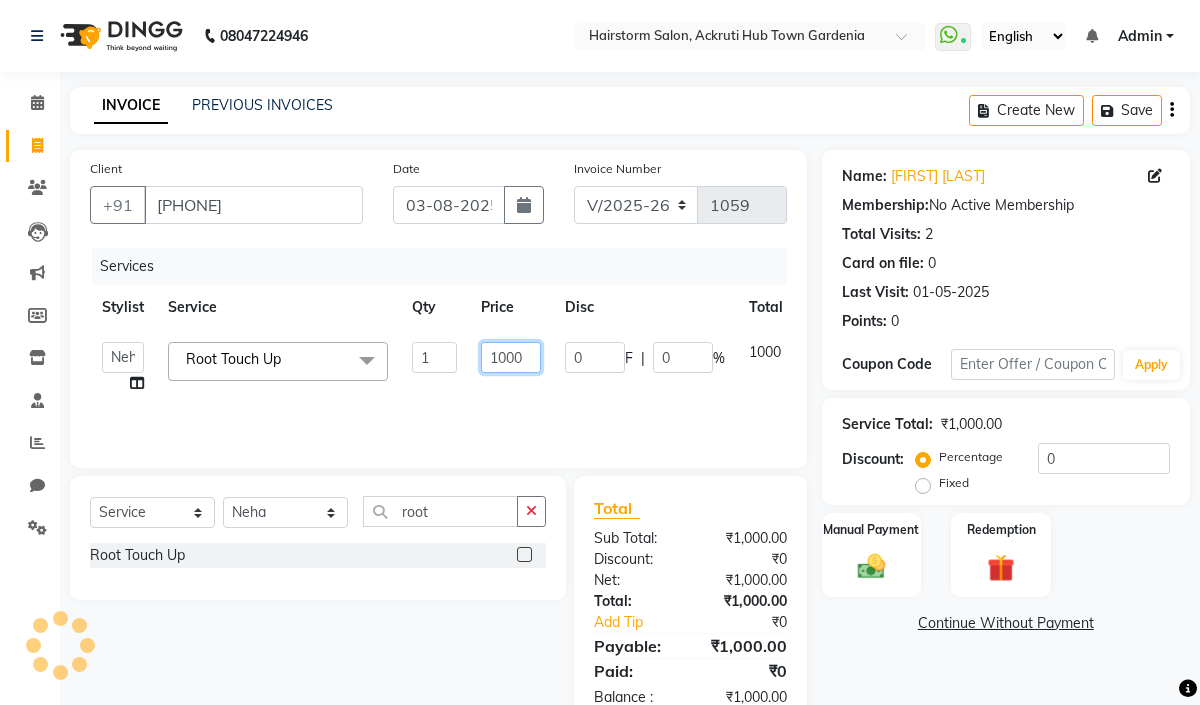 click on "1000" 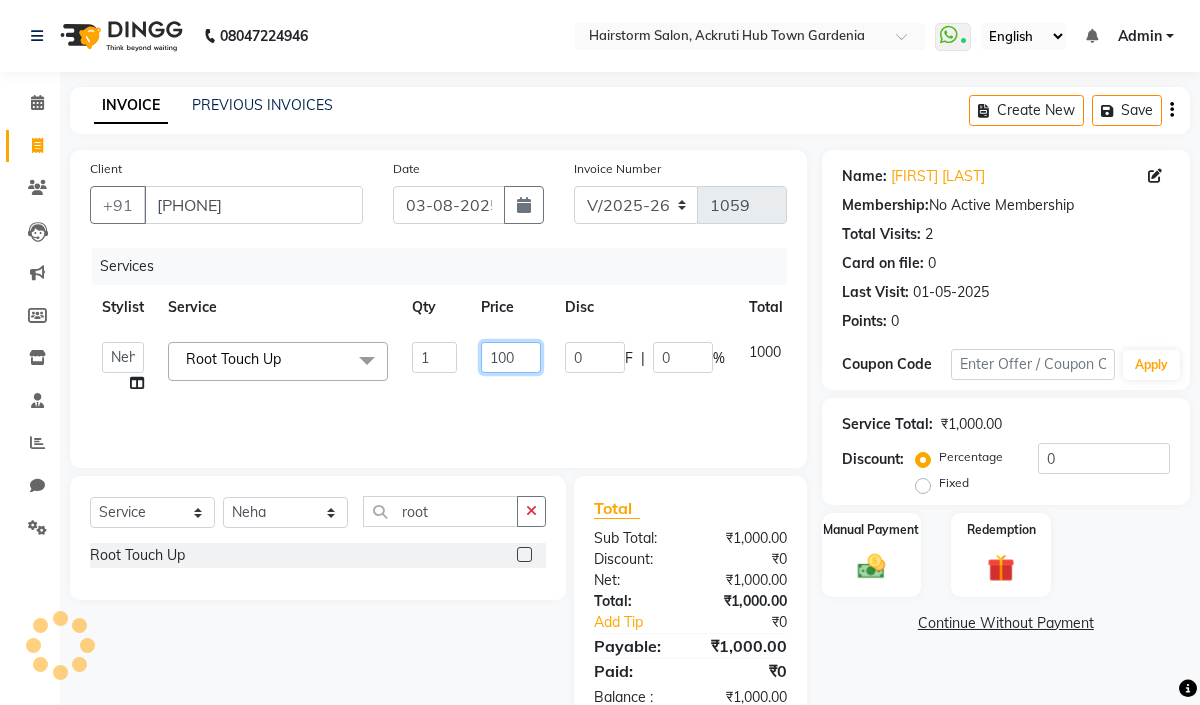 type on "1200" 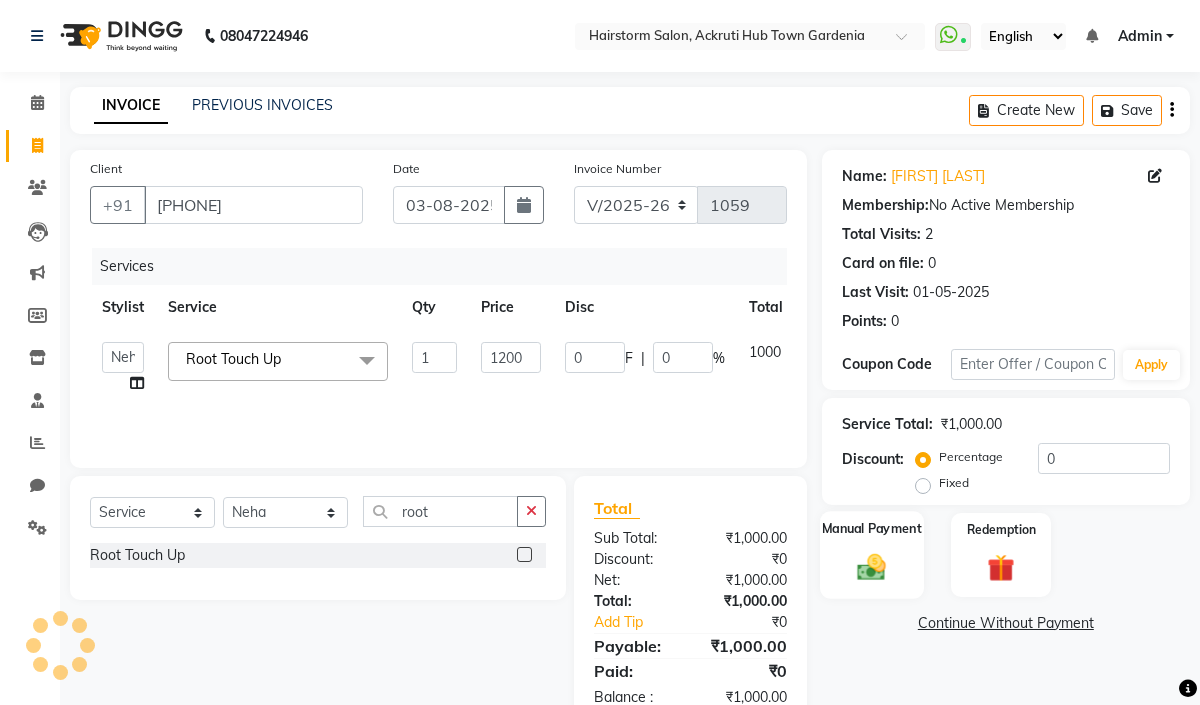 click 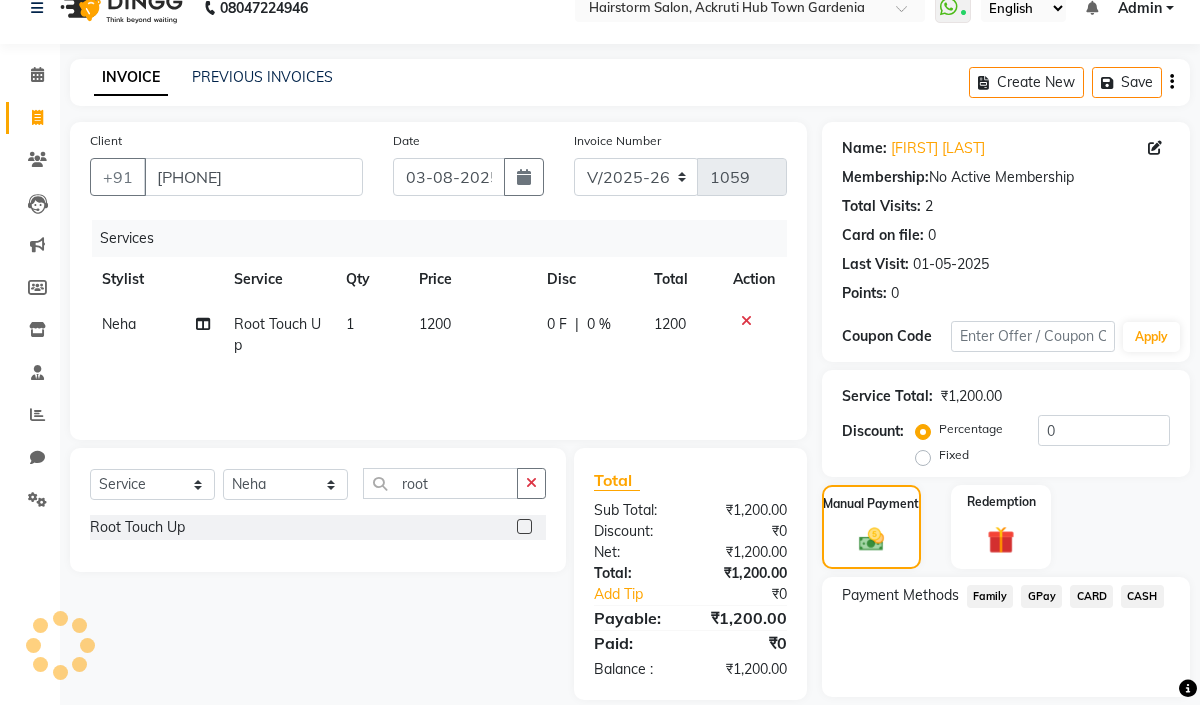 scroll, scrollTop: 90, scrollLeft: 0, axis: vertical 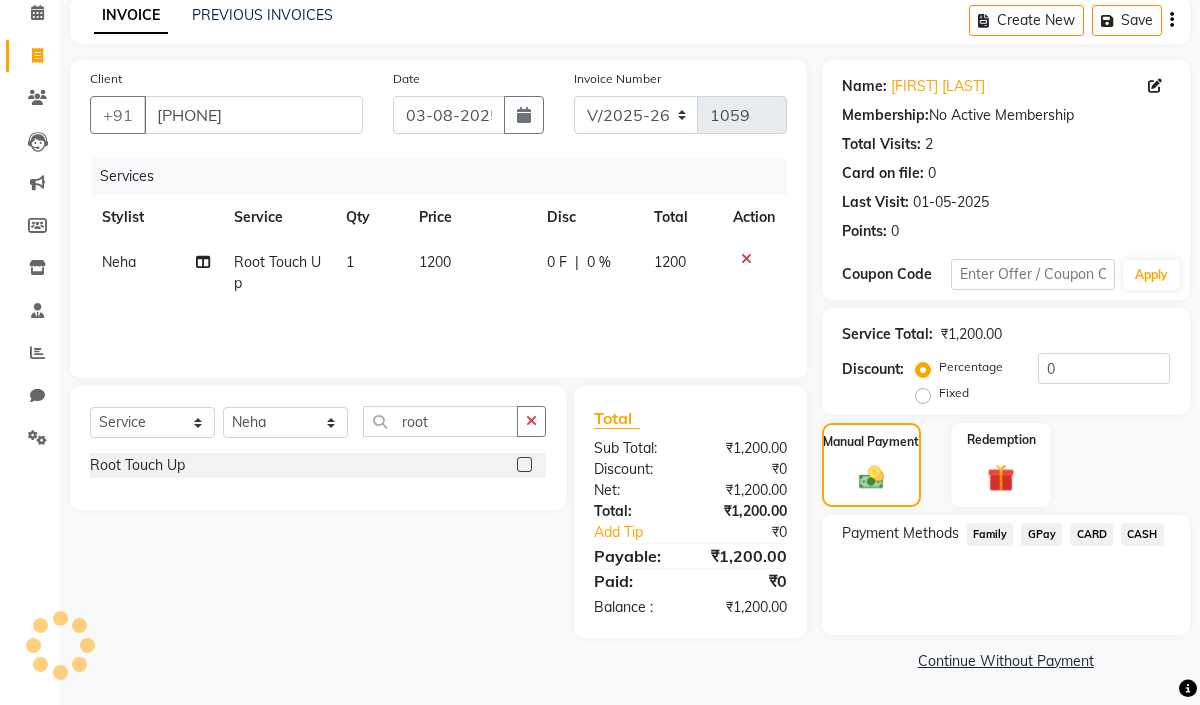 click on "GPay" 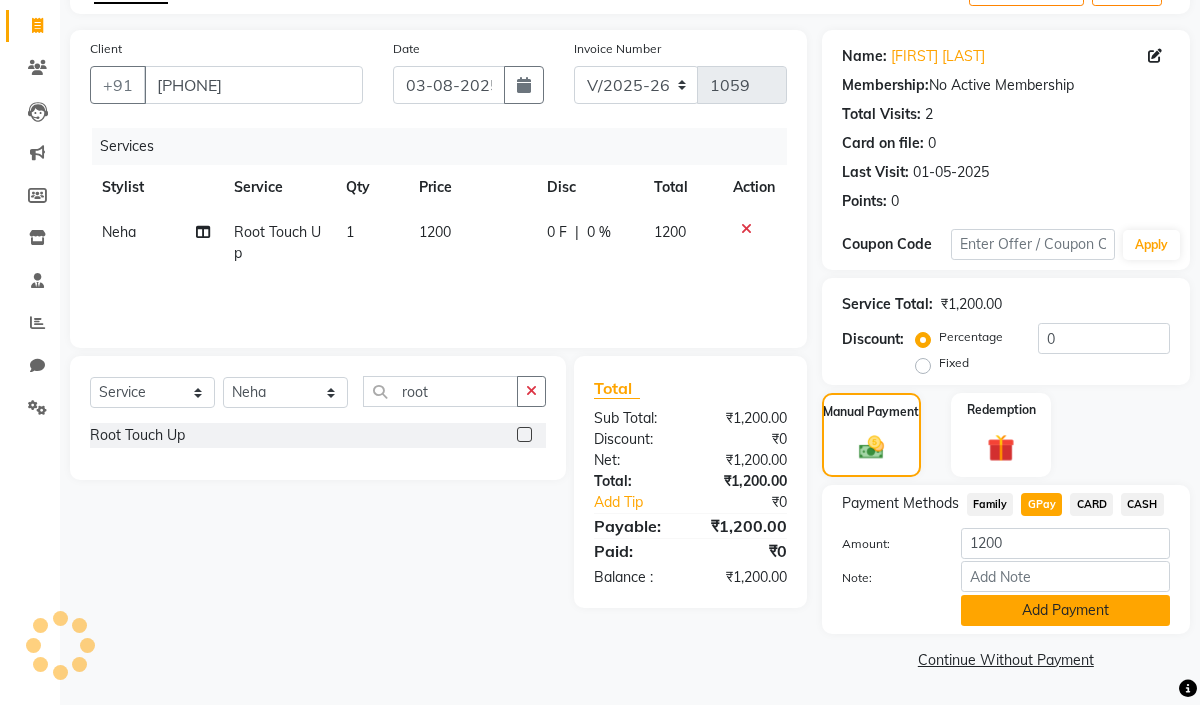 click on "Add Payment" 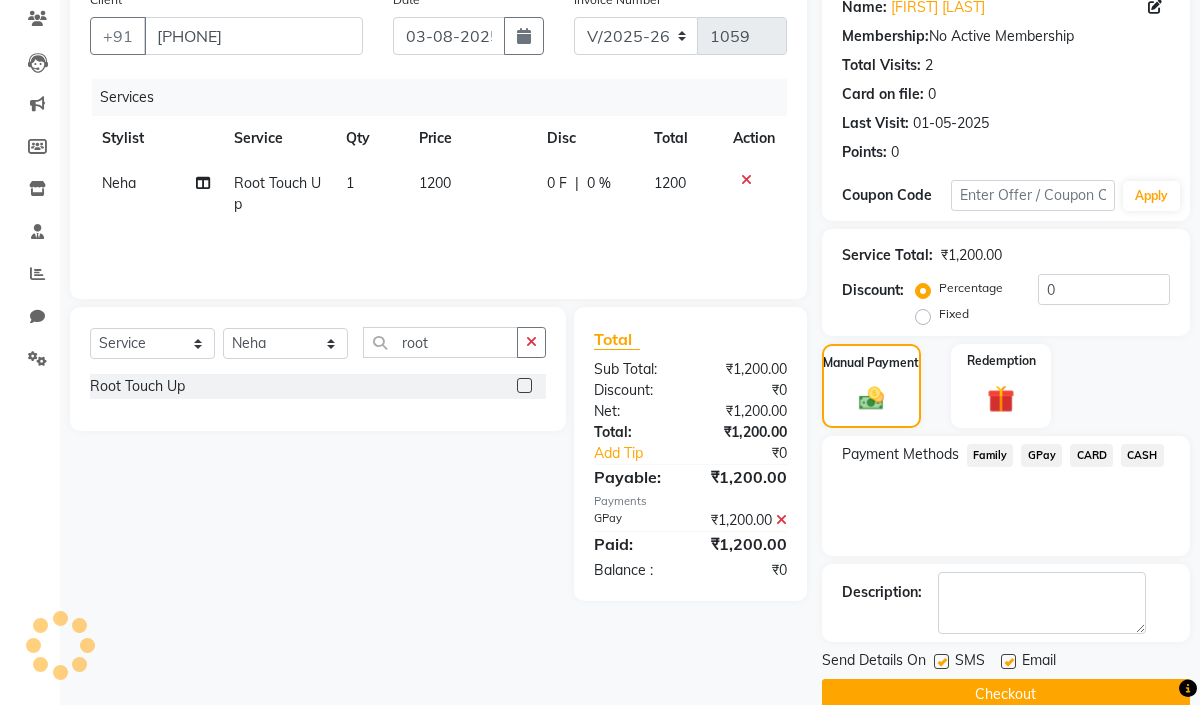 scroll, scrollTop: 203, scrollLeft: 0, axis: vertical 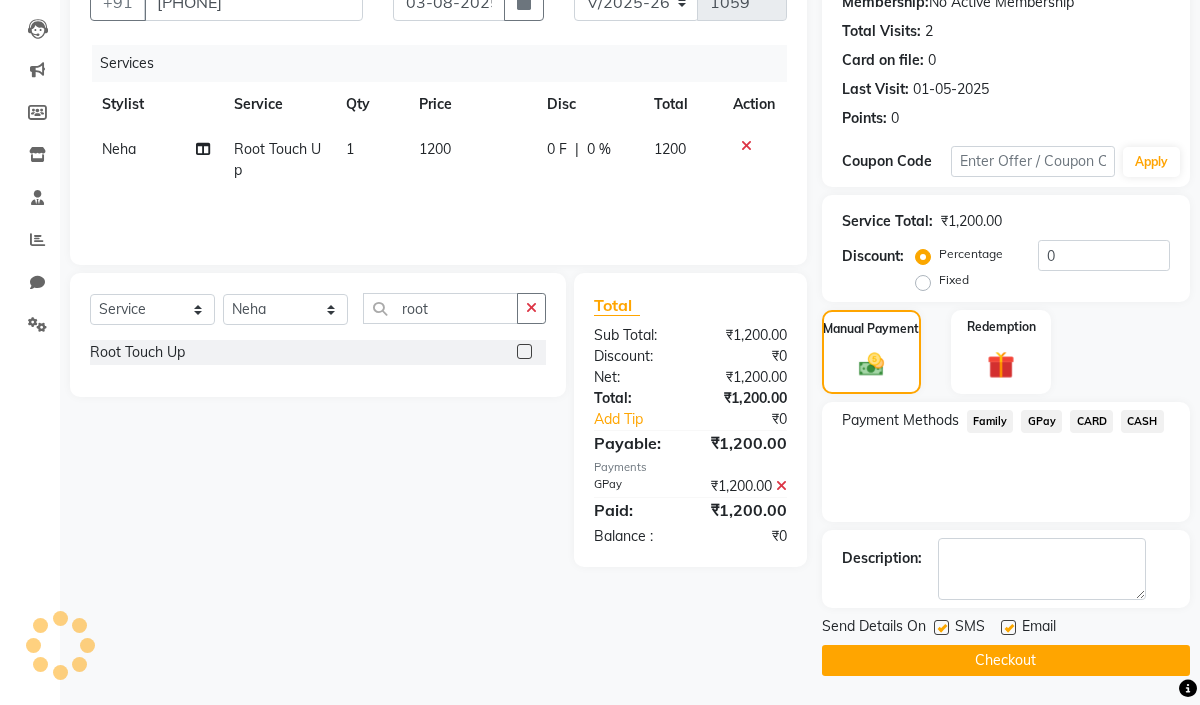click on "Checkout" 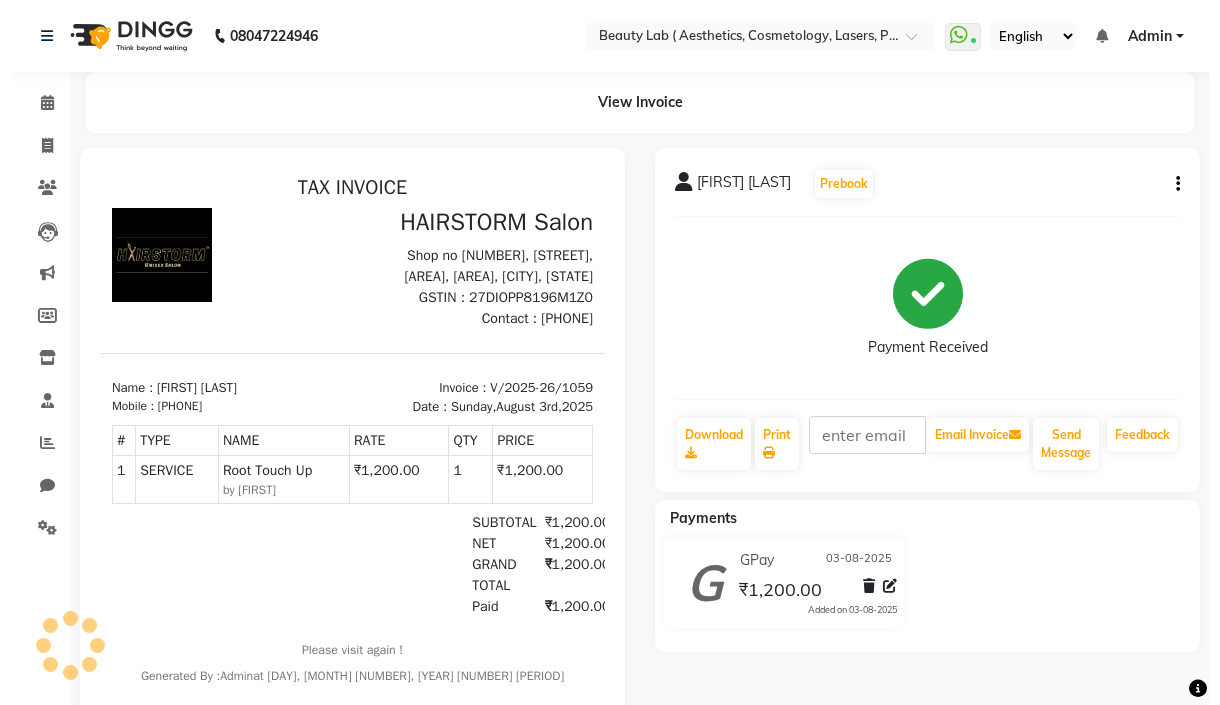 scroll, scrollTop: 0, scrollLeft: 0, axis: both 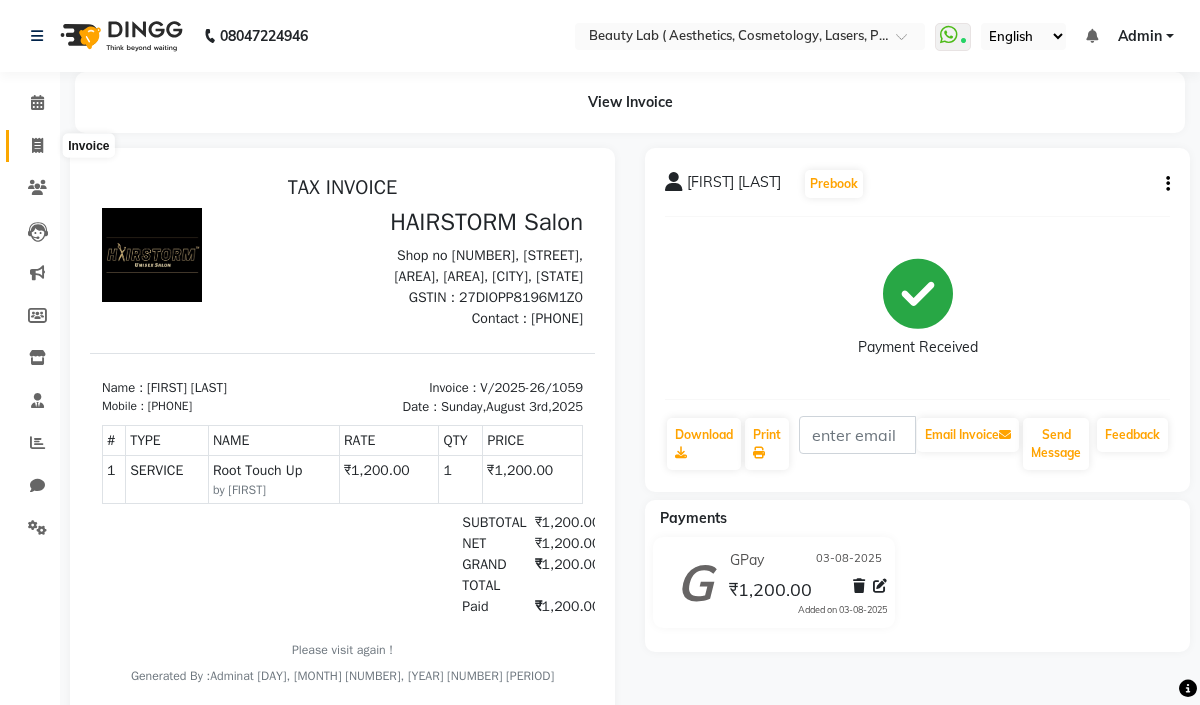 click 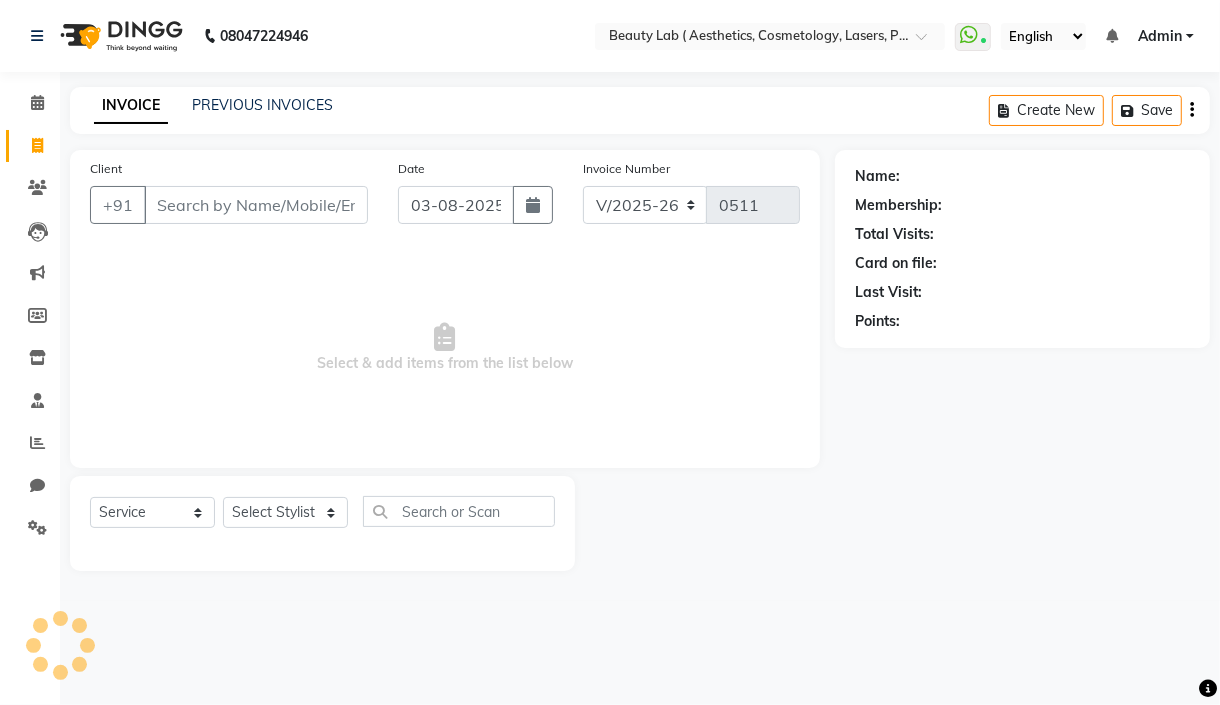 click on "Client" at bounding box center [256, 205] 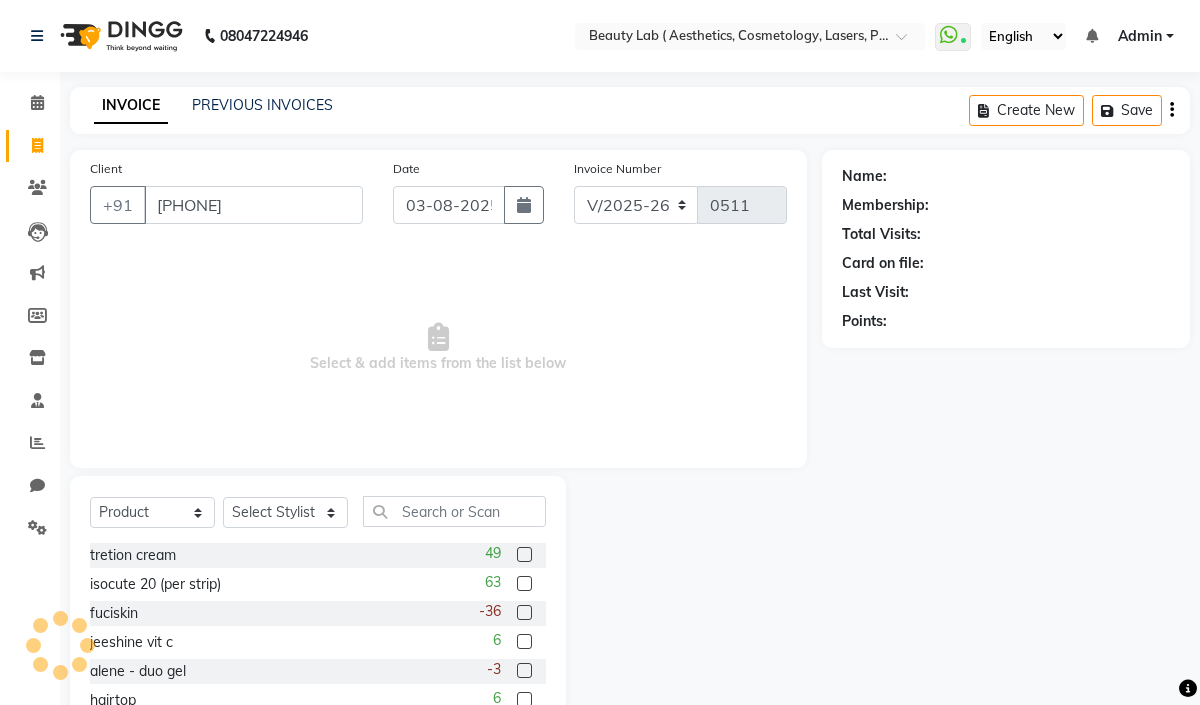 type on "[PHONE]" 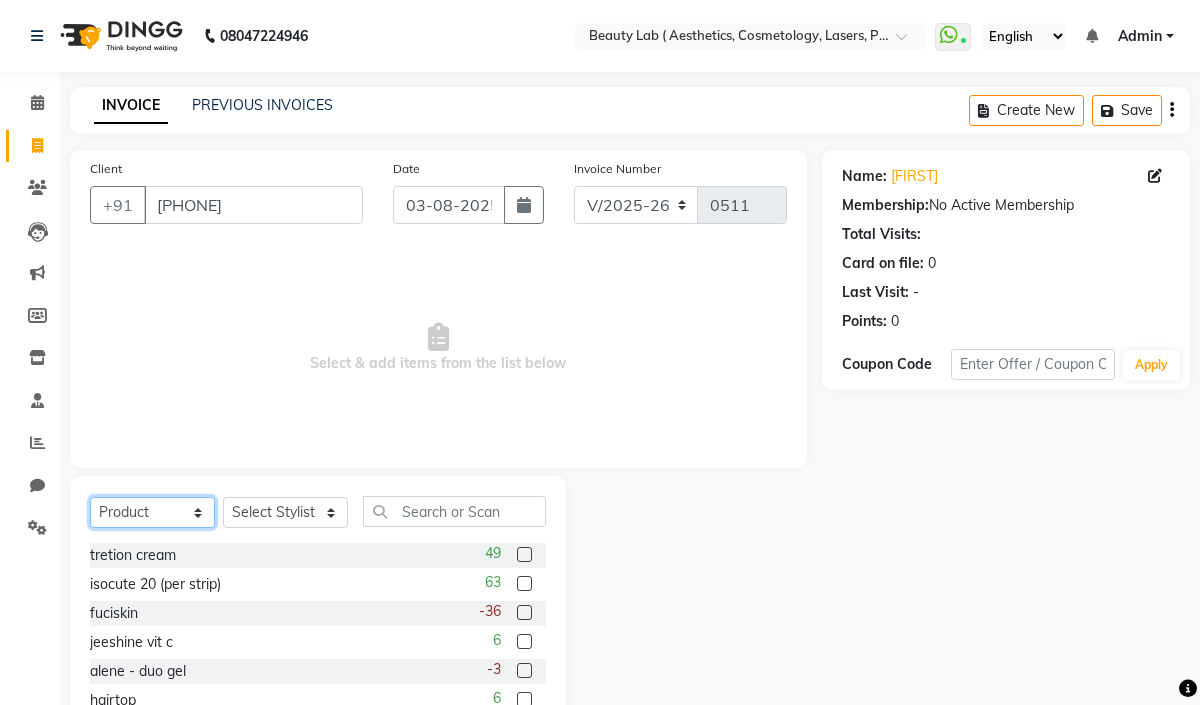click on "Select  Service  Product  Membership  Package Voucher Prepaid Gift Card" 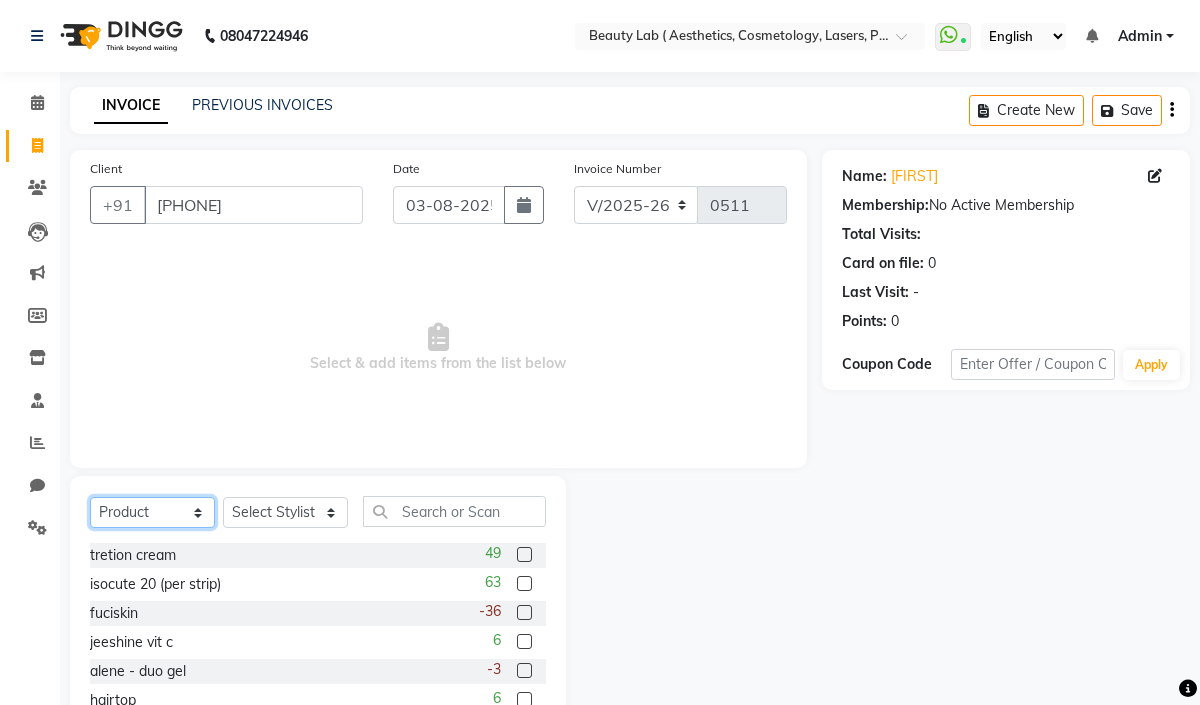 select on "service" 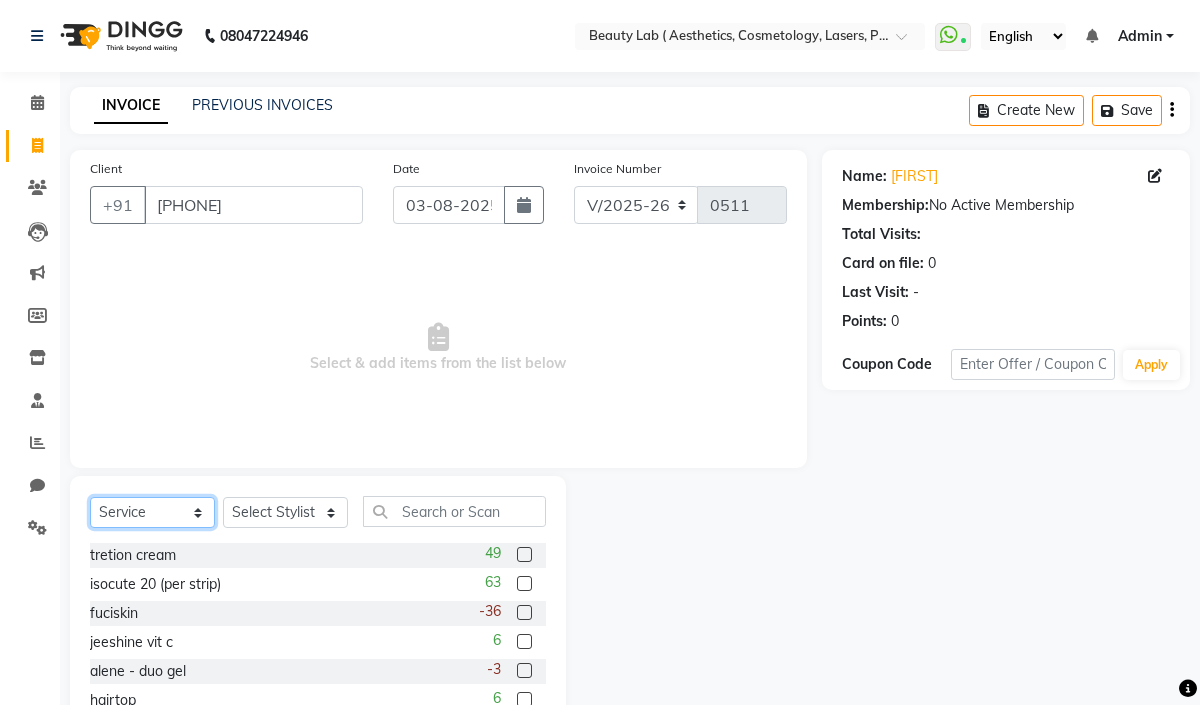 click on "Select  Service  Product  Membership  Package Voucher Prepaid Gift Card" 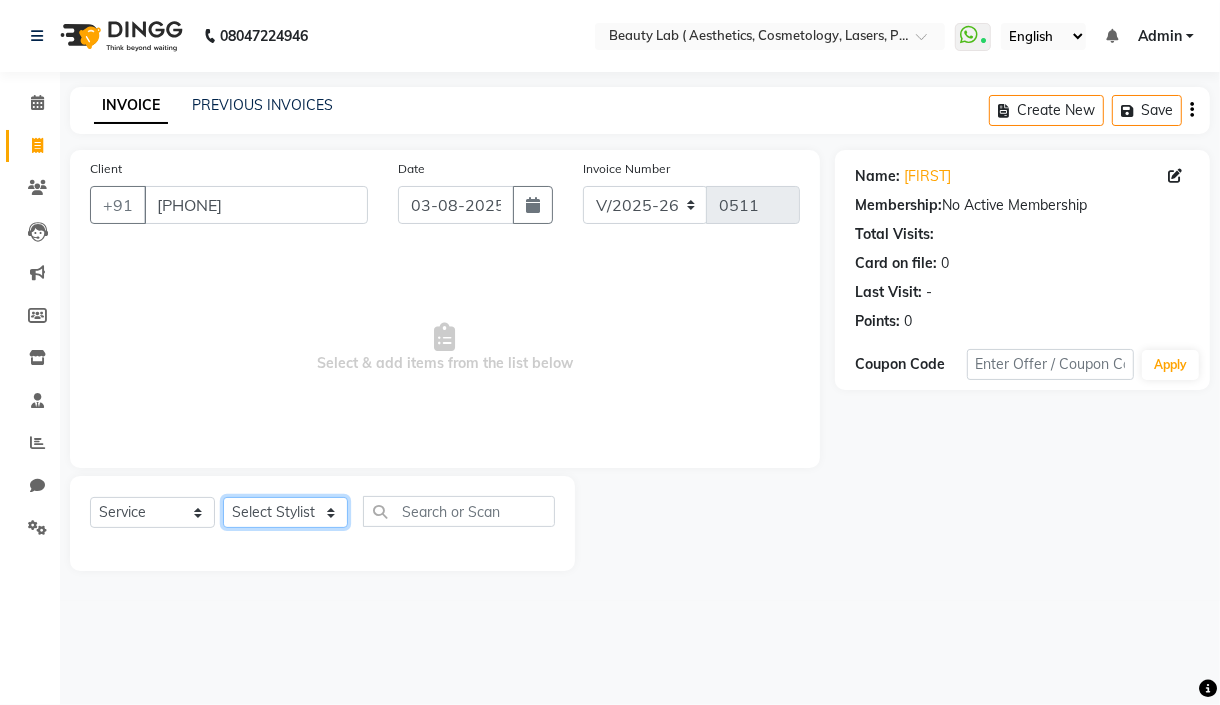 click on "Select Stylist [FIRST] [FIRST] [FIRST] [FIRST] [FIRST]" 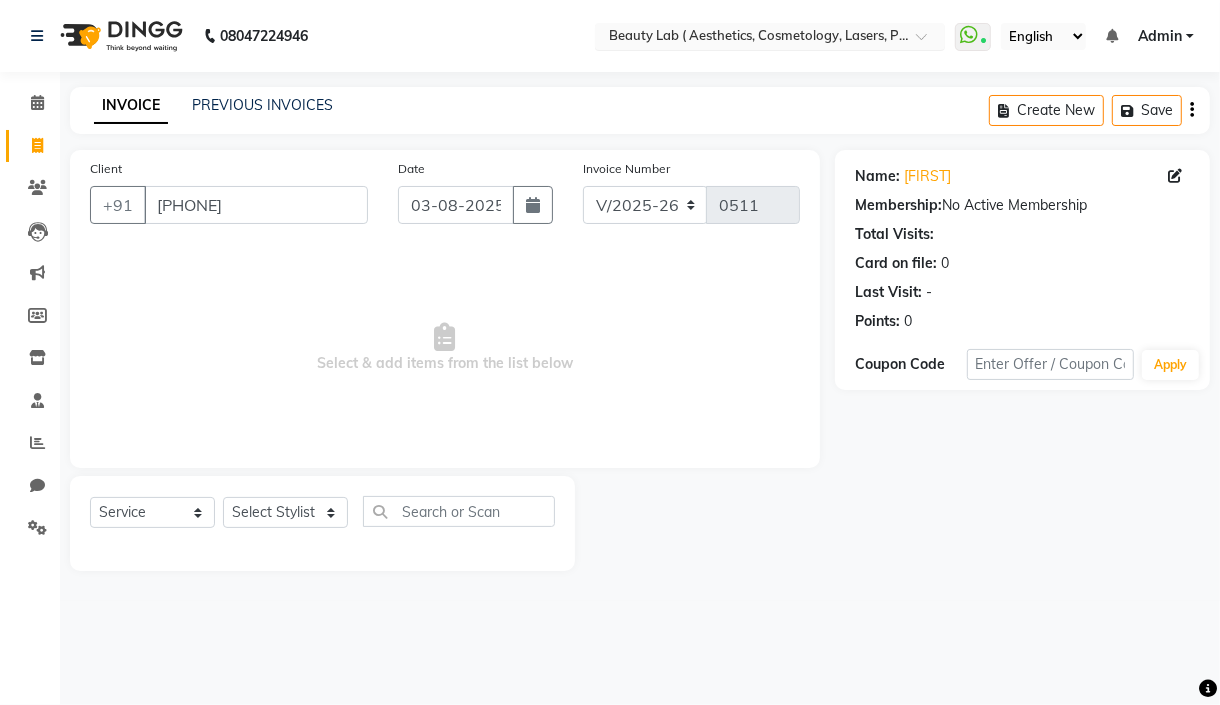 click at bounding box center (750, 38) 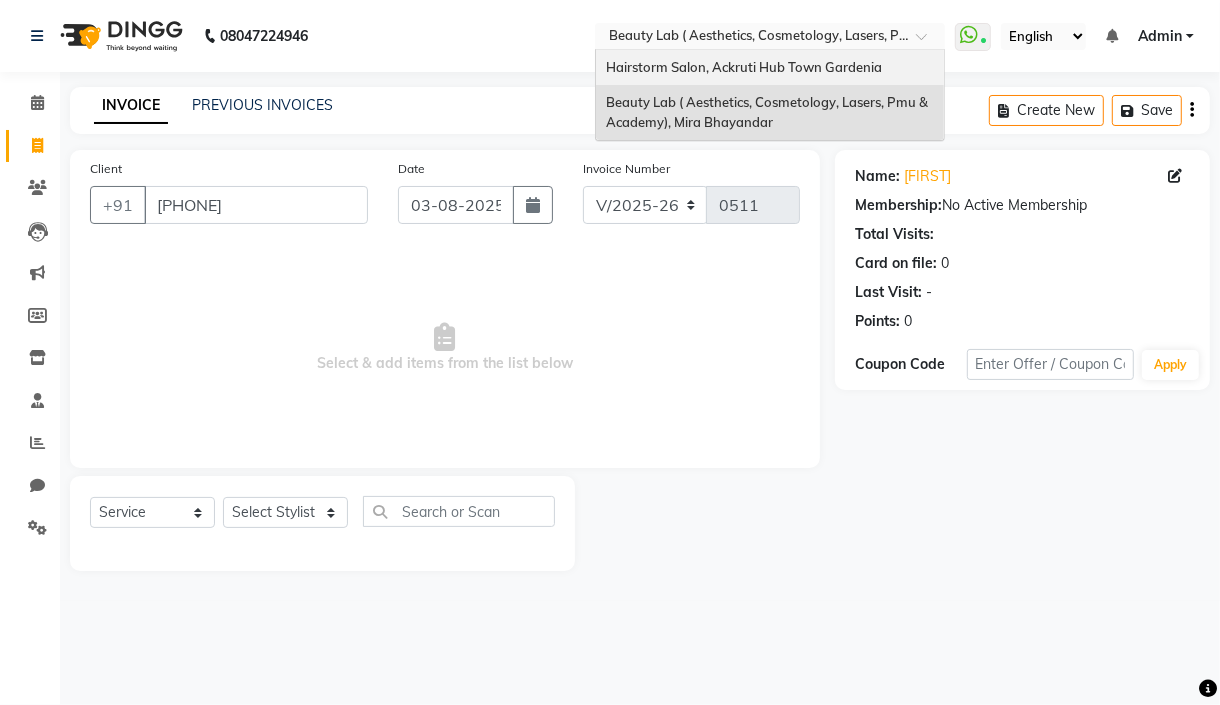 click on "Hairstorm Salon, Ackruti Hub Town Gardenia" at bounding box center [744, 67] 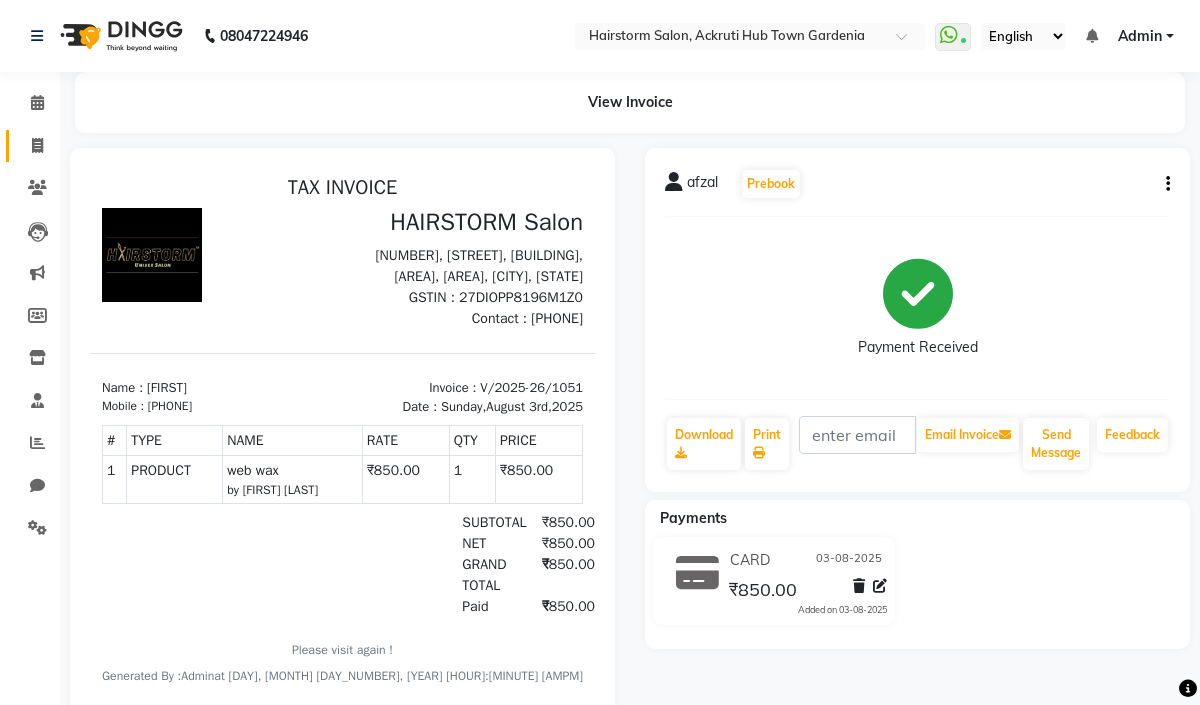 scroll, scrollTop: 0, scrollLeft: 0, axis: both 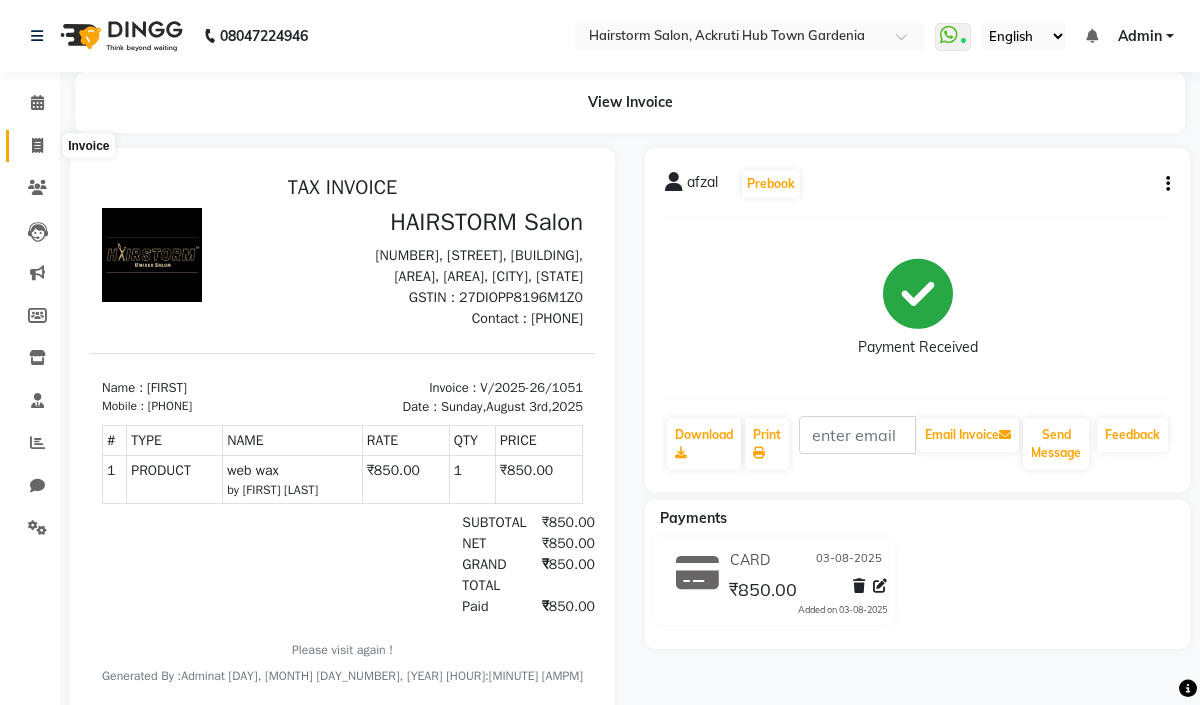 click 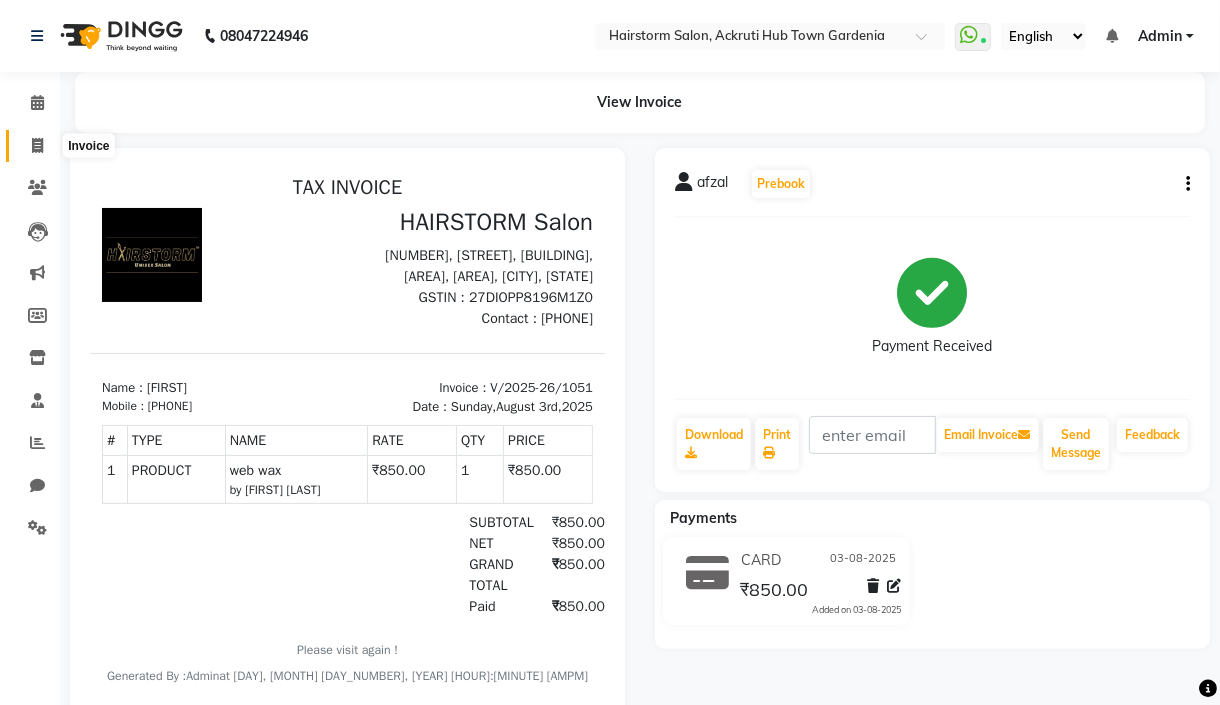 select on "279" 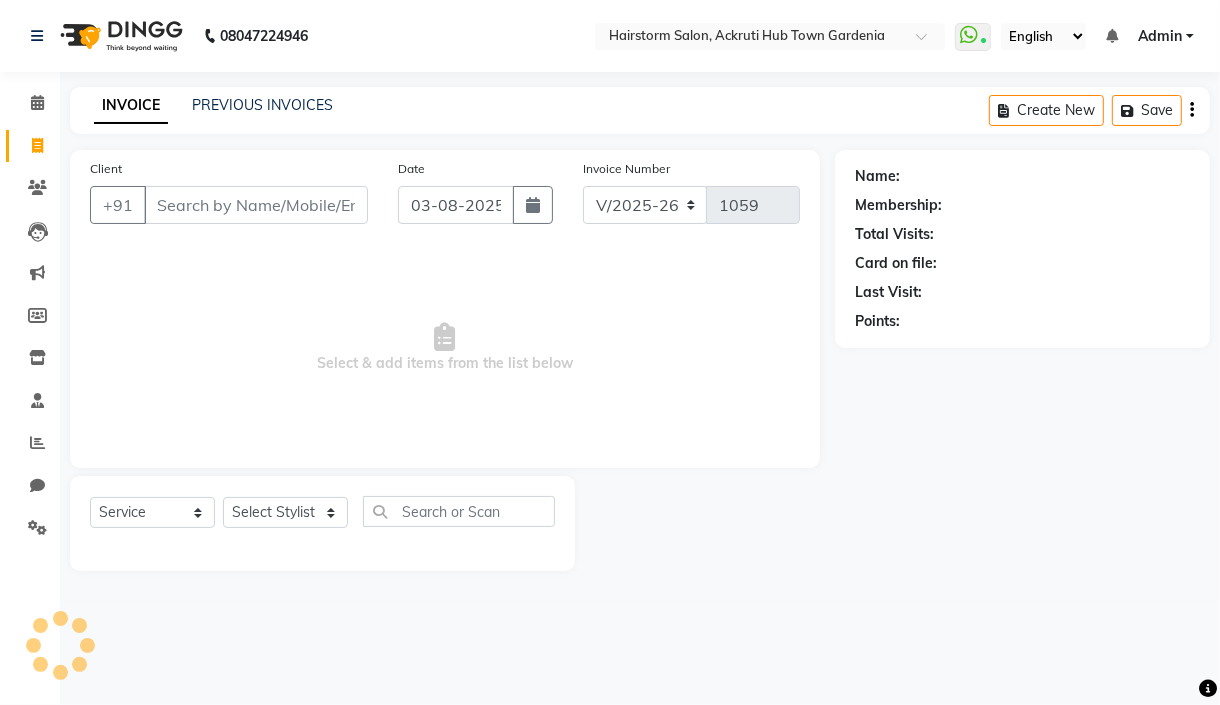 click on "Client" at bounding box center [256, 205] 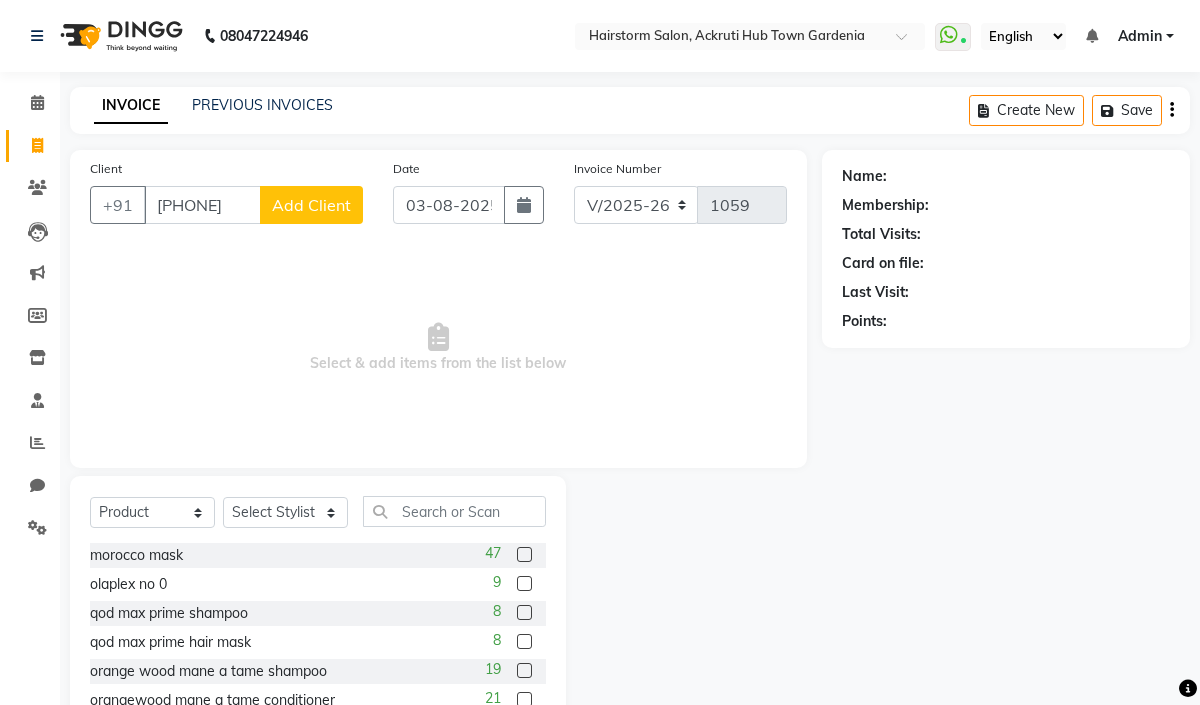 type on "[PHONE]" 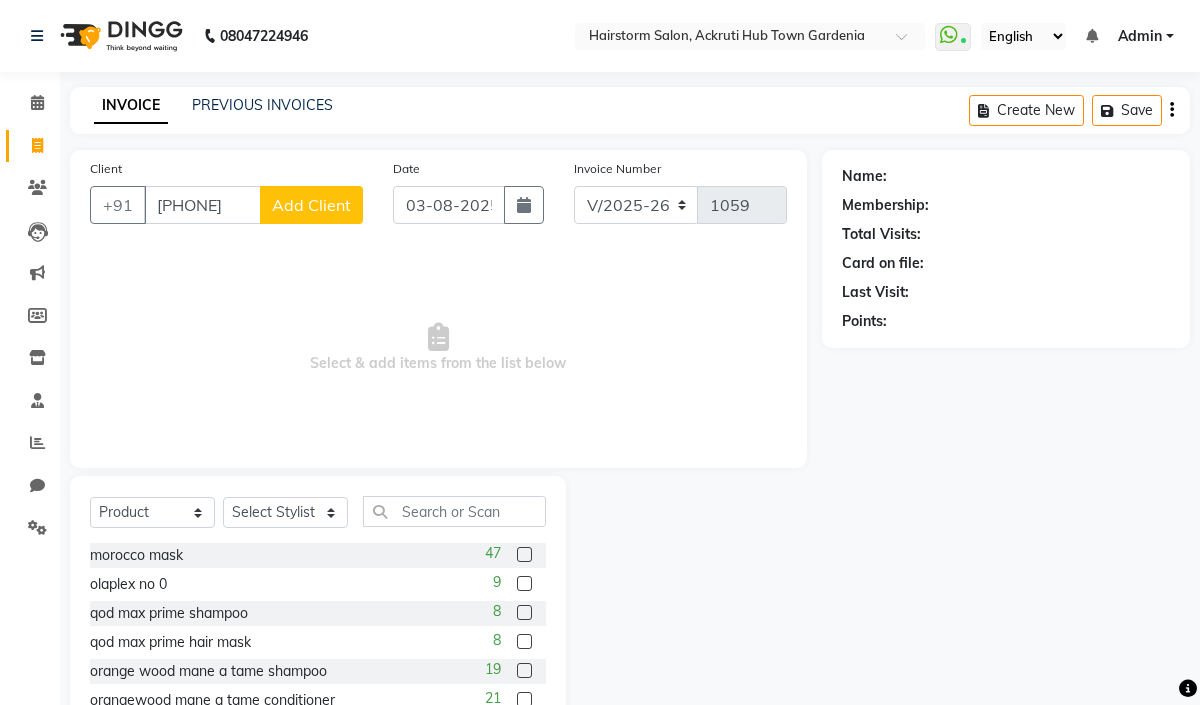 click on "Add Client" 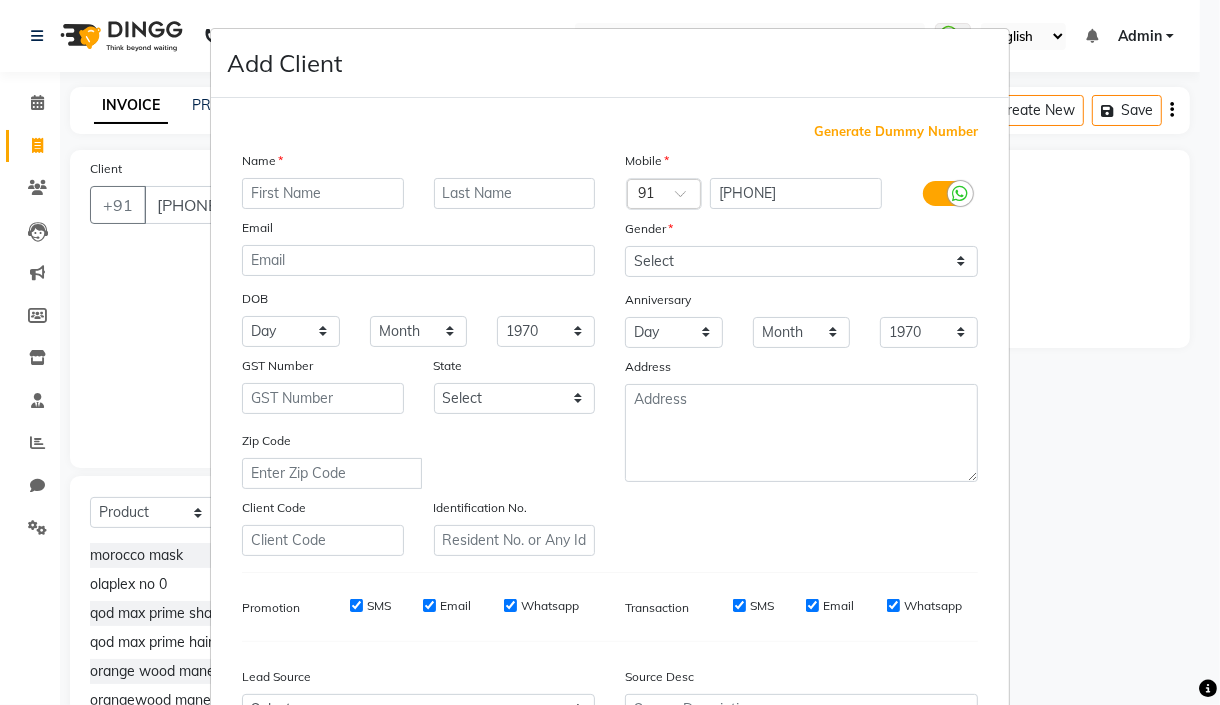 click at bounding box center [323, 193] 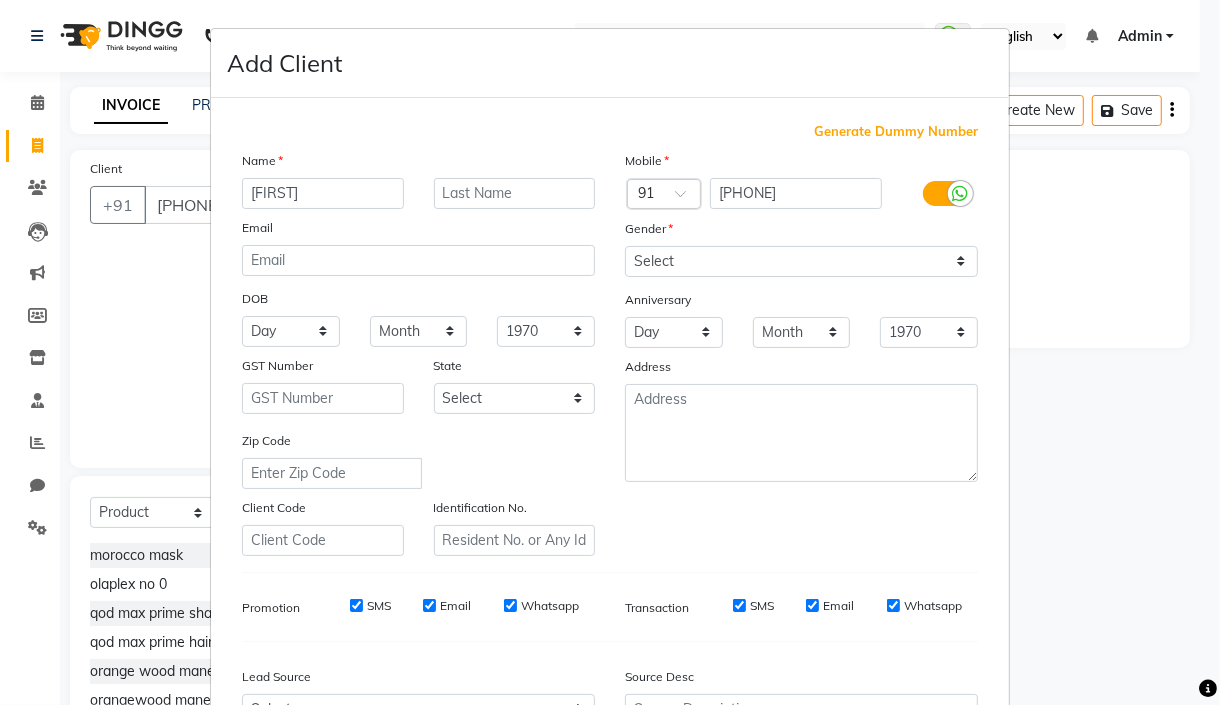 type on "ziyad" 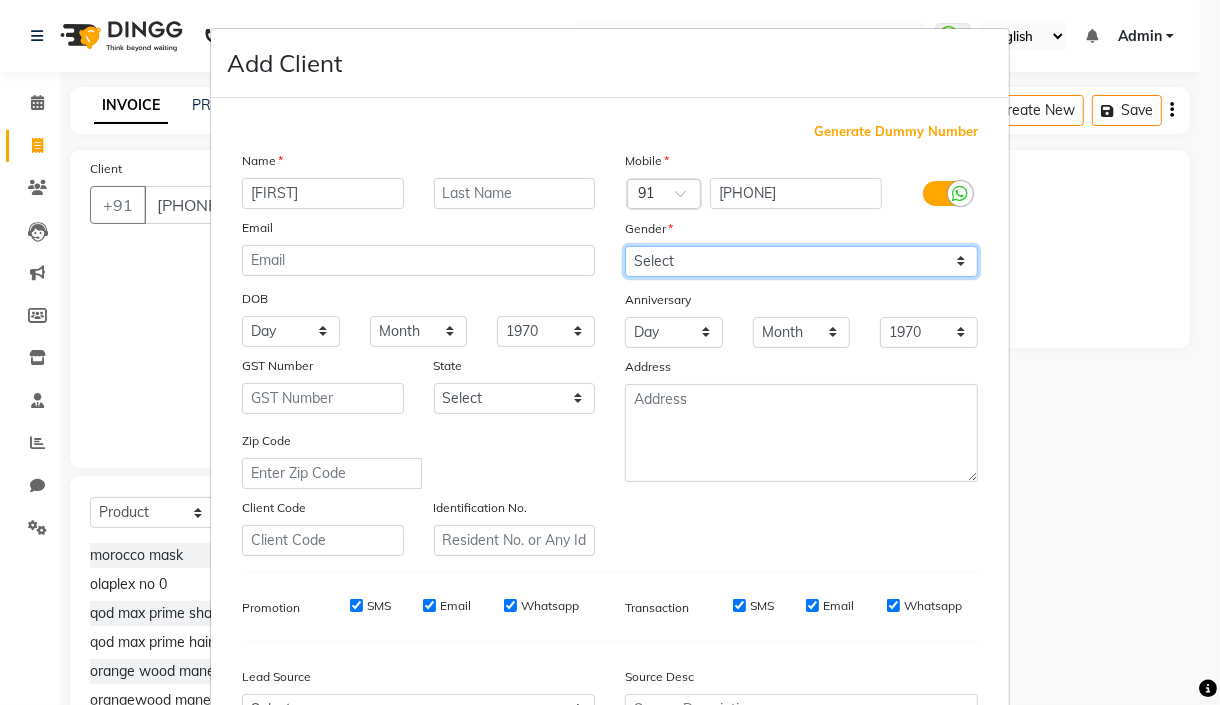 click on "Select Male Female Other Prefer Not To Say" at bounding box center [801, 261] 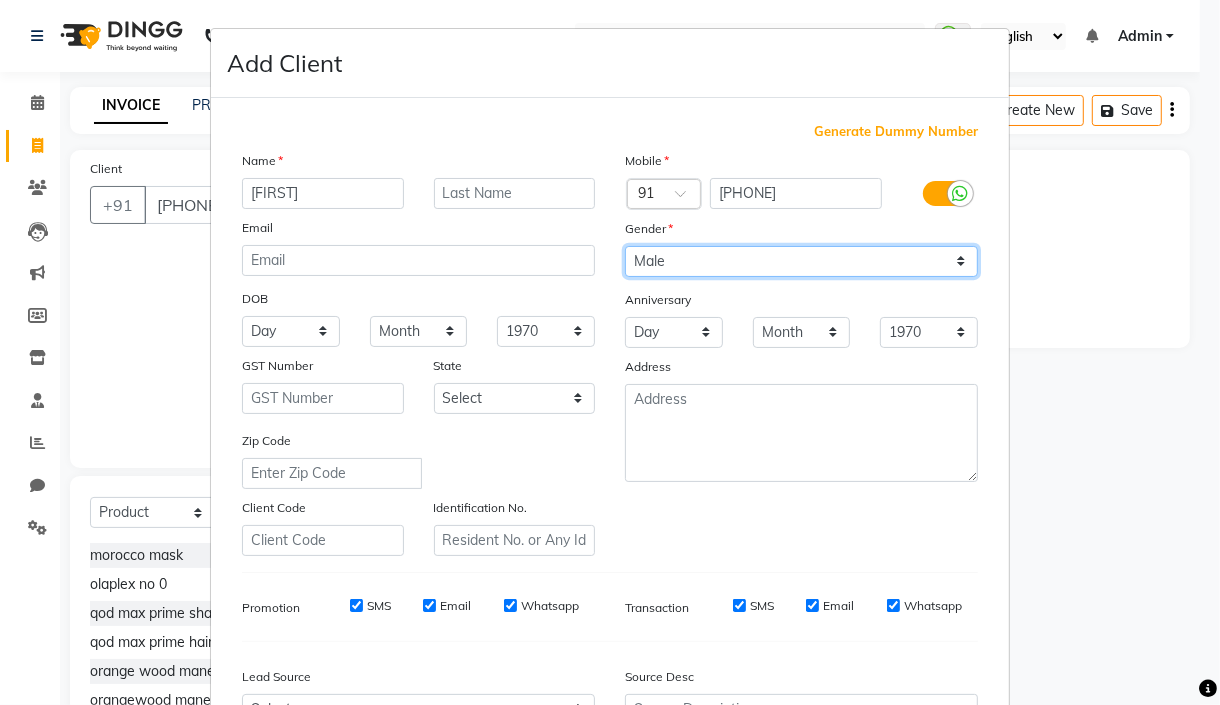 click on "Select Male Female Other Prefer Not To Say" at bounding box center [801, 261] 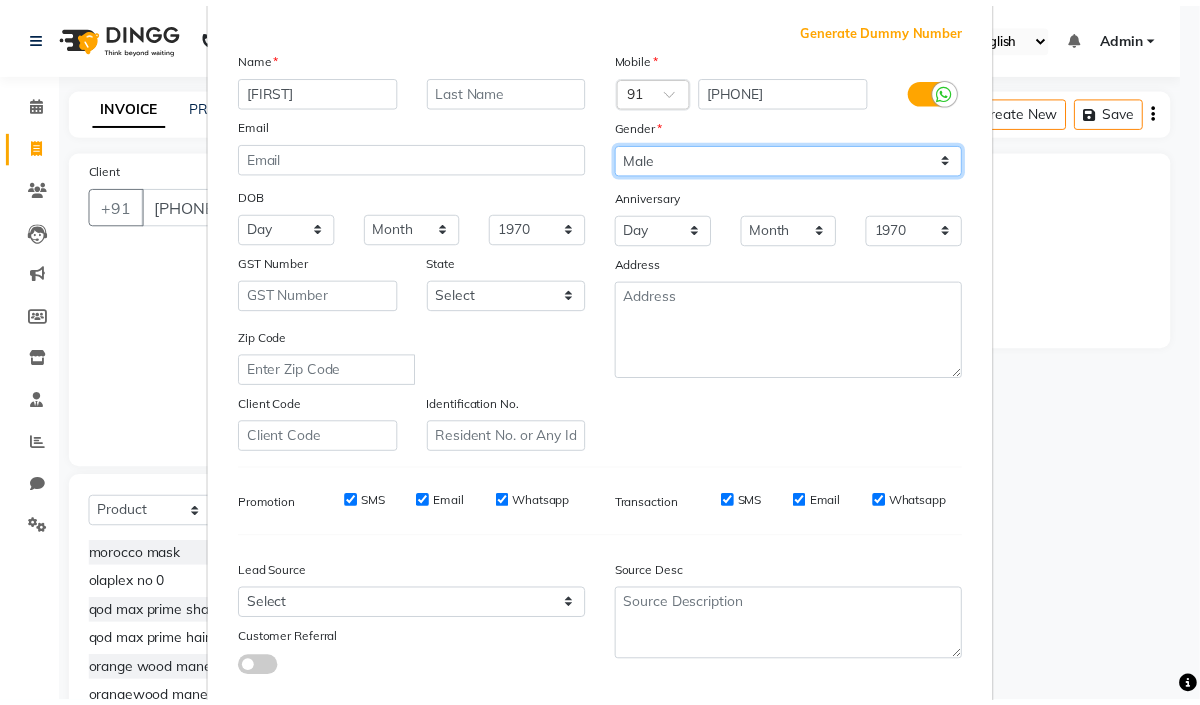 scroll, scrollTop: 221, scrollLeft: 0, axis: vertical 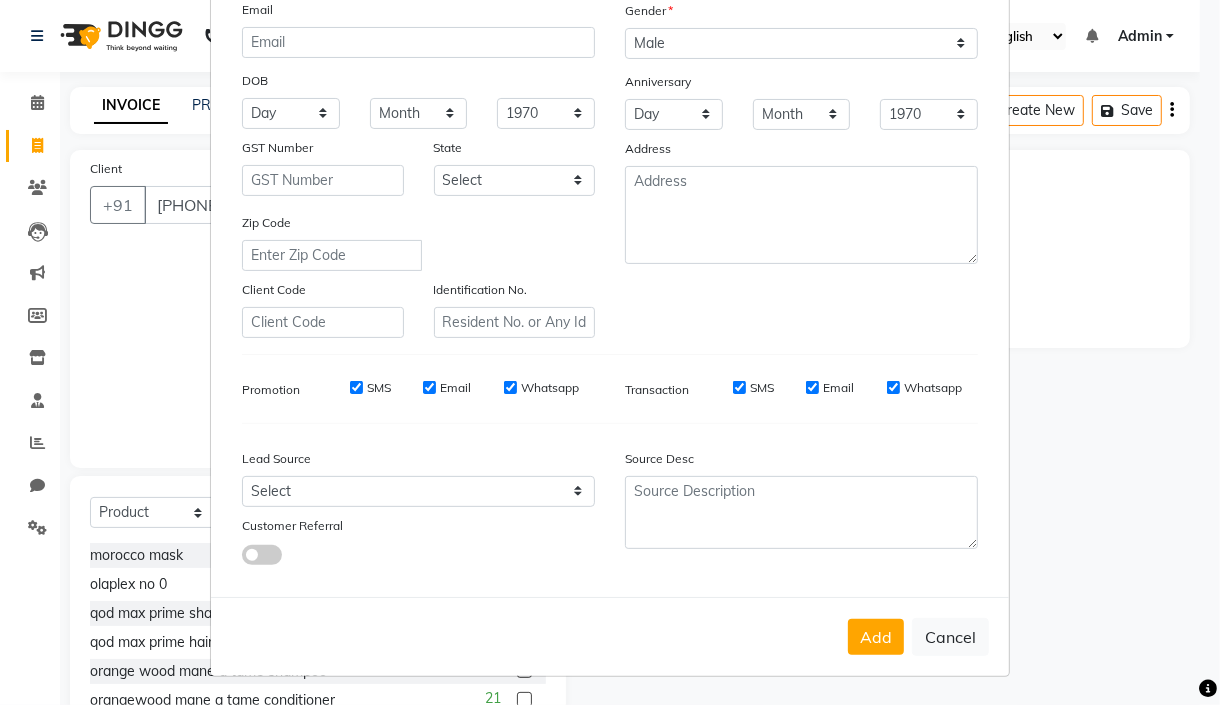 click on "Add" at bounding box center (876, 637) 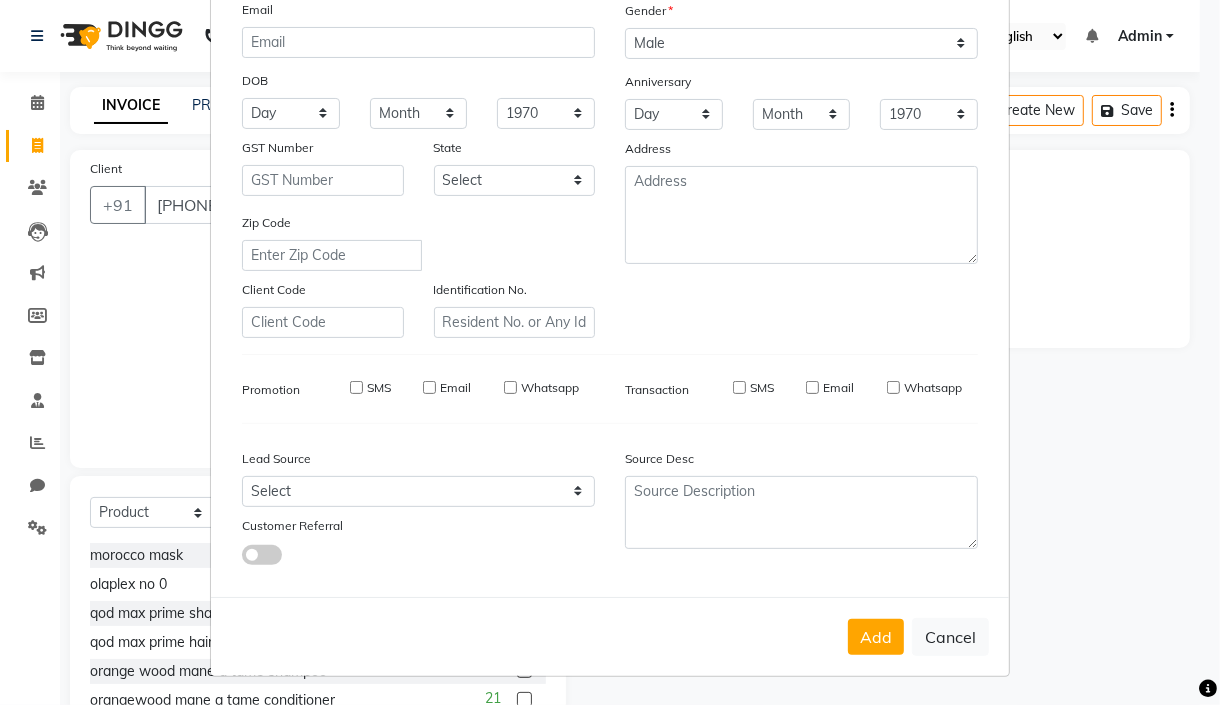 type 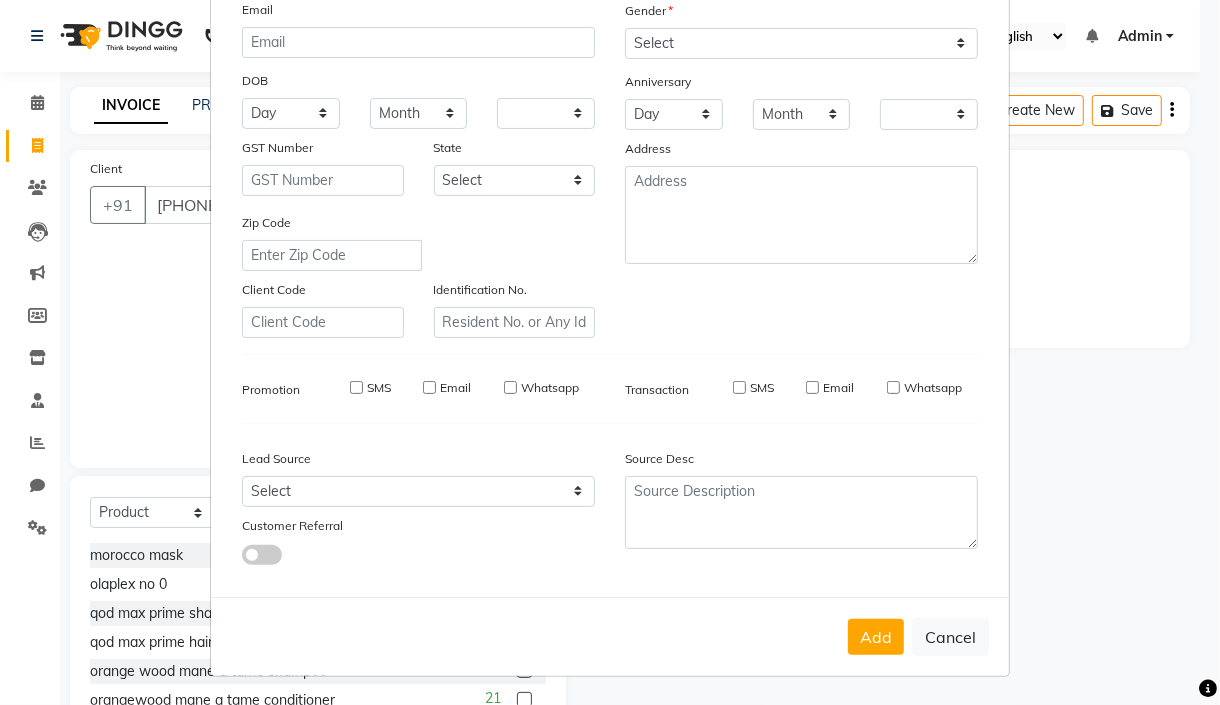 checkbox on "false" 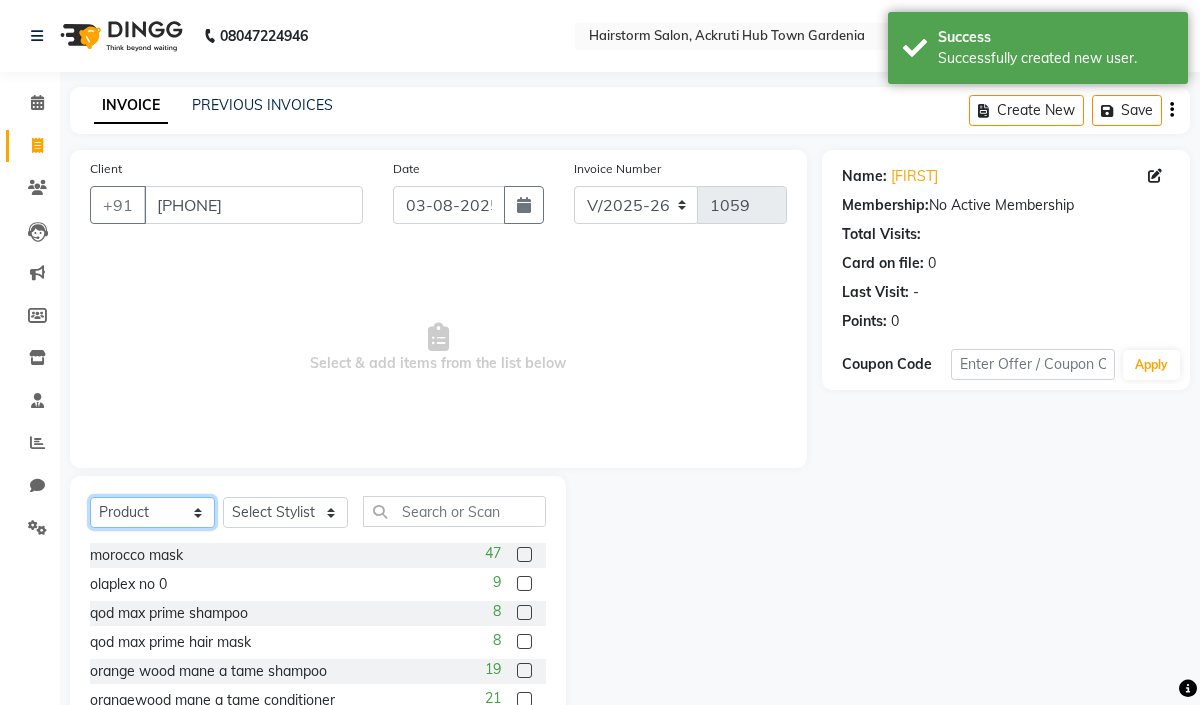 click on "Select  Service  Product  Membership  Package Voucher Prepaid Gift Card" 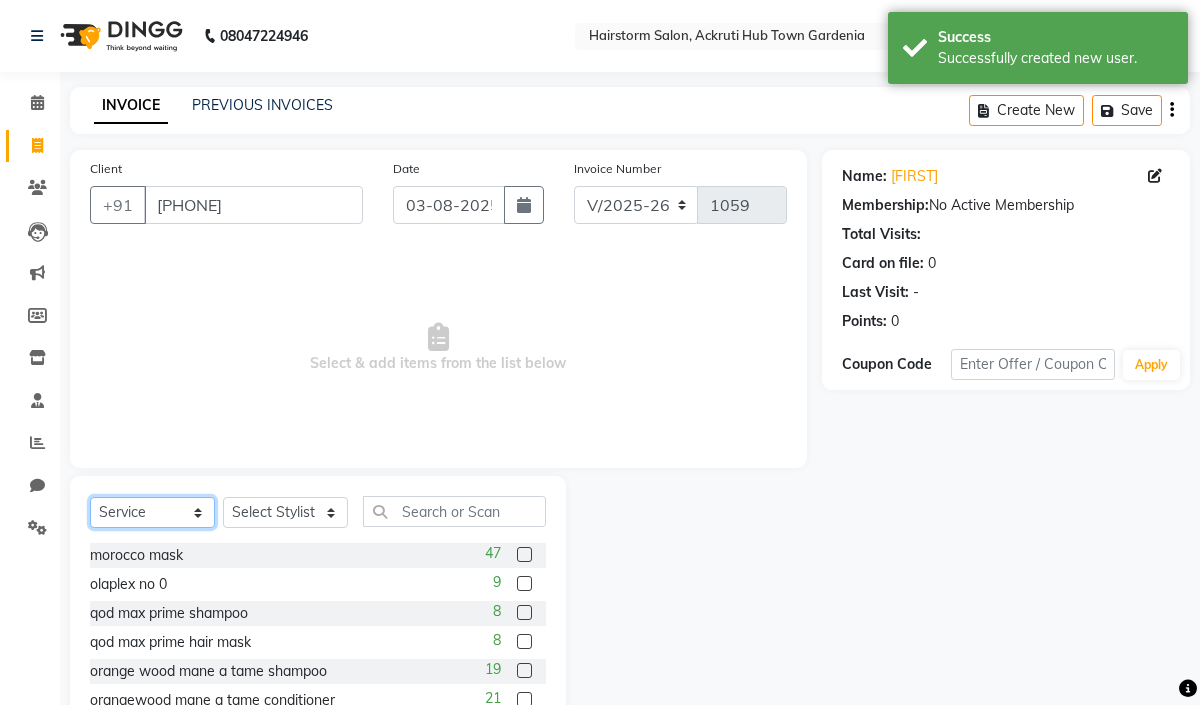 click on "Select  Service  Product  Membership  Package Voucher Prepaid Gift Card" 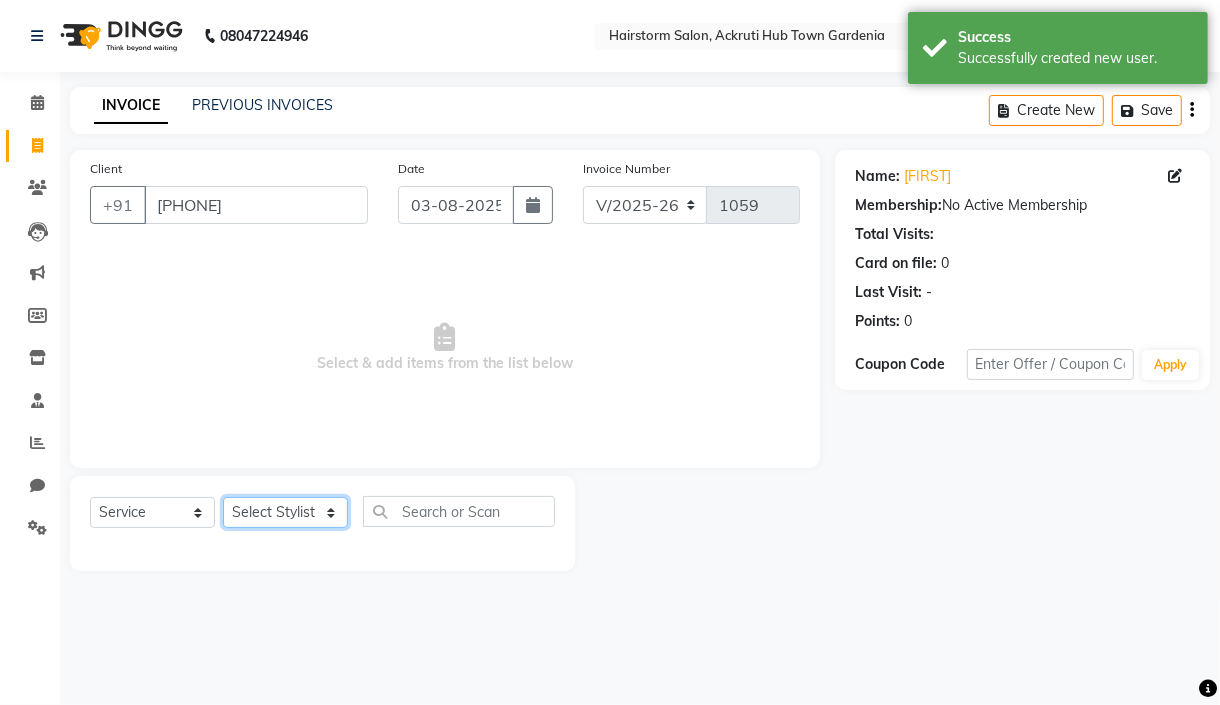 click on "Select Stylist [FIRST] [LAST] [FIRST] [LAST] [FIRST] [LAST] [FIRST] [LAST] [FIRST] [LAST] [FIRST] [LAST] [FIRST] [LAST]" 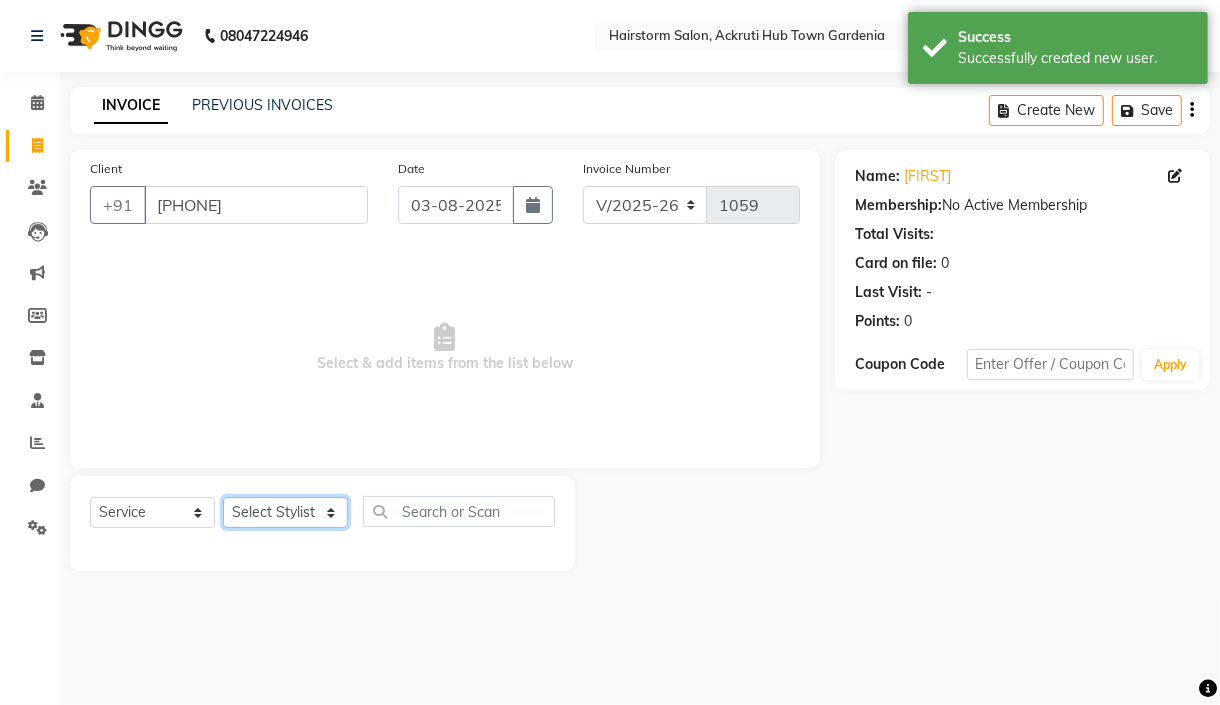 select on "59938" 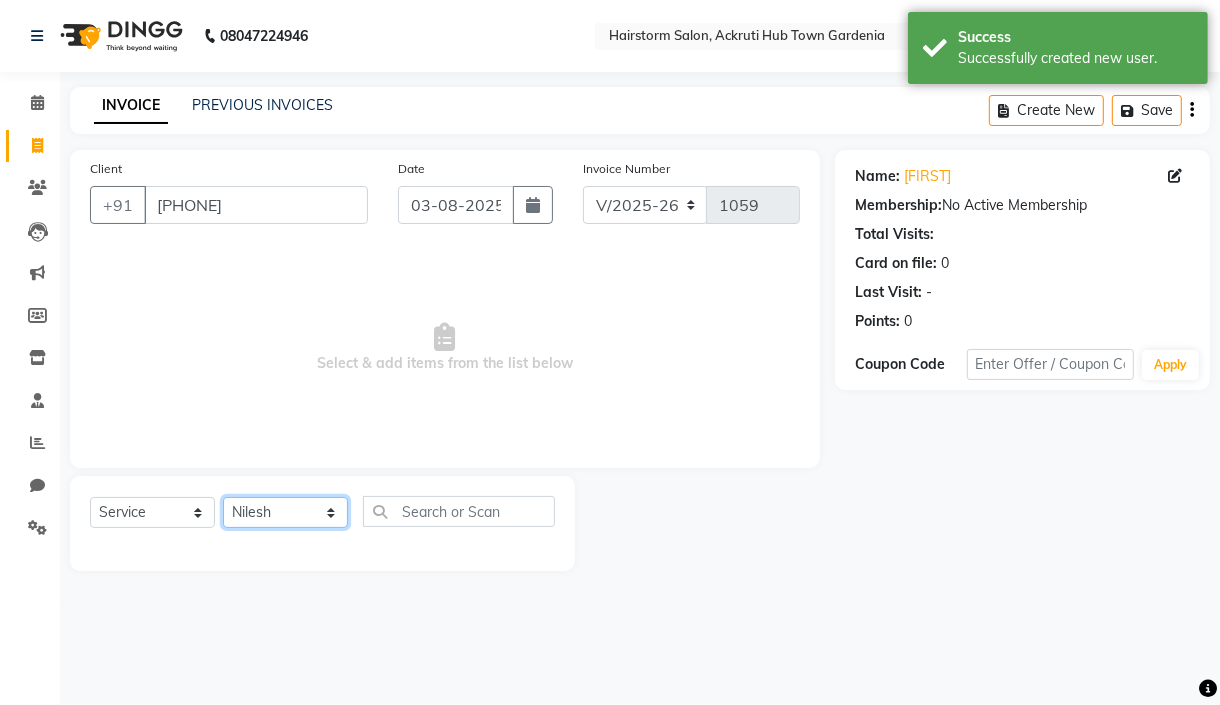 click on "Select Stylist [FIRST] [LAST] [FIRST] [LAST] [FIRST] [LAST] [FIRST] [LAST] [FIRST] [LAST] [FIRST] [LAST] [FIRST] [LAST]" 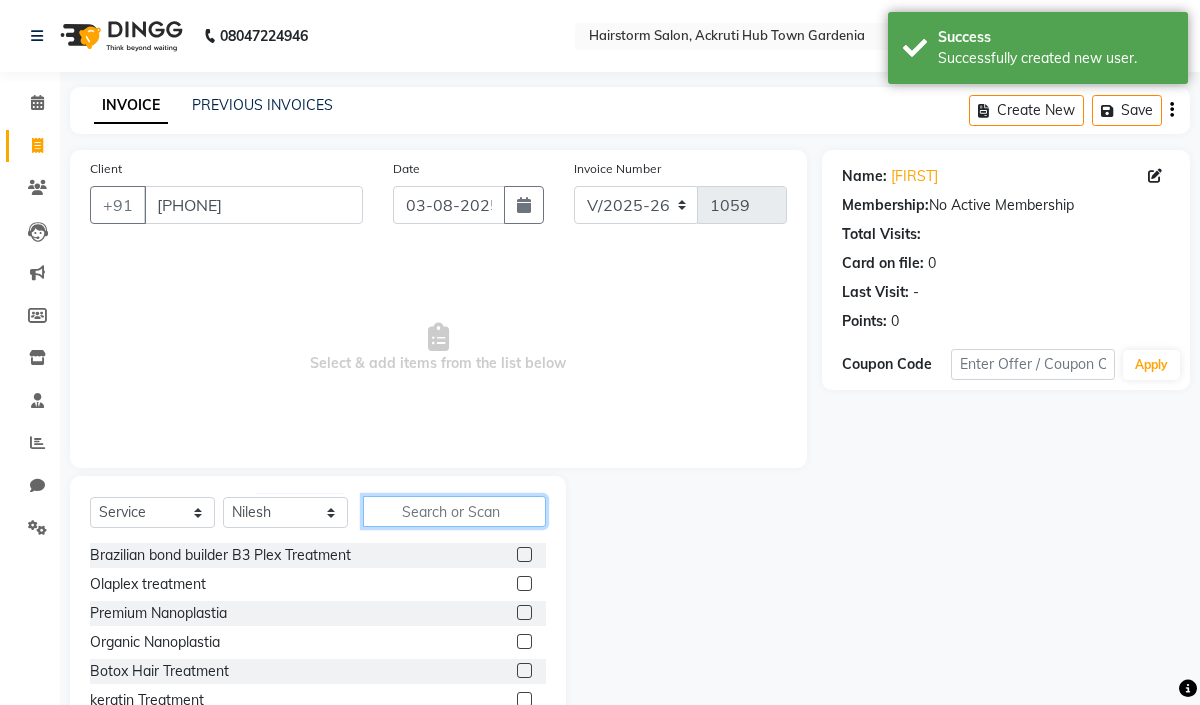 click 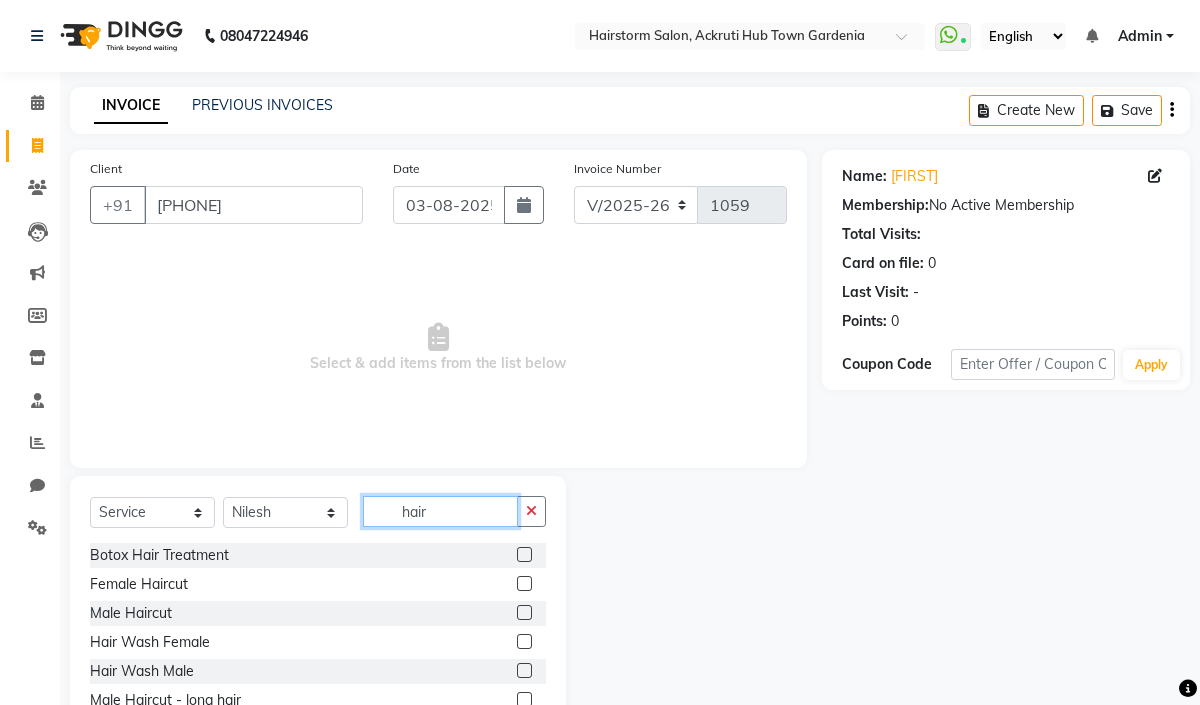 type on "hair" 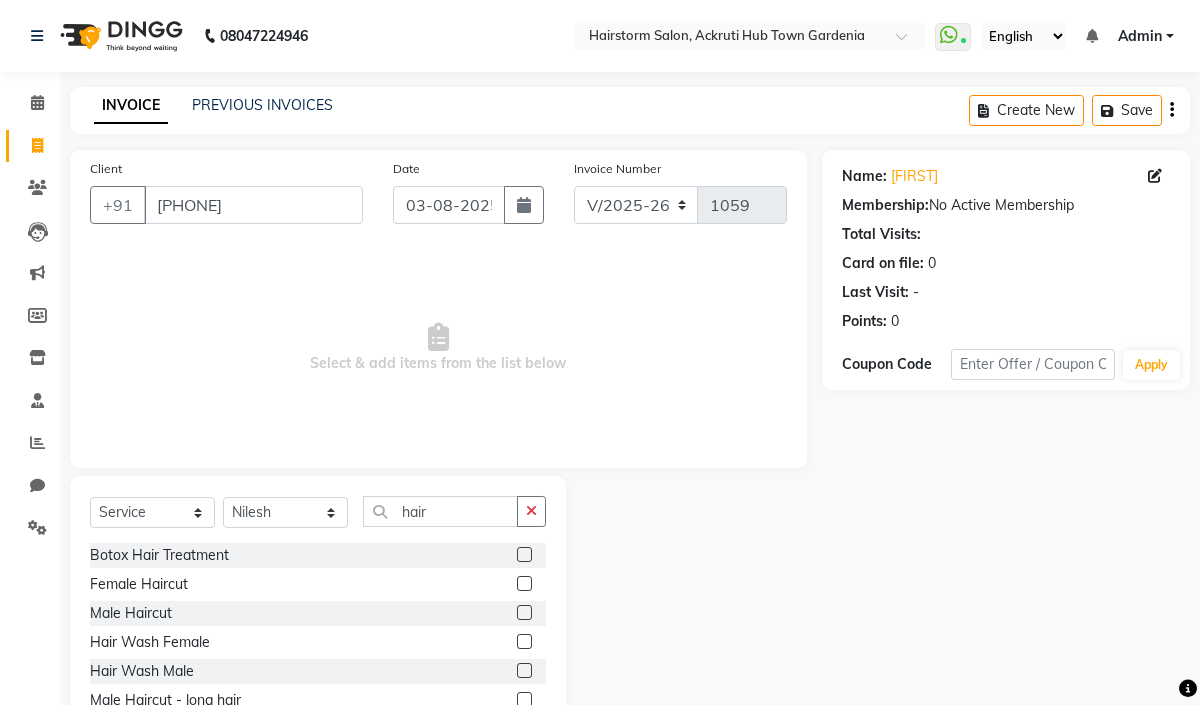 click 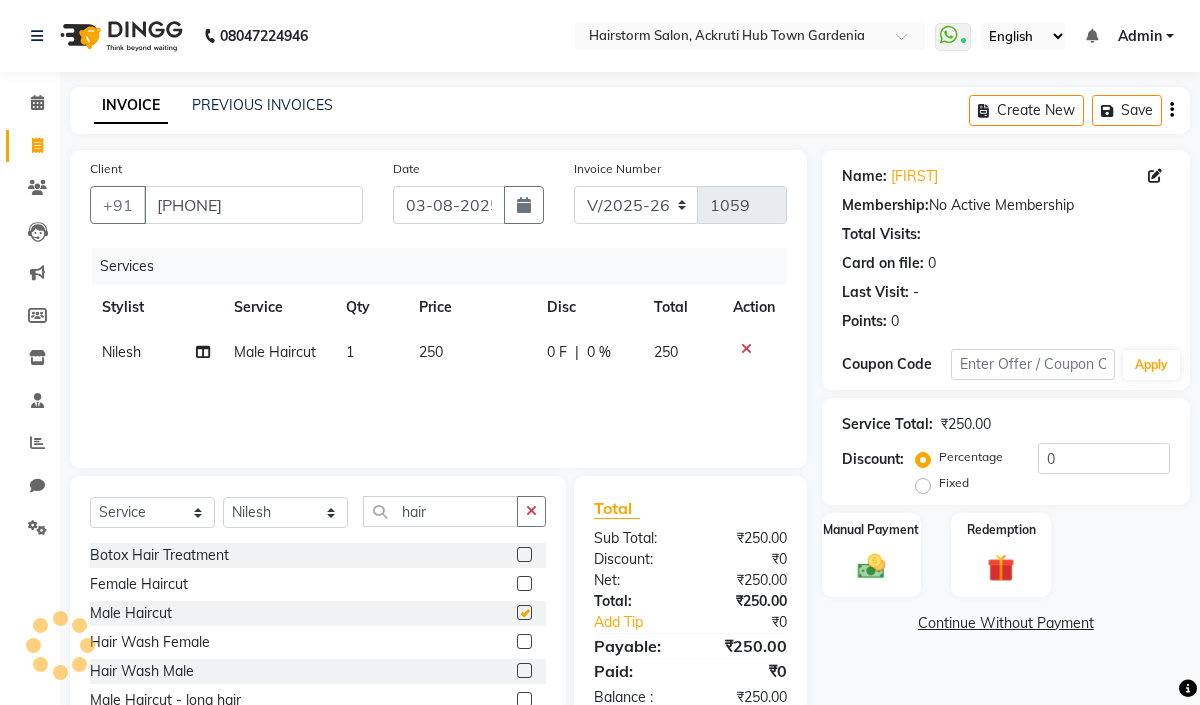 checkbox on "false" 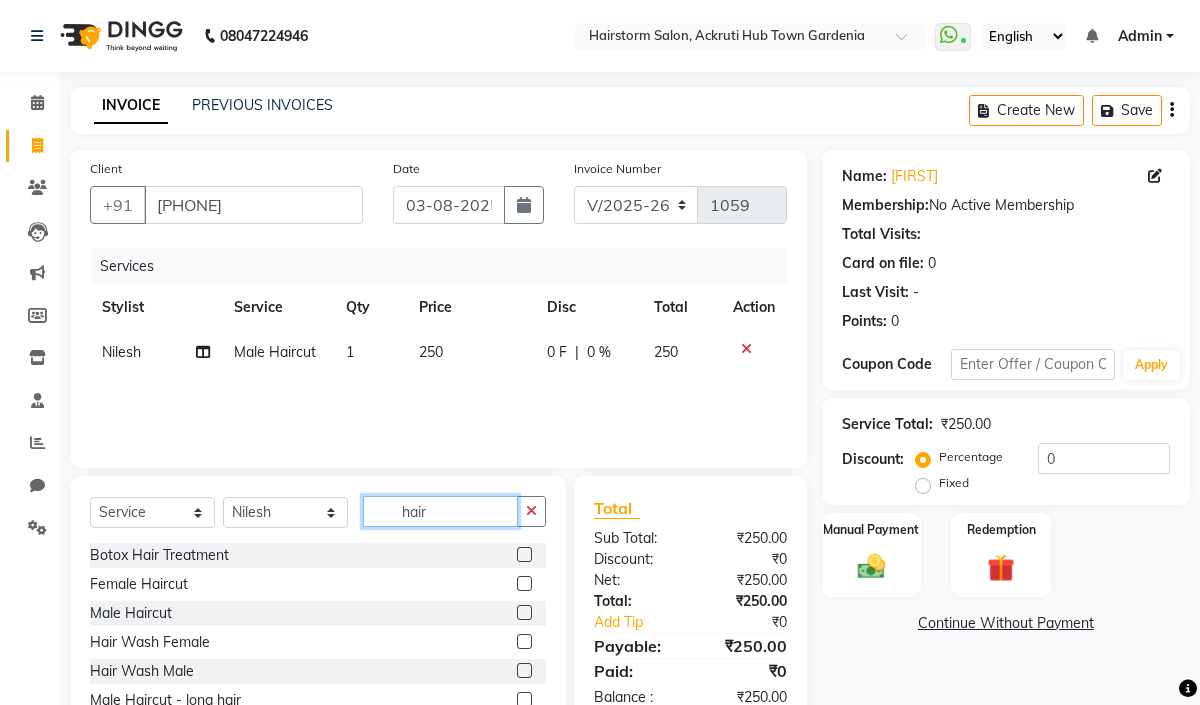 click on "hair" 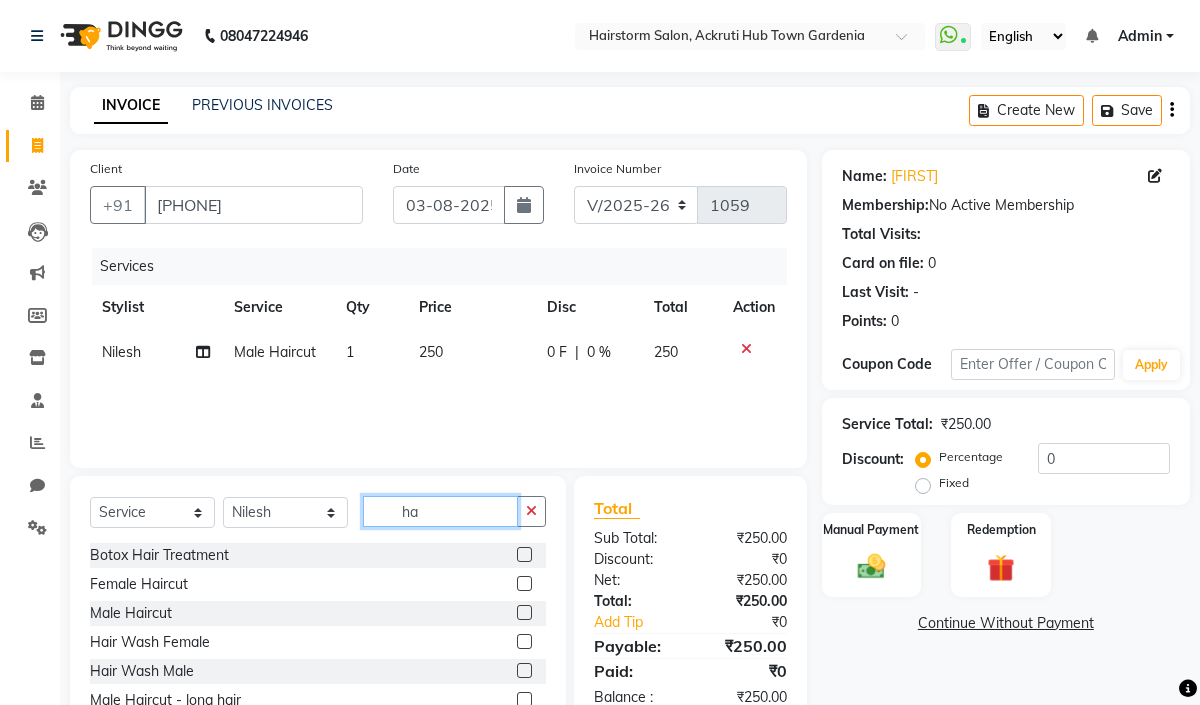 type on "h" 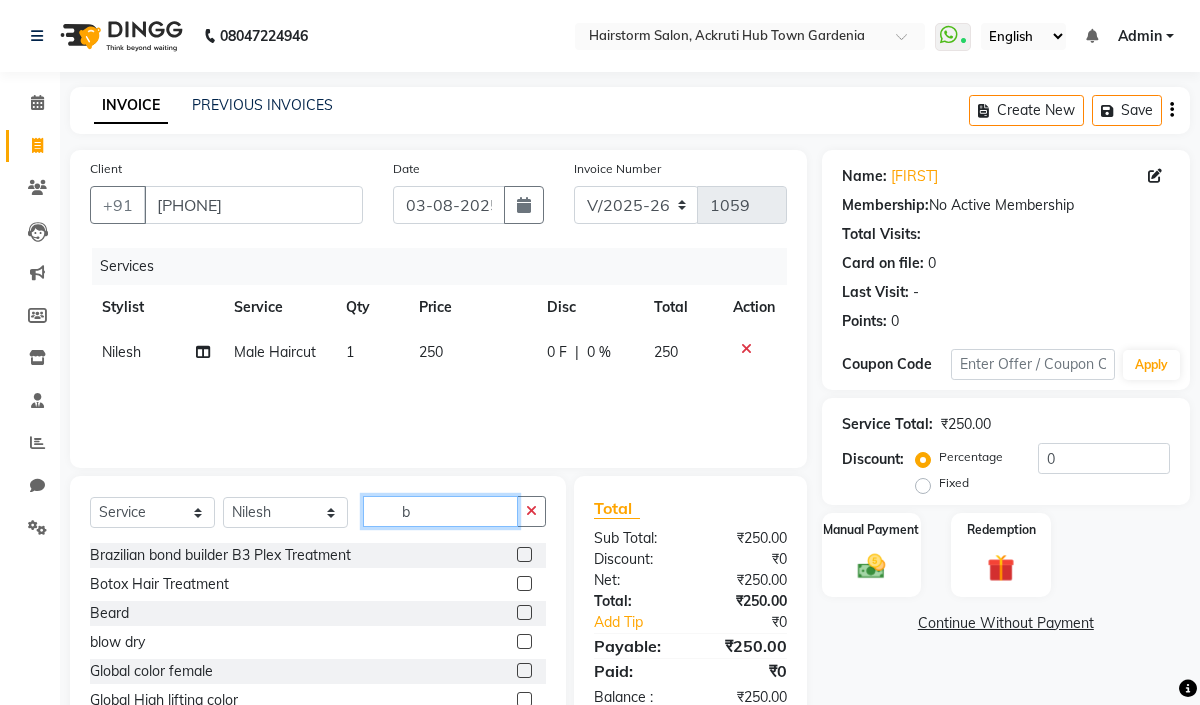 type on "b" 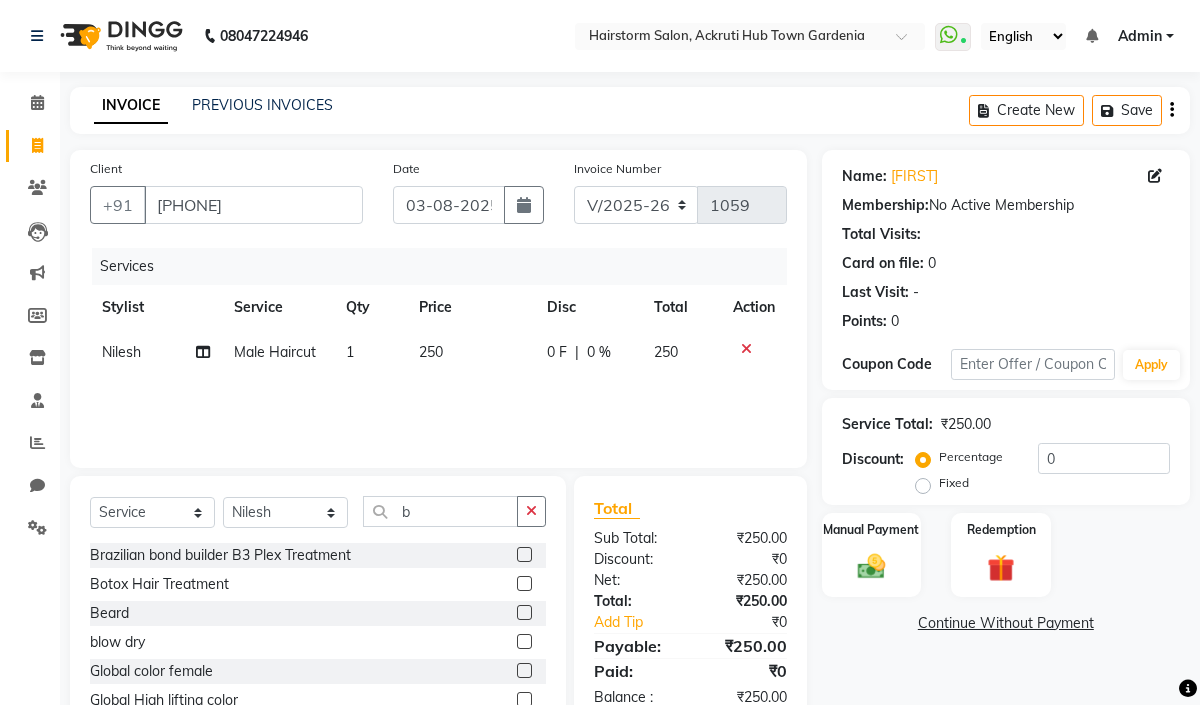click 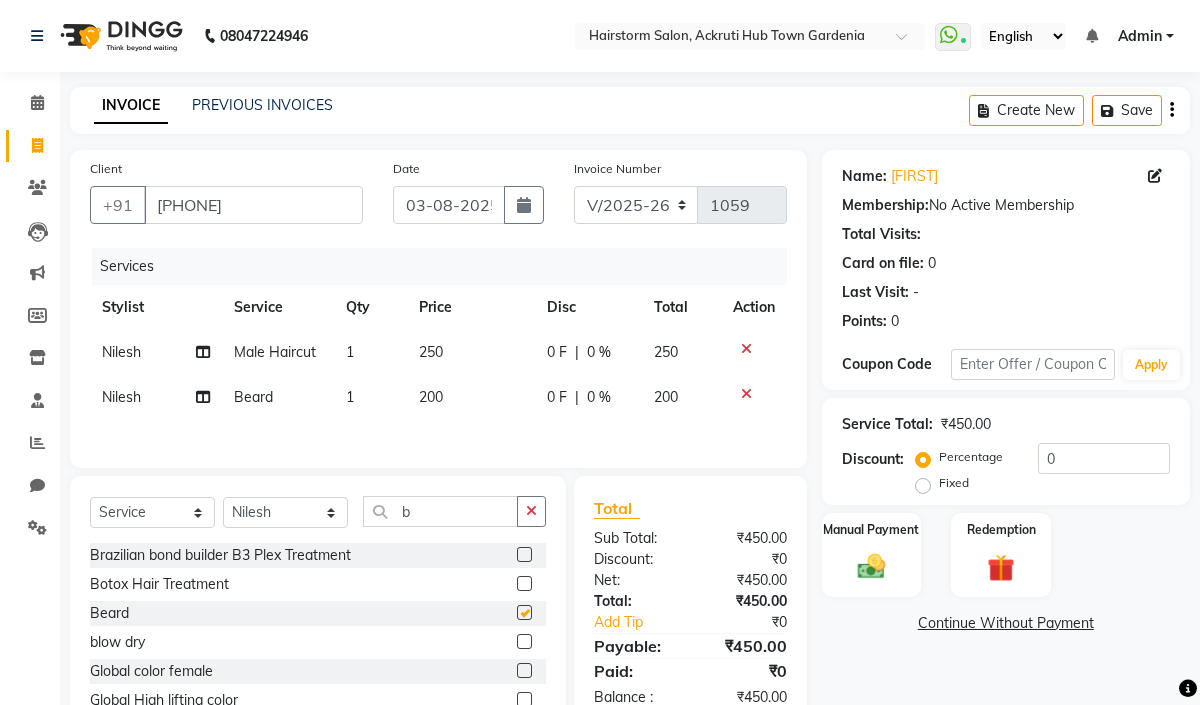 checkbox on "false" 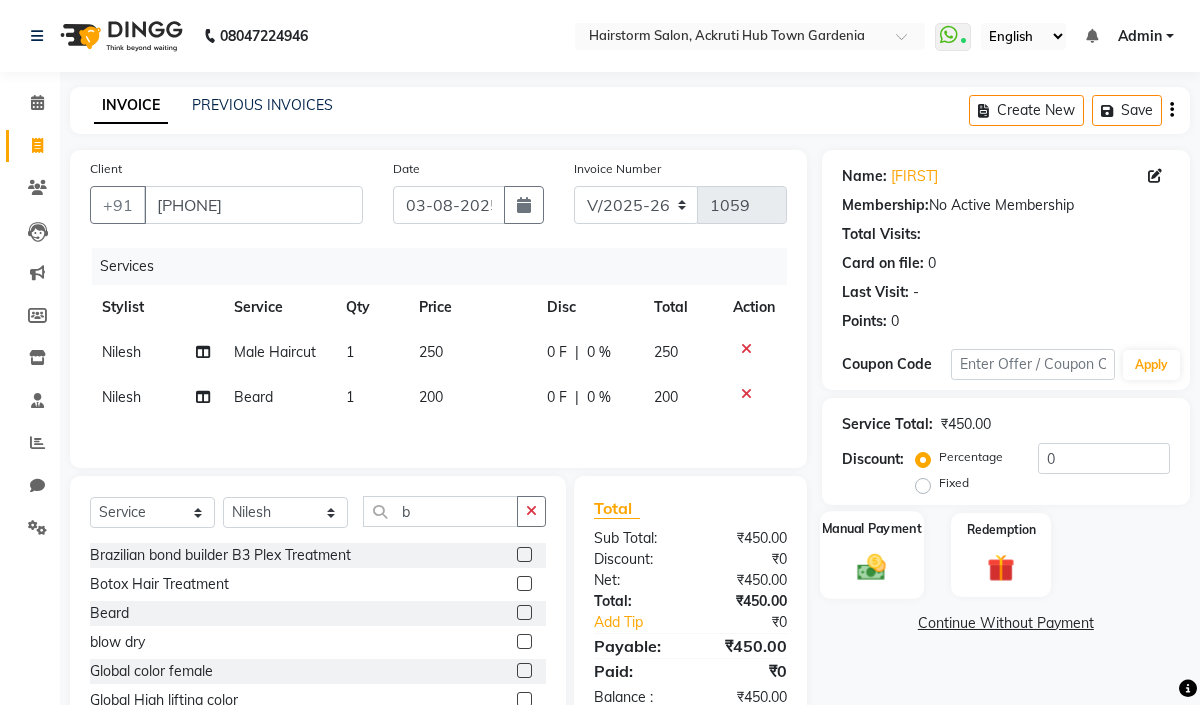 click on "Manual Payment" 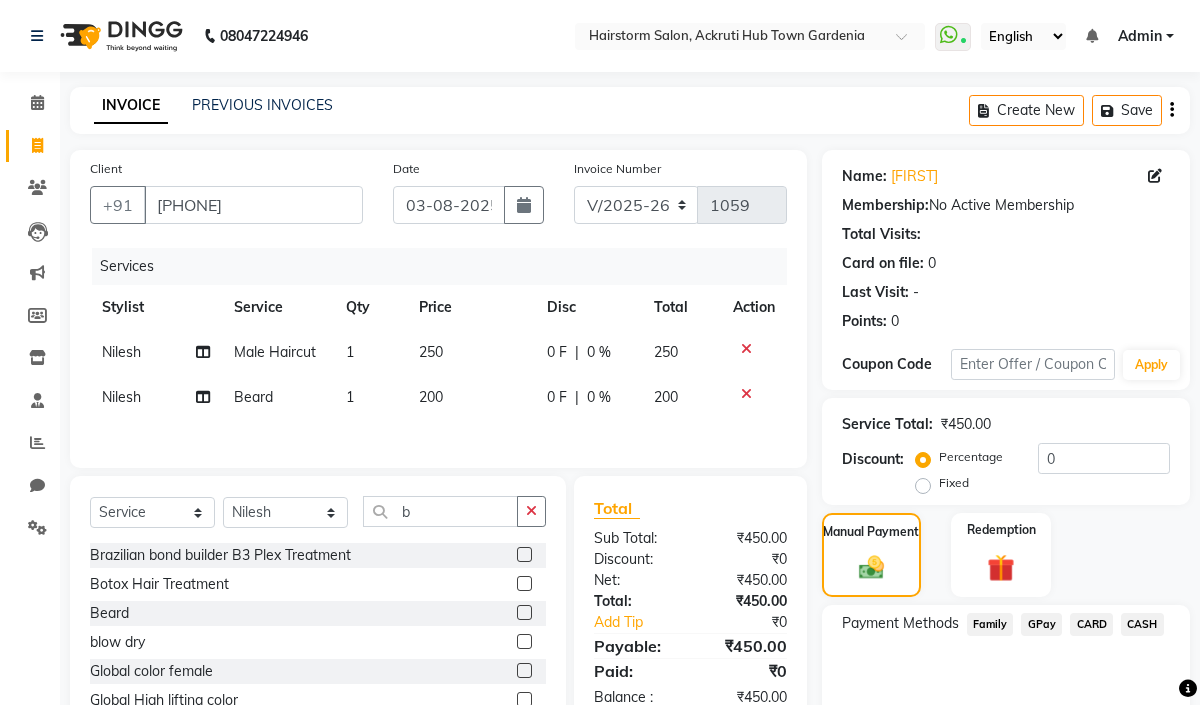click on "GPay" 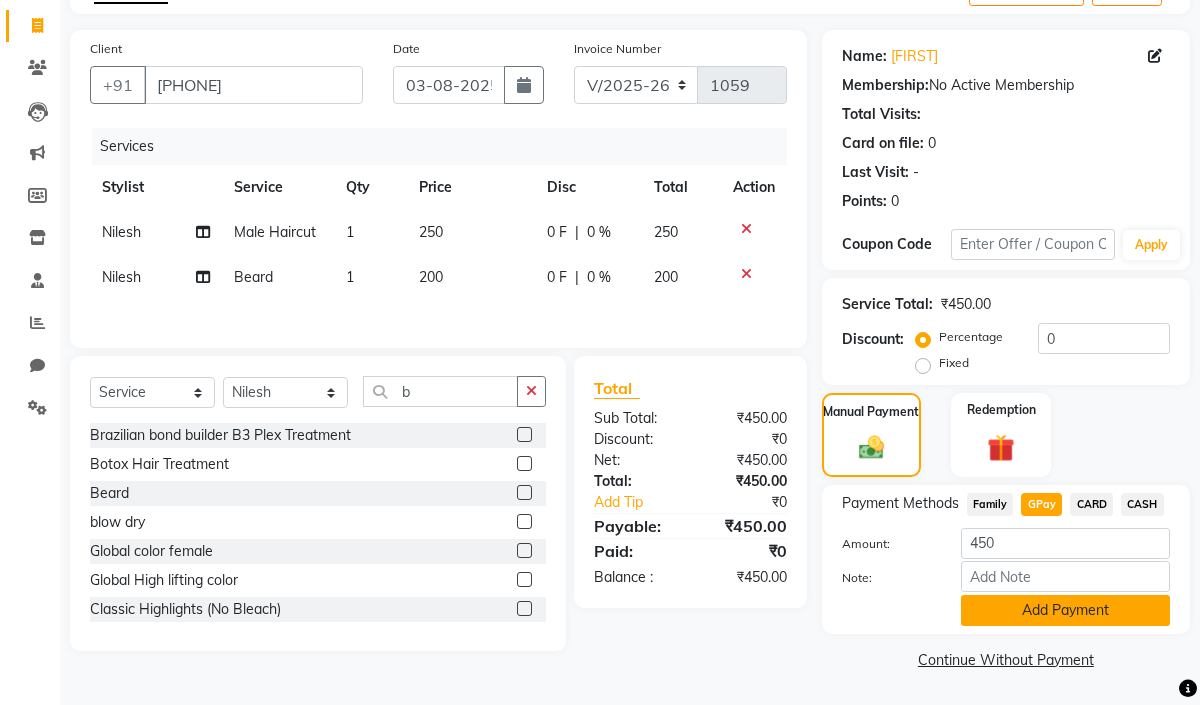 click on "Add Payment" 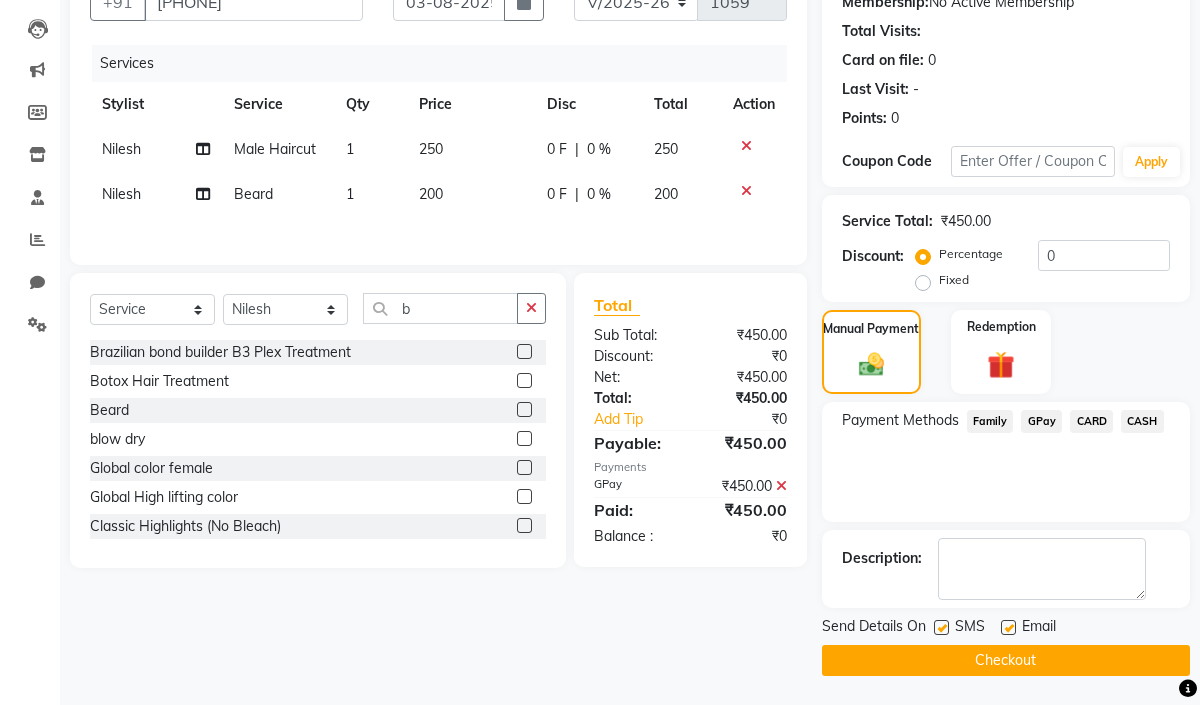 click on "Checkout" 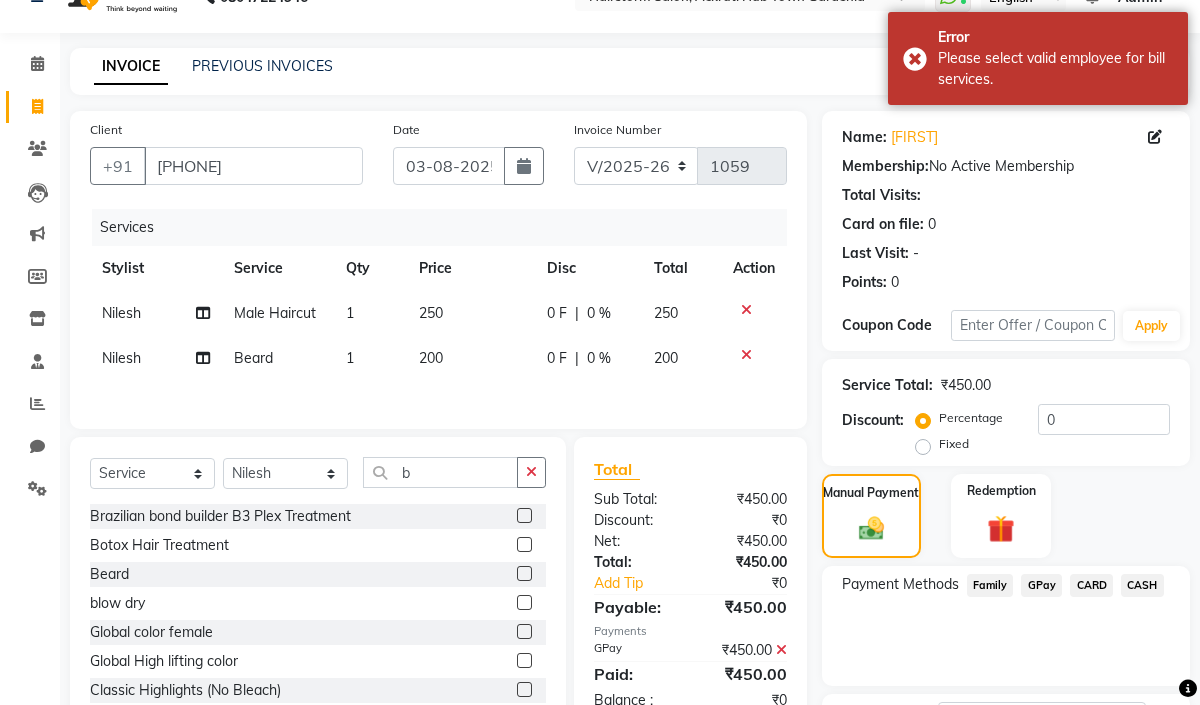 scroll, scrollTop: 0, scrollLeft: 0, axis: both 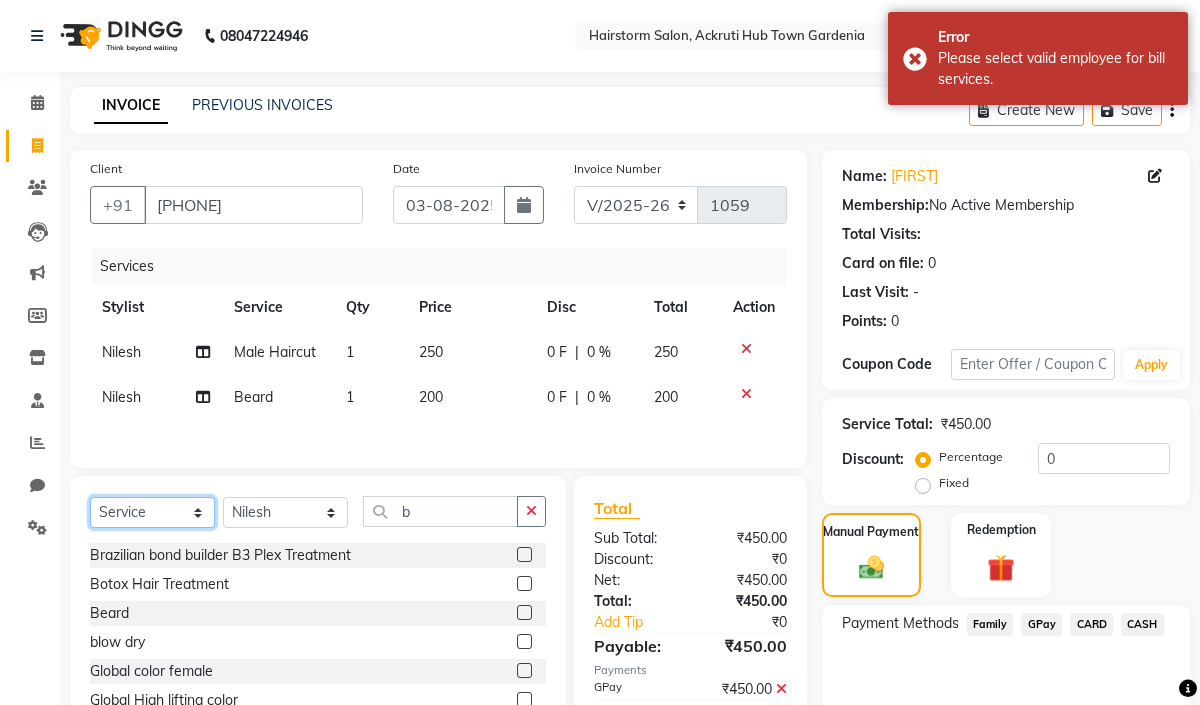 click on "Select  Service  Product  Membership  Package Voucher Prepaid Gift Card" 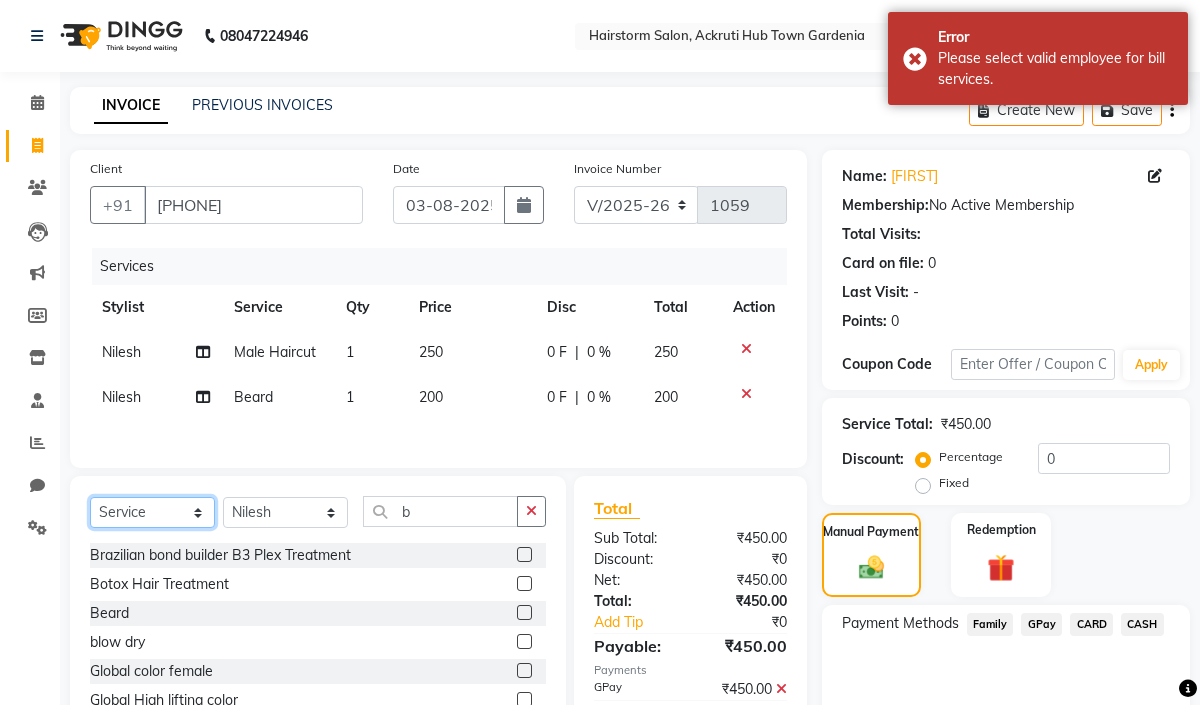click on "Select  Service  Product  Membership  Package Voucher Prepaid Gift Card" 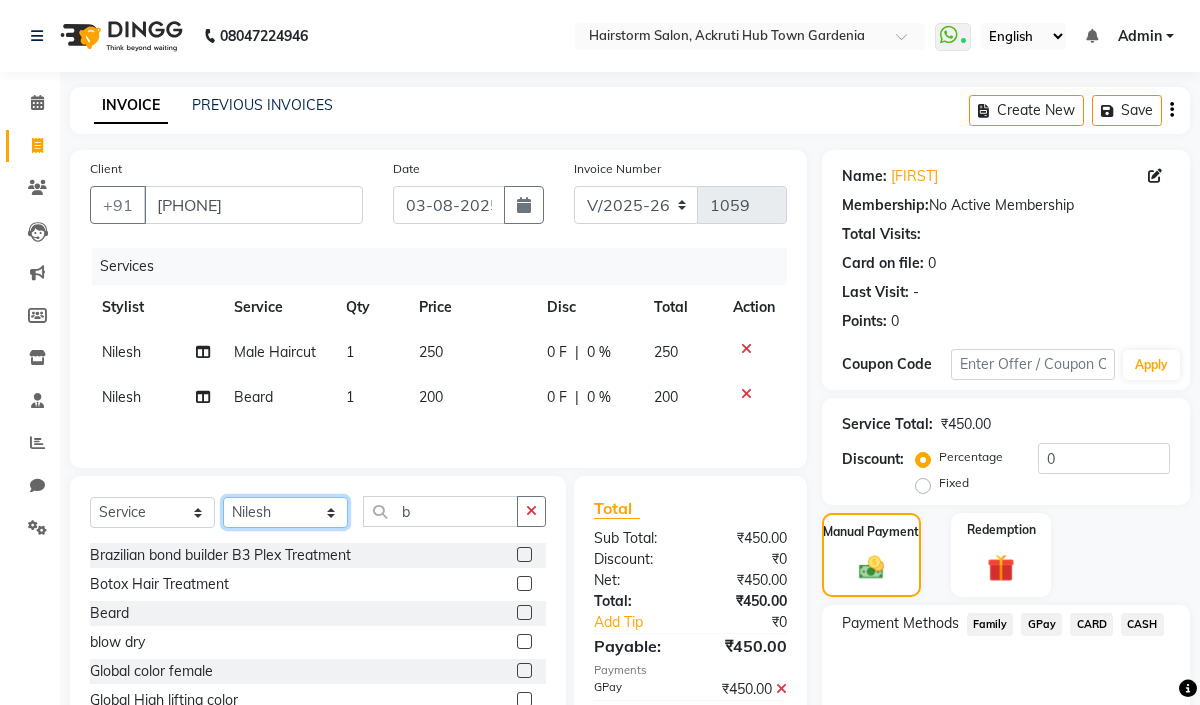 drag, startPoint x: 317, startPoint y: 522, endPoint x: 320, endPoint y: 511, distance: 11.401754 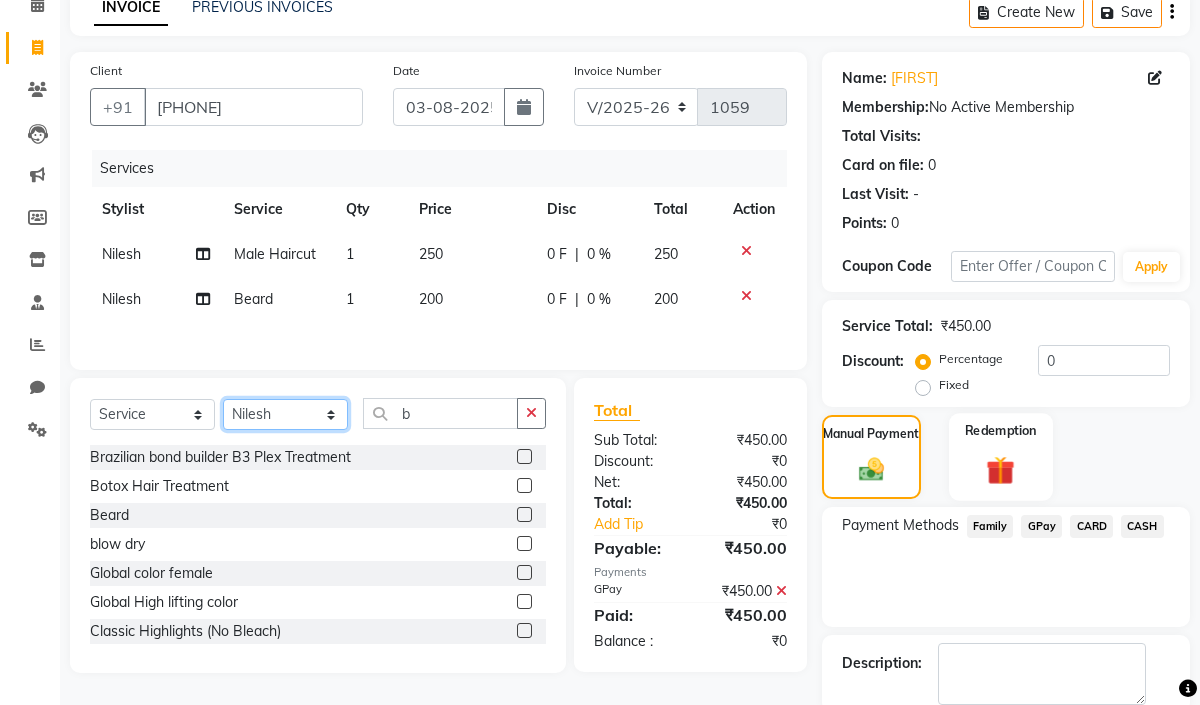 scroll, scrollTop: 203, scrollLeft: 0, axis: vertical 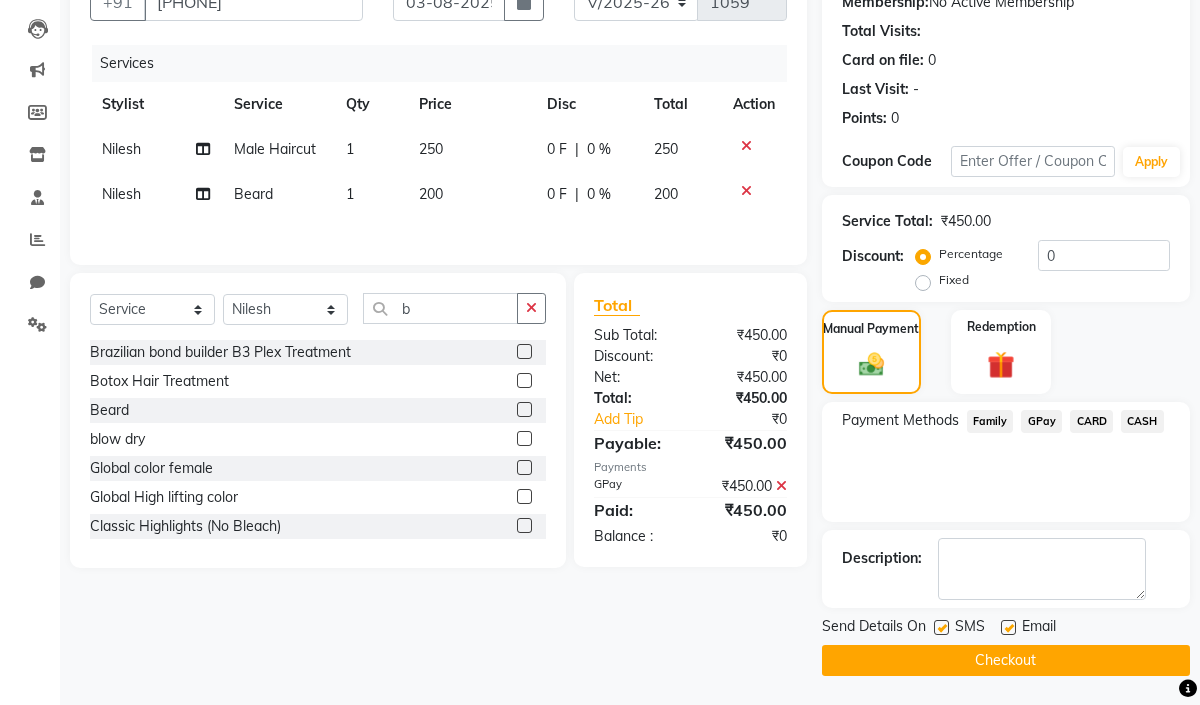 click on "GPay" 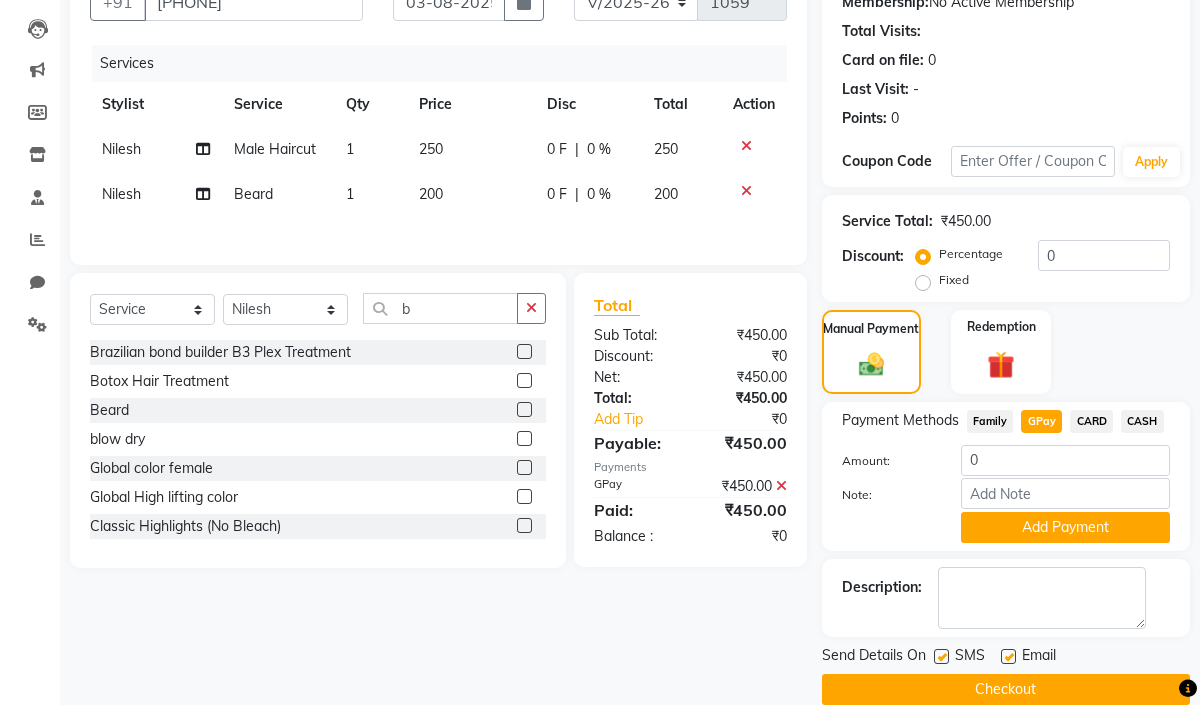click on "Checkout" 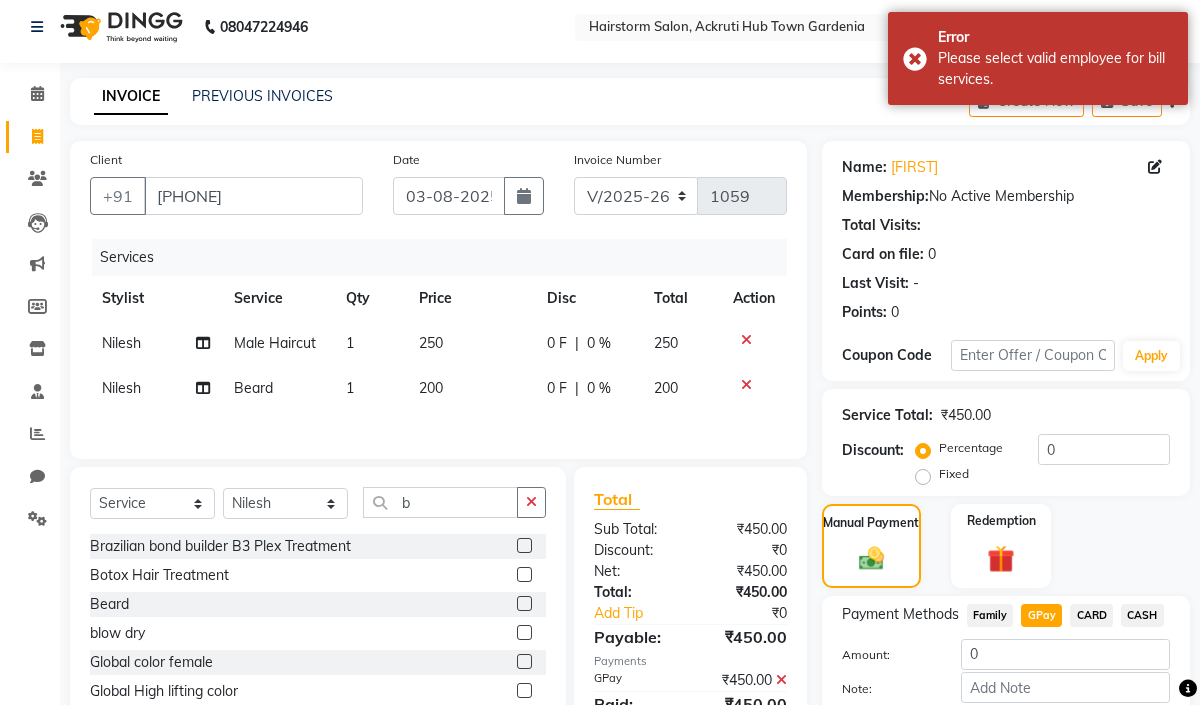 scroll, scrollTop: 0, scrollLeft: 0, axis: both 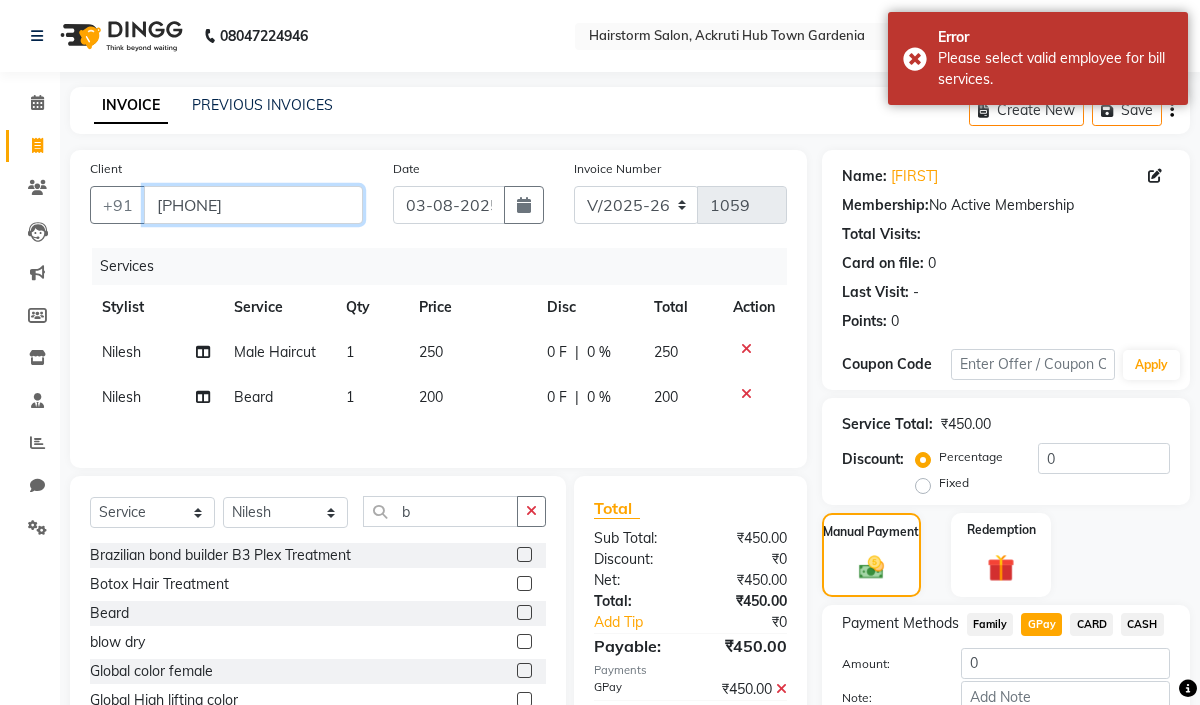 click on "[PHONE]" at bounding box center (253, 205) 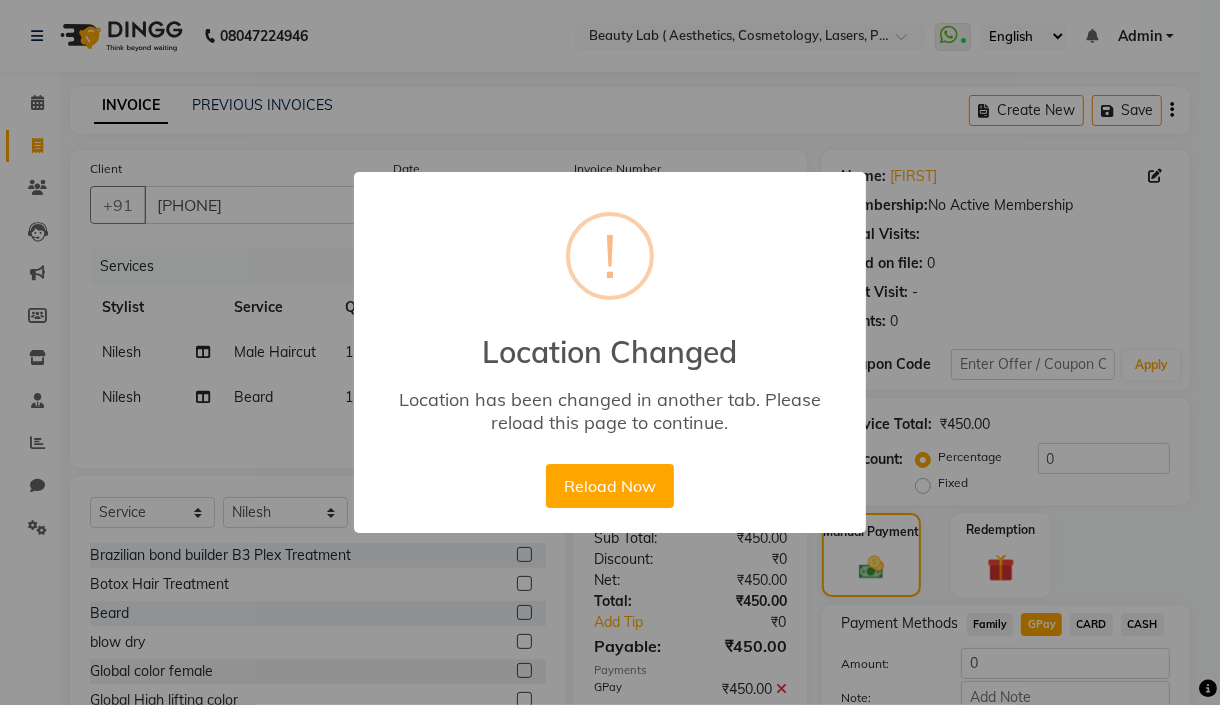 click on "× ! Location Changed Location has been changed in another tab. Please reload this page to continue. Reload Now No Cancel" at bounding box center (610, 352) 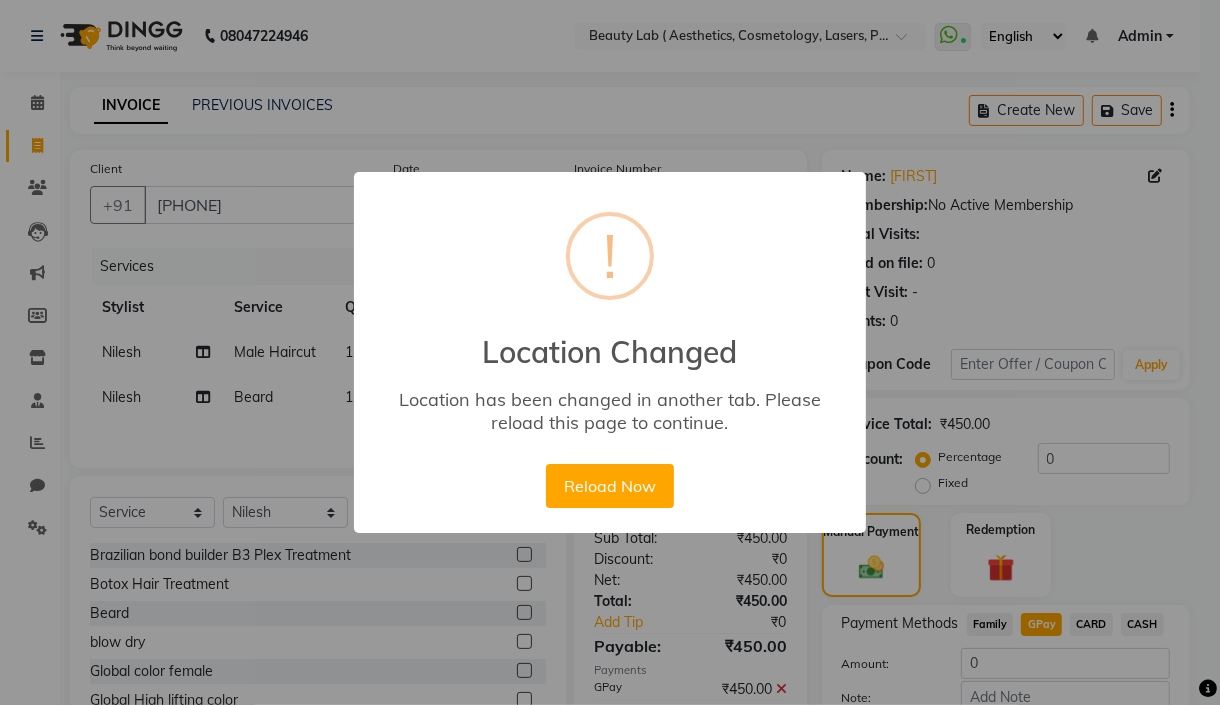 click on "× ! Location Changed Location has been changed in another tab. Please reload this page to continue. Reload Now No Cancel" at bounding box center (610, 352) 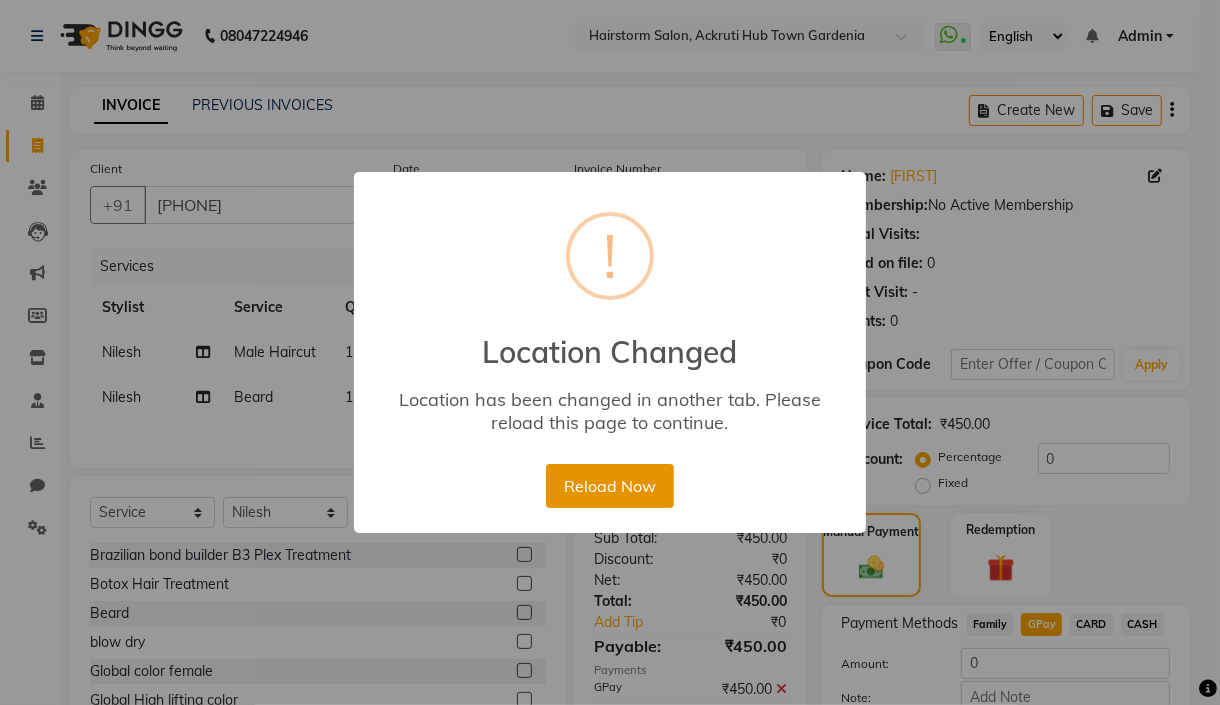 click on "Reload Now" at bounding box center [609, 486] 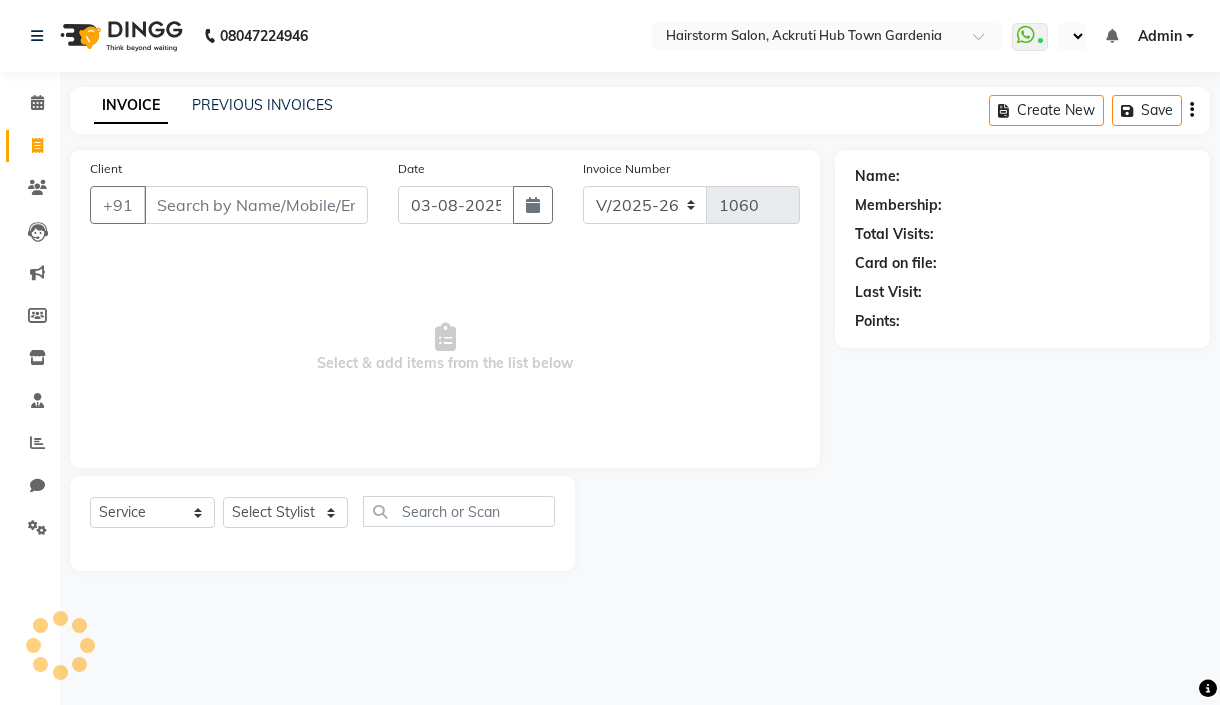 select on "279" 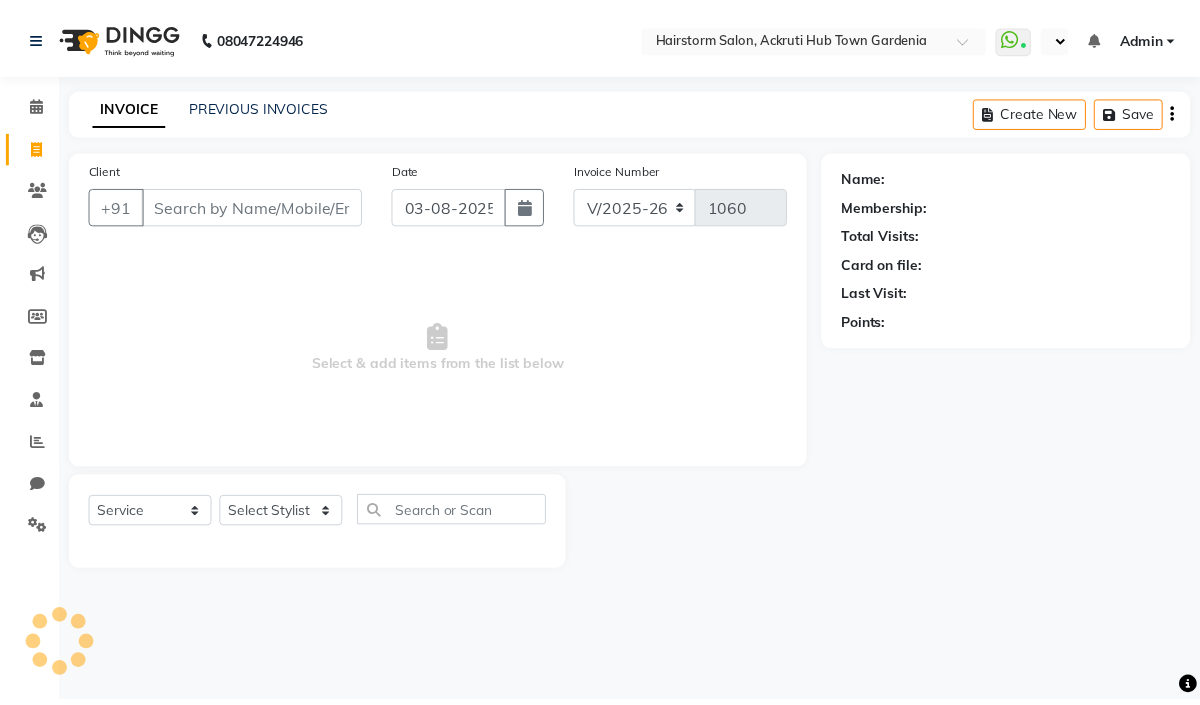 scroll, scrollTop: 0, scrollLeft: 0, axis: both 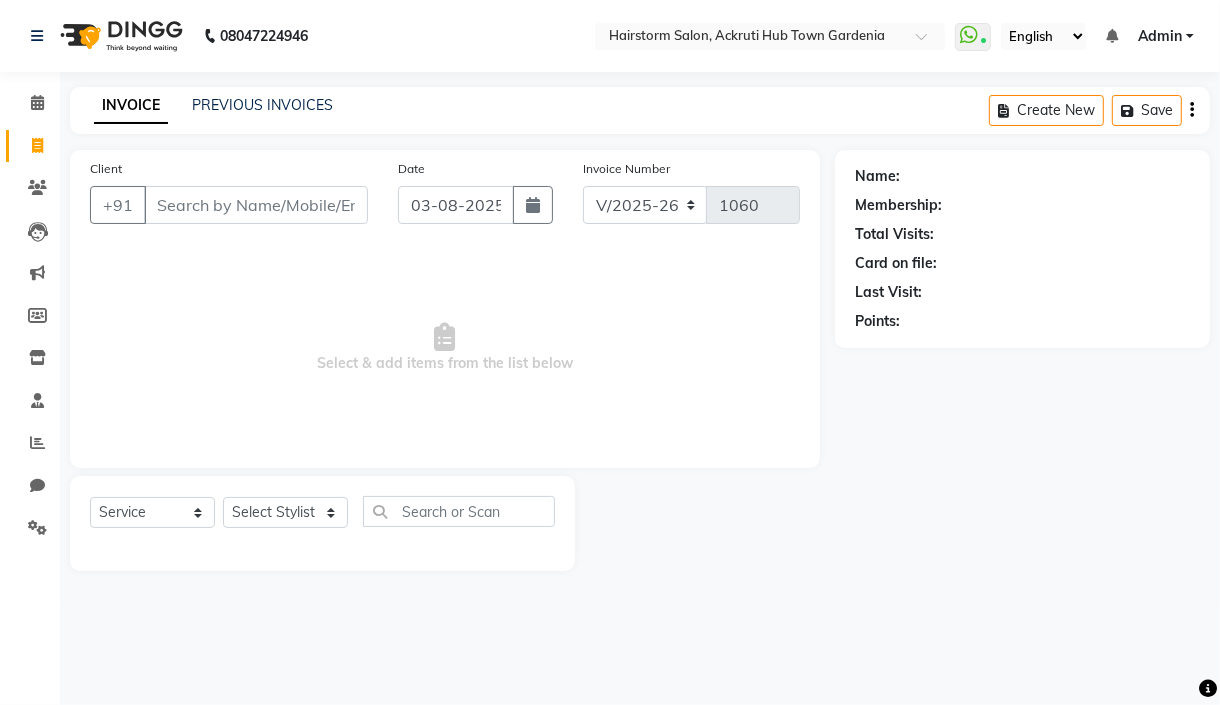 select on "en" 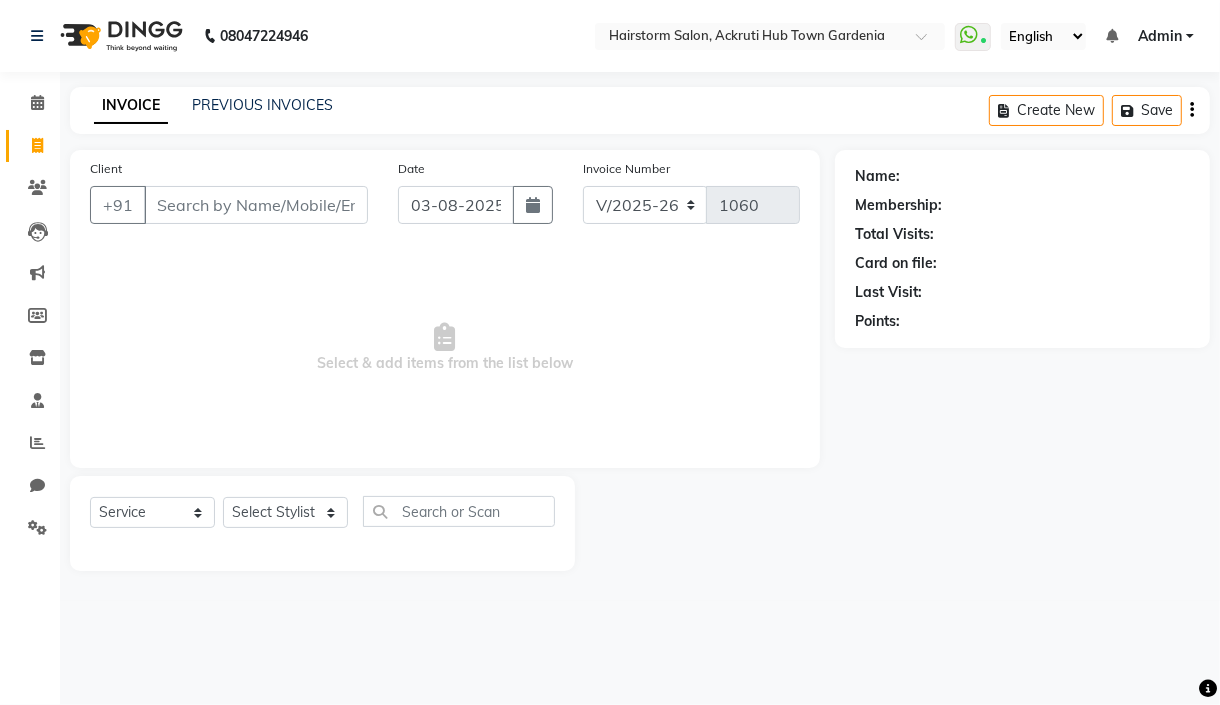click on "Client" at bounding box center [256, 205] 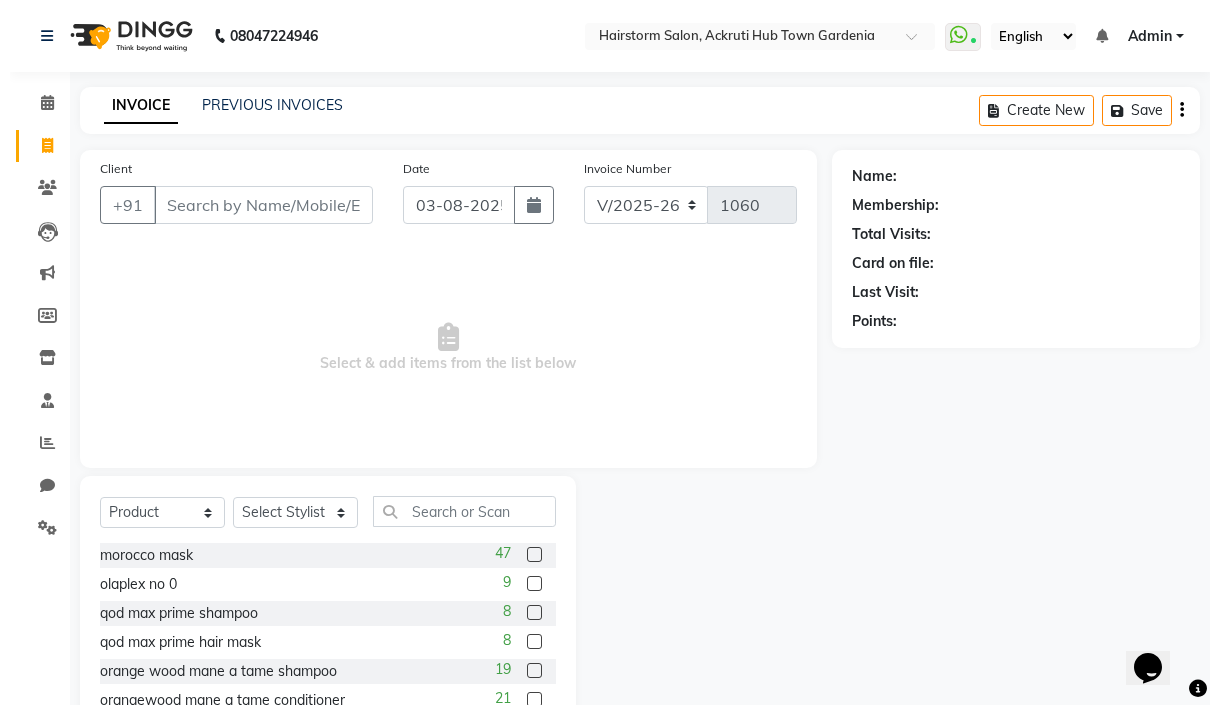 scroll, scrollTop: 0, scrollLeft: 0, axis: both 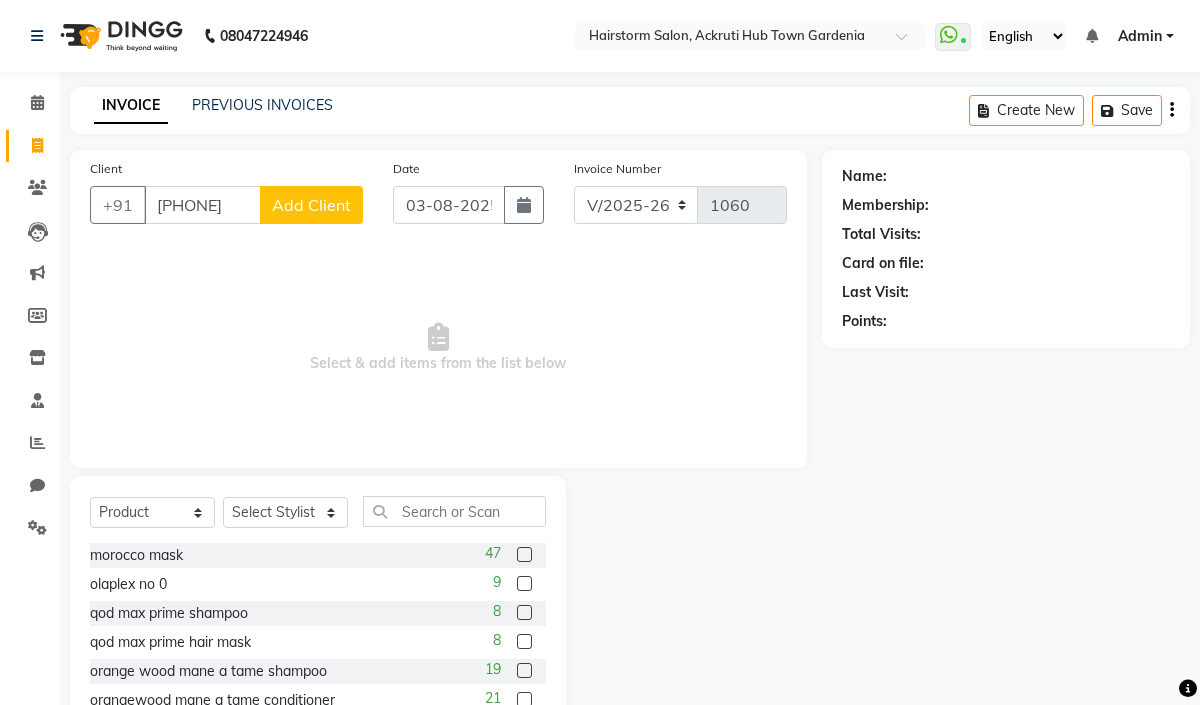 type on "[PHONE]" 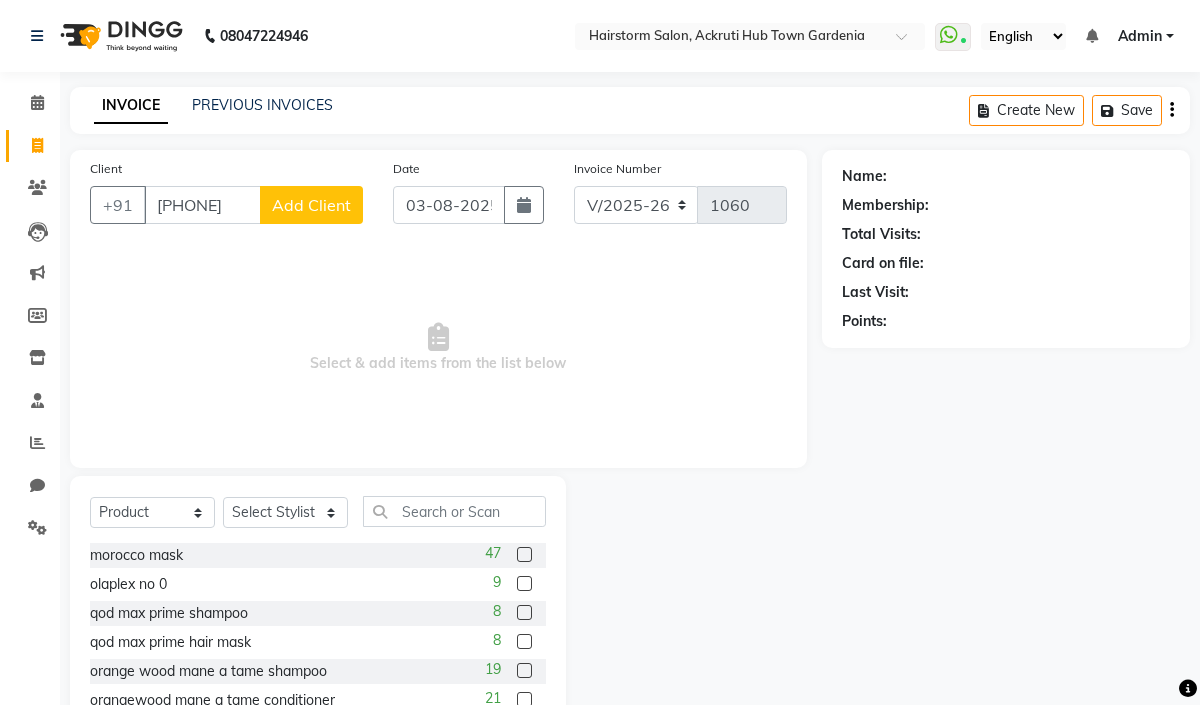click on "Add Client" 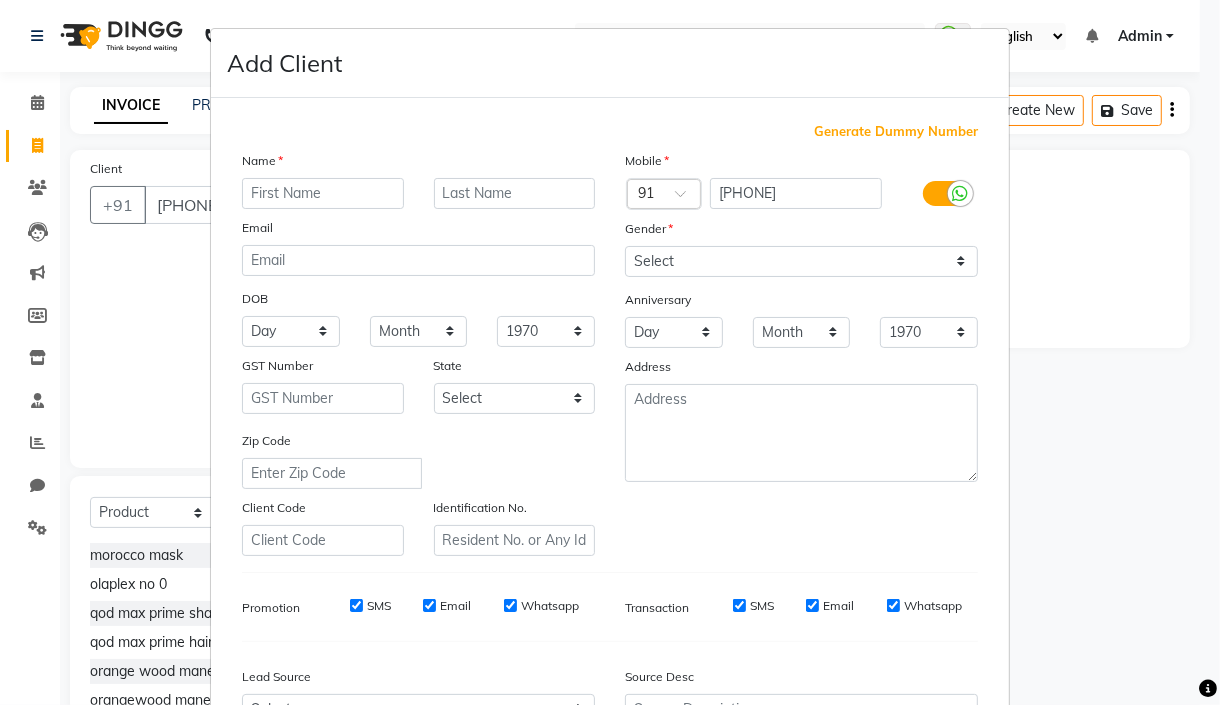 click at bounding box center [323, 193] 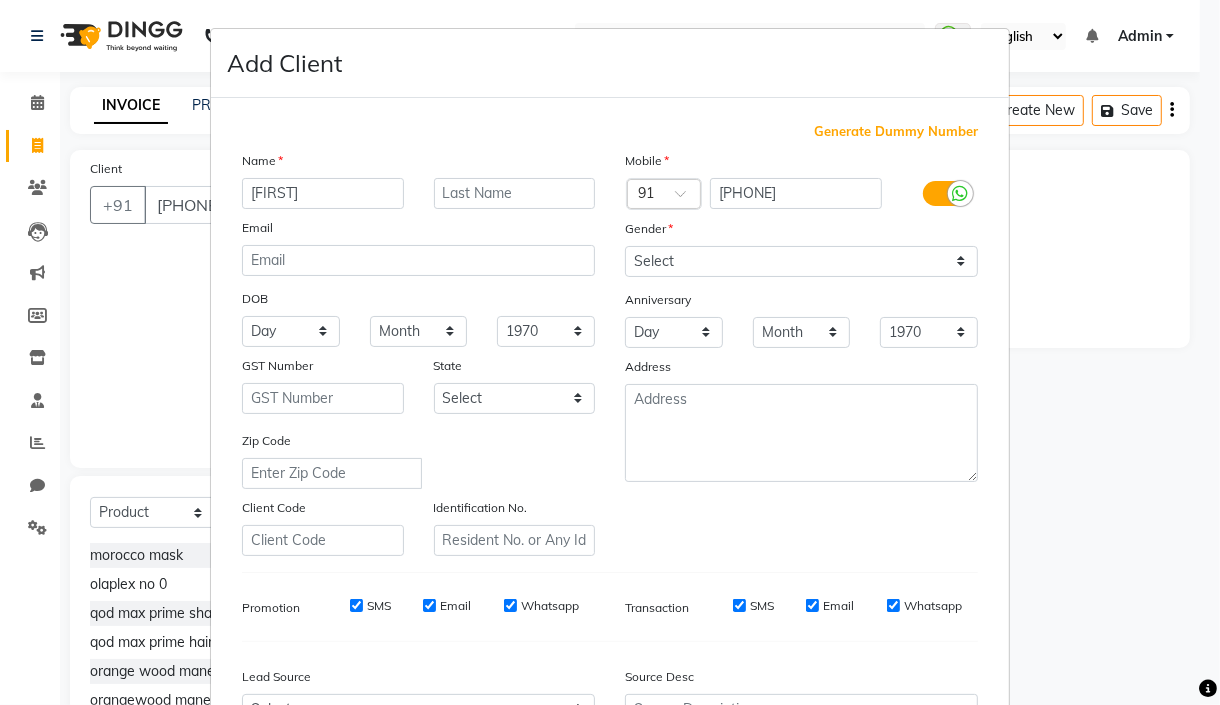 type on "ziyad" 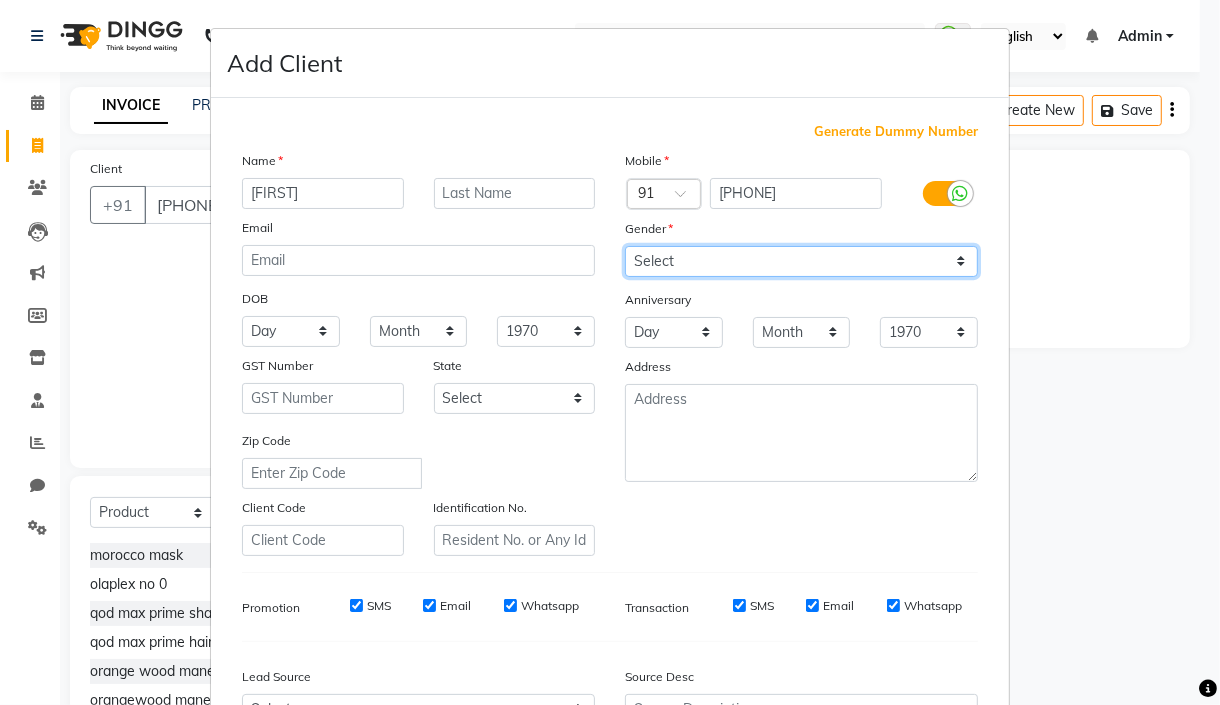 click on "Select Male Female Other Prefer Not To Say" at bounding box center (801, 261) 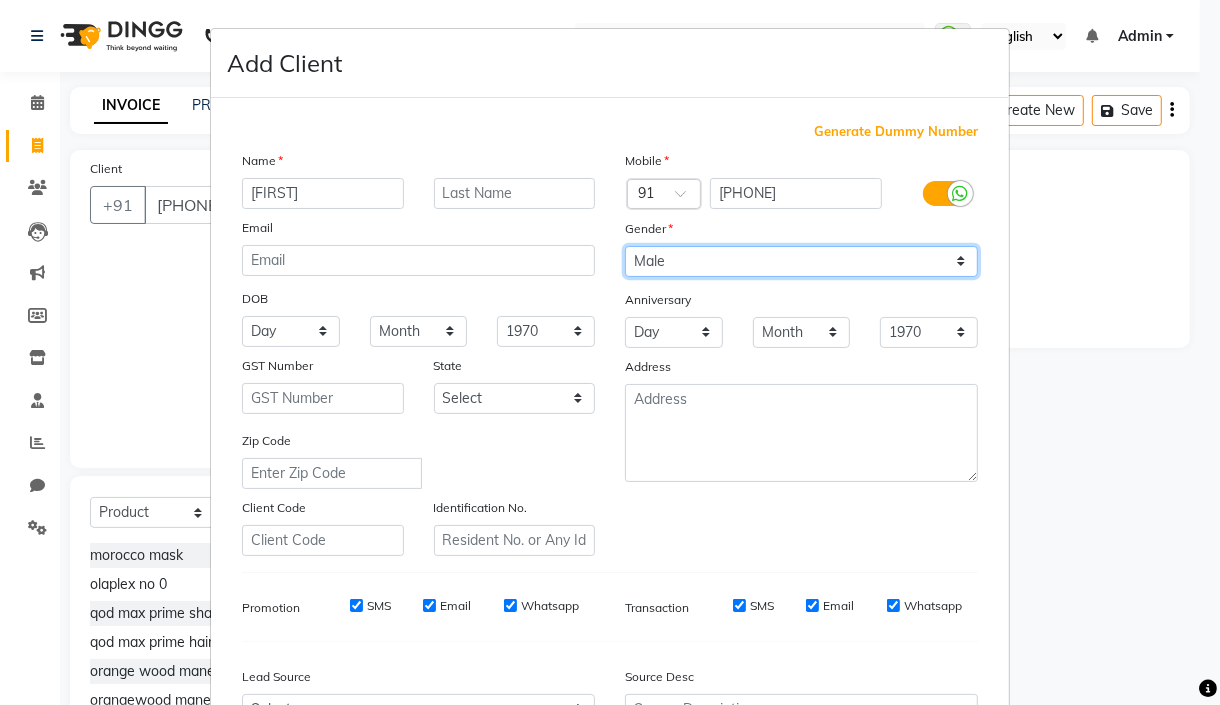 click on "Select Male Female Other Prefer Not To Say" at bounding box center [801, 261] 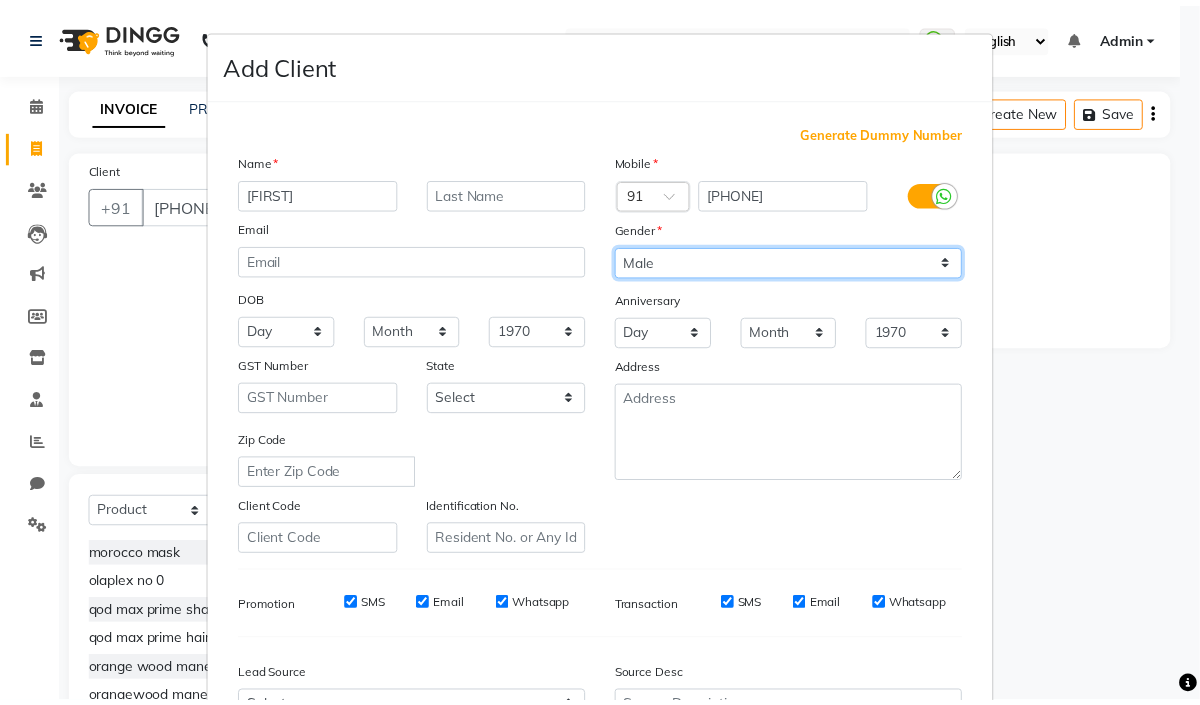 scroll, scrollTop: 221, scrollLeft: 0, axis: vertical 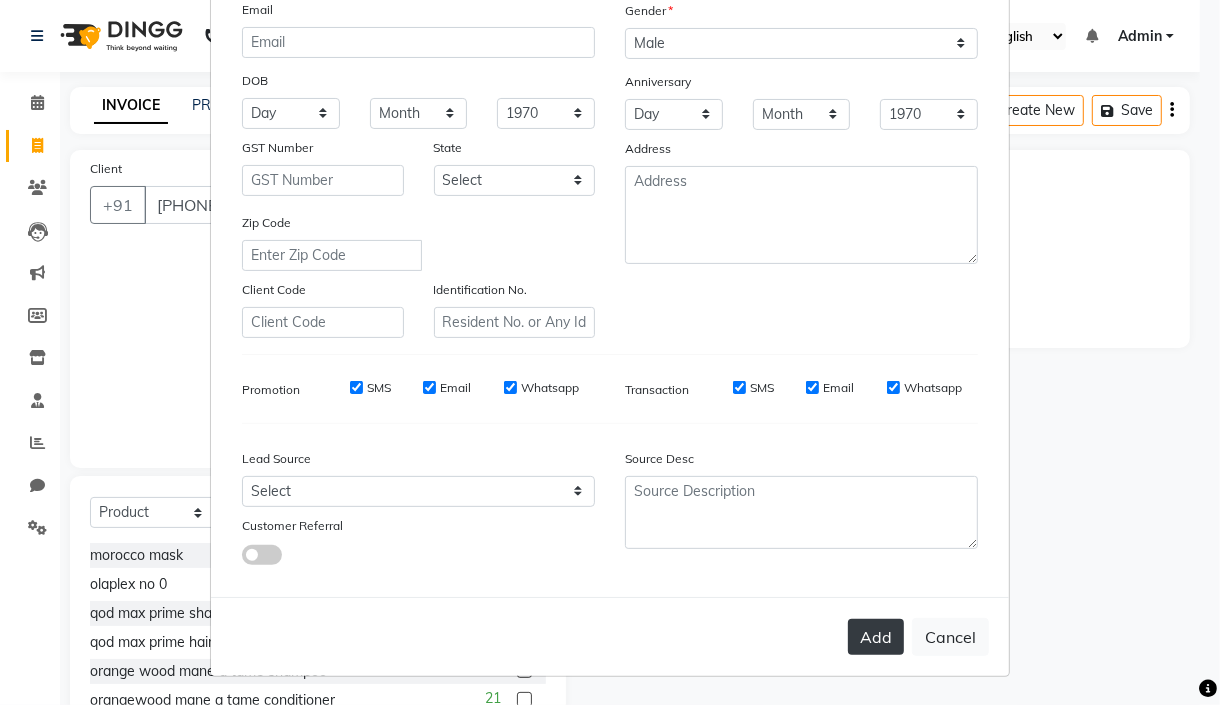 click on "Add" at bounding box center (876, 637) 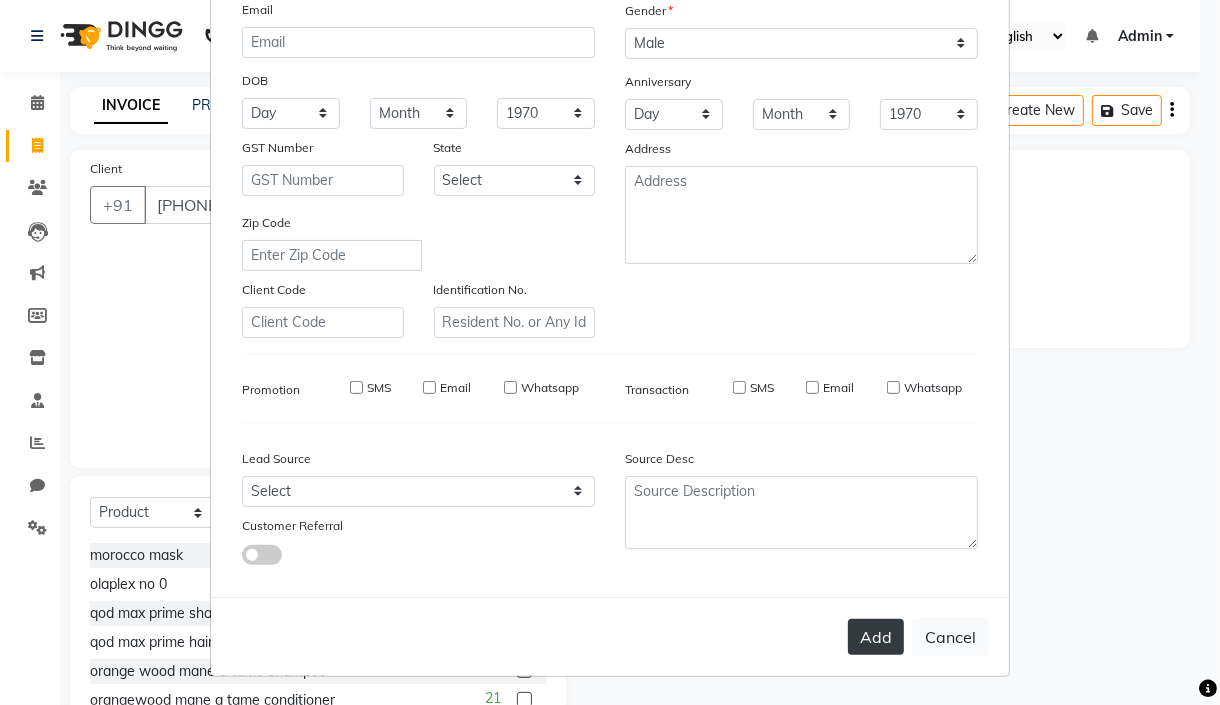 type 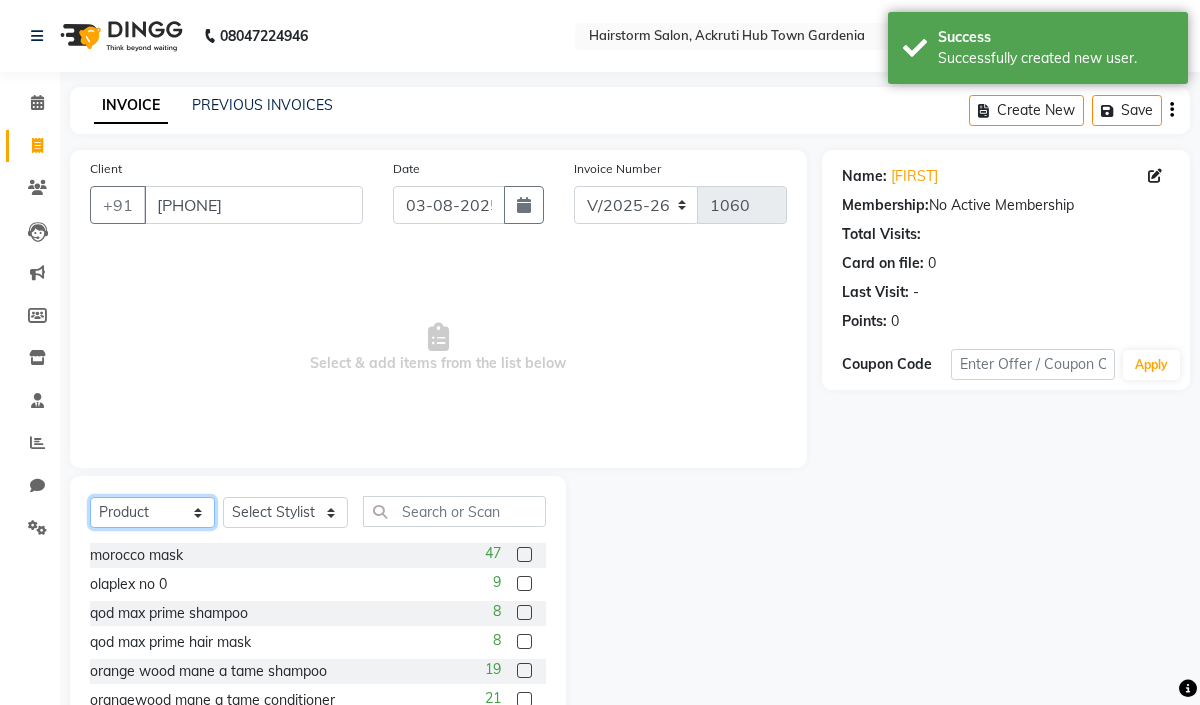 drag, startPoint x: 136, startPoint y: 514, endPoint x: 147, endPoint y: 501, distance: 17.029387 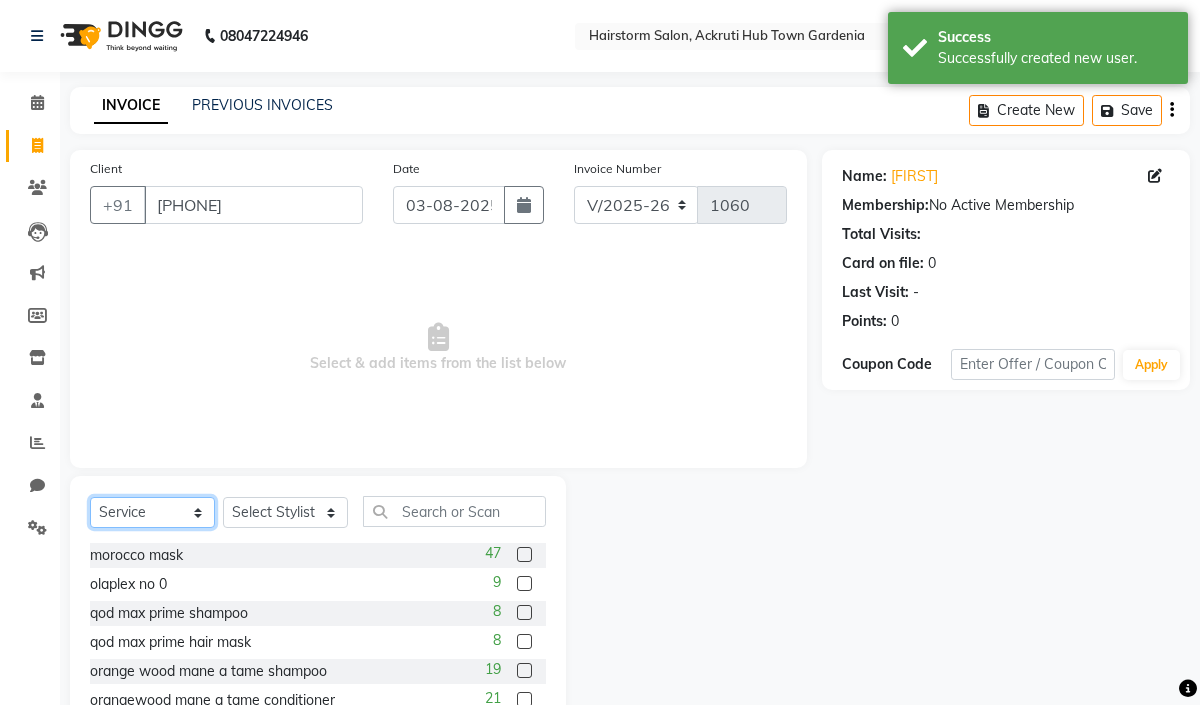 click on "Select  Service  Product  Membership  Package Voucher Prepaid Gift Card" 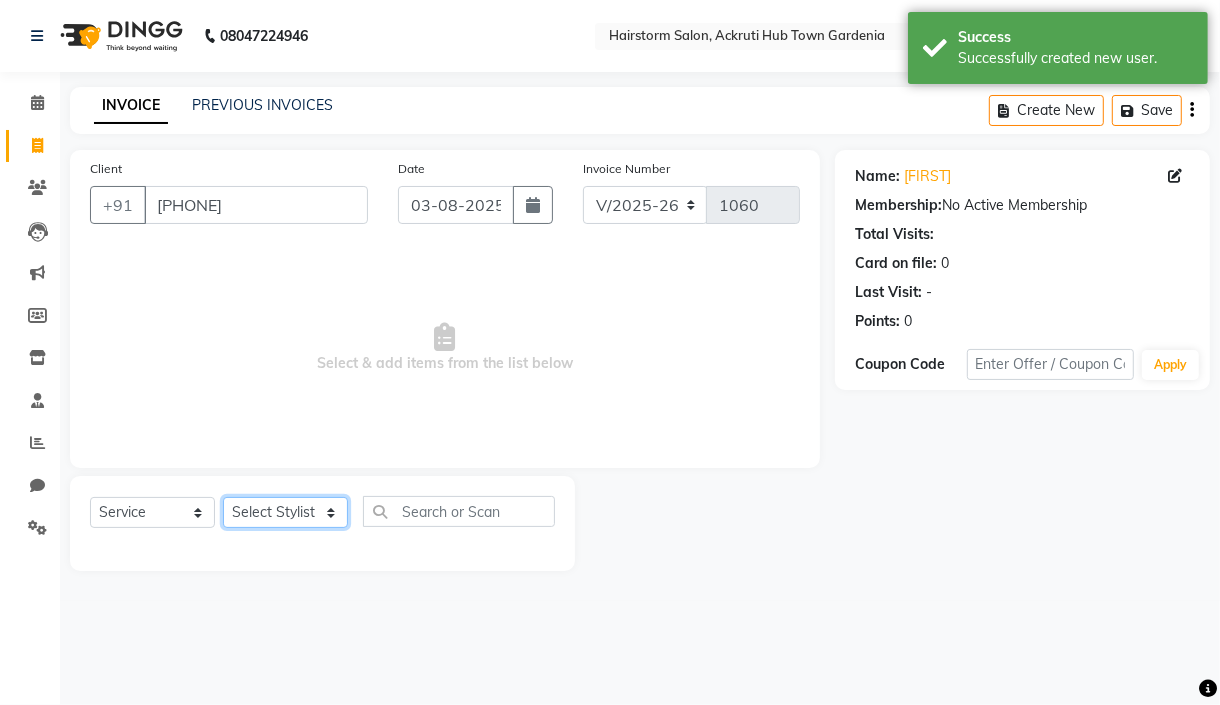 click on "Select Stylist [FIRST] [LAST] [FIRST] [LAST] [FIRST] [LAST] [FIRST] [LAST] [FIRST] [LAST] [FIRST] [LAST] [FIRST] [LAST]" 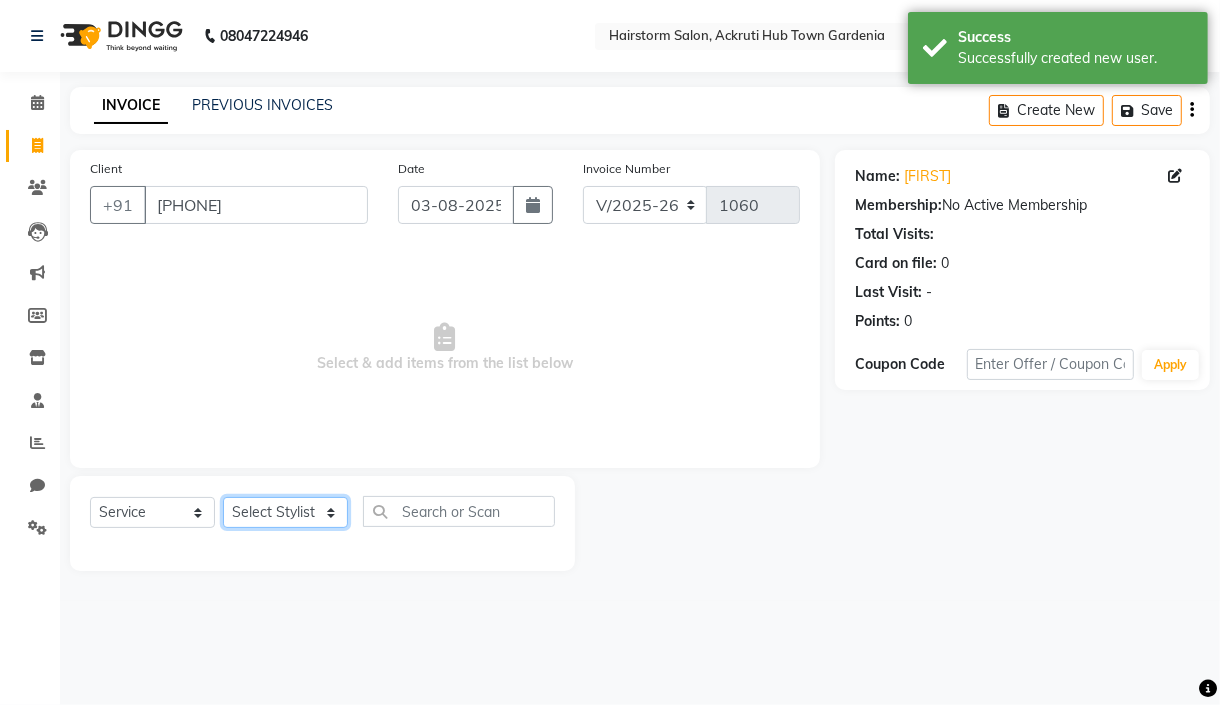 select on "59938" 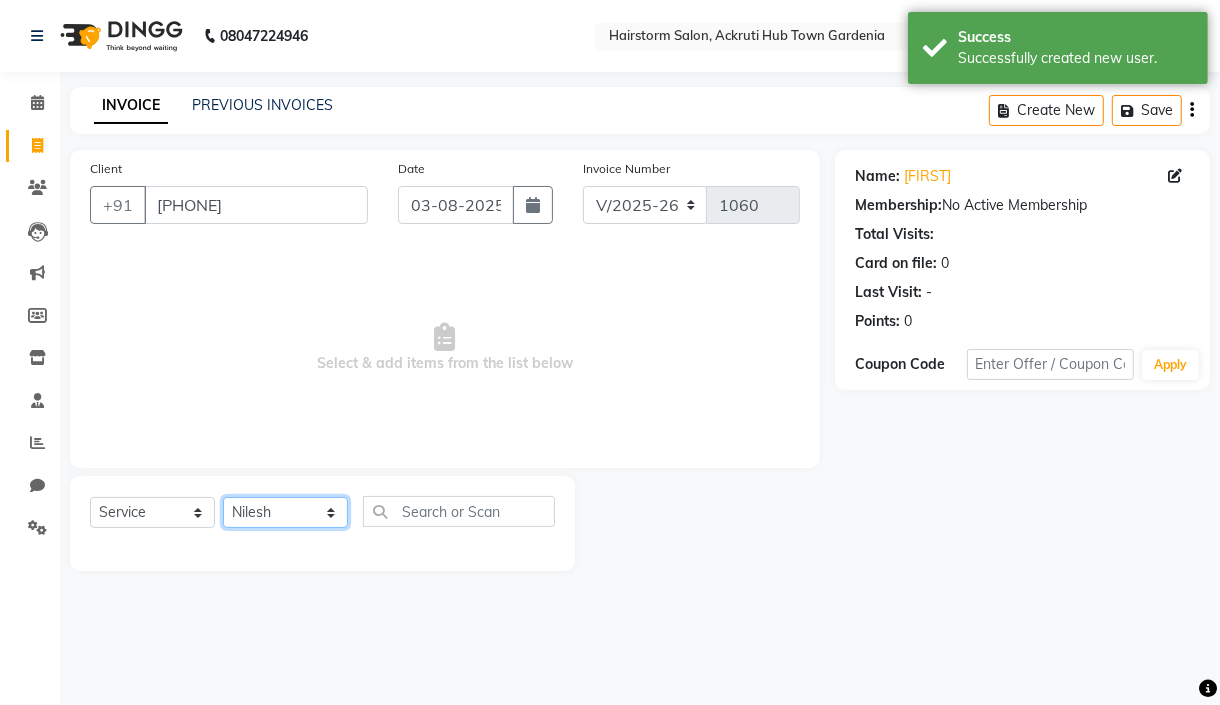 click on "Select Stylist [FIRST] [LAST] [FIRST] [LAST] [FIRST] [LAST] [FIRST] [LAST] [FIRST] [LAST] [FIRST] [LAST] [FIRST] [LAST]" 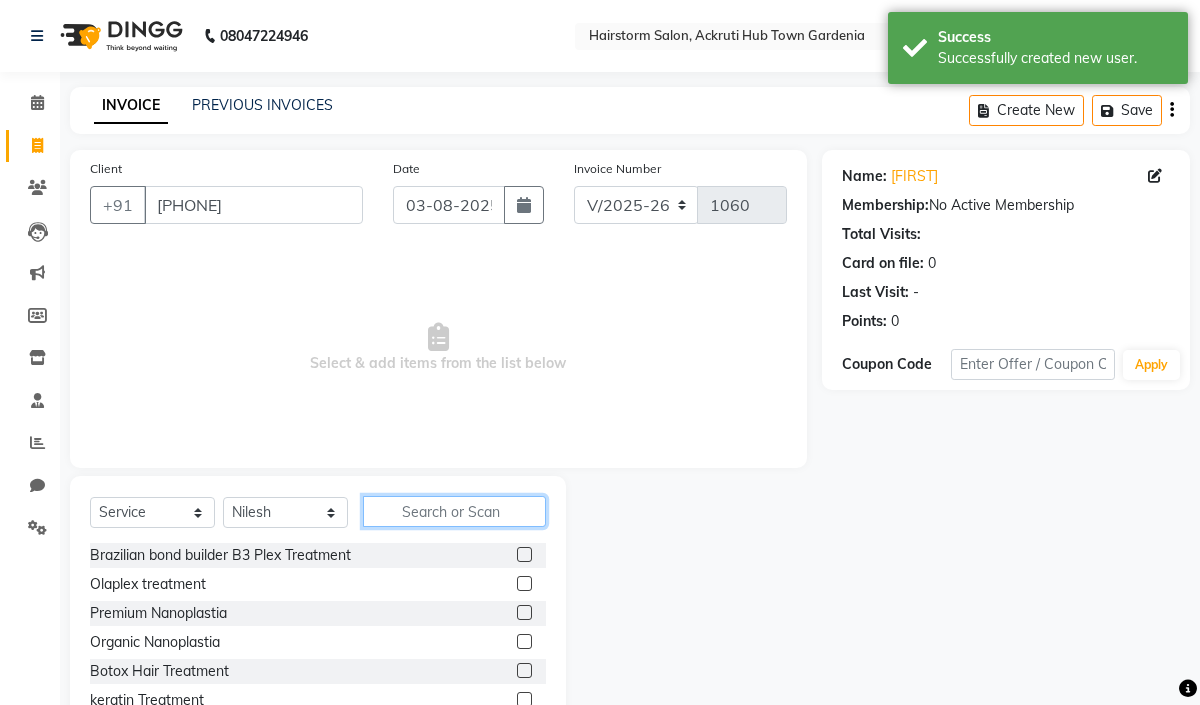 click 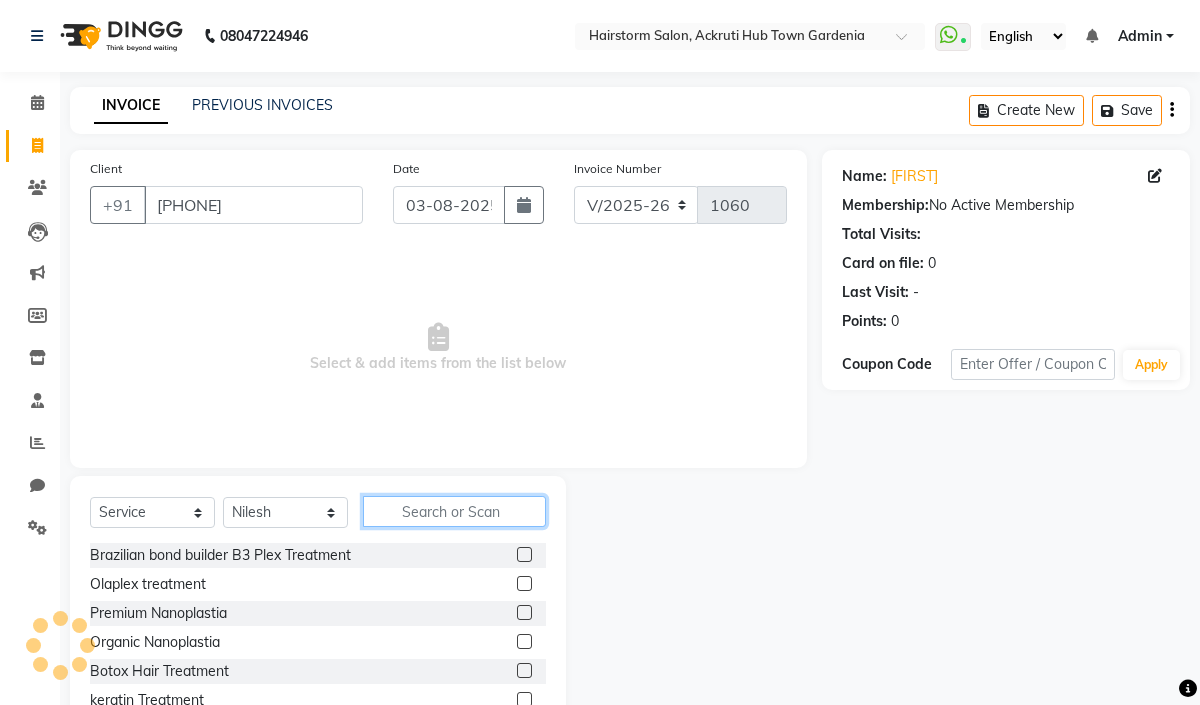 click 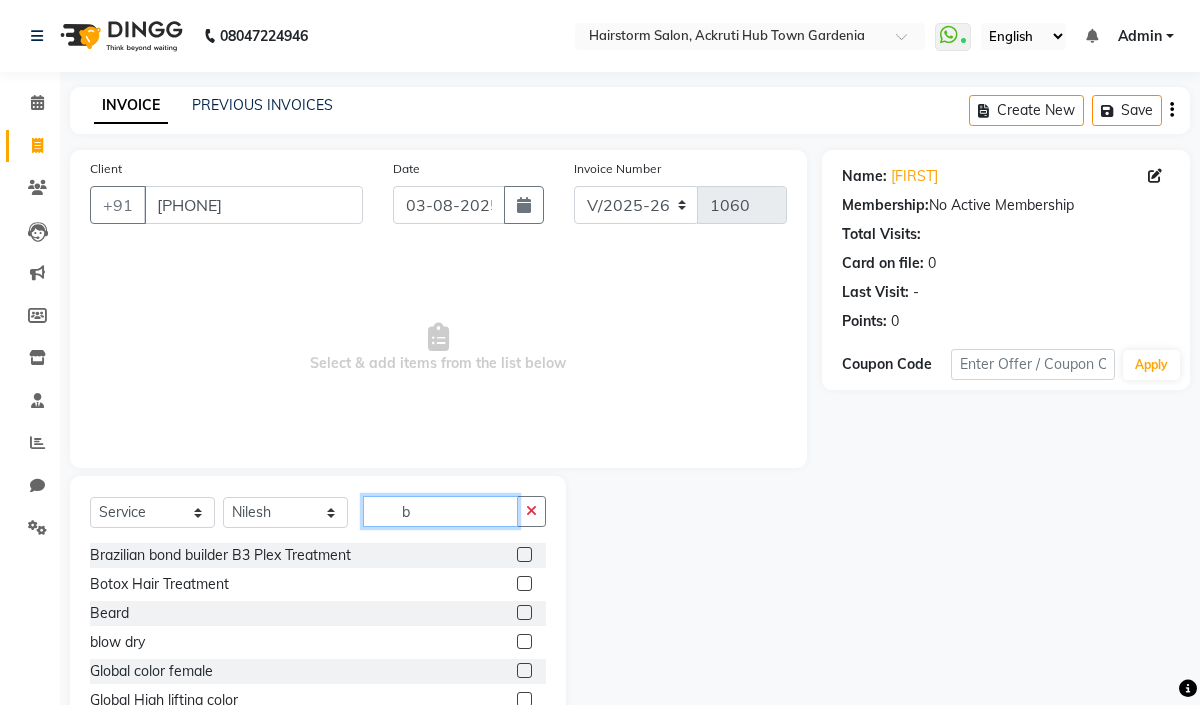 type on "b" 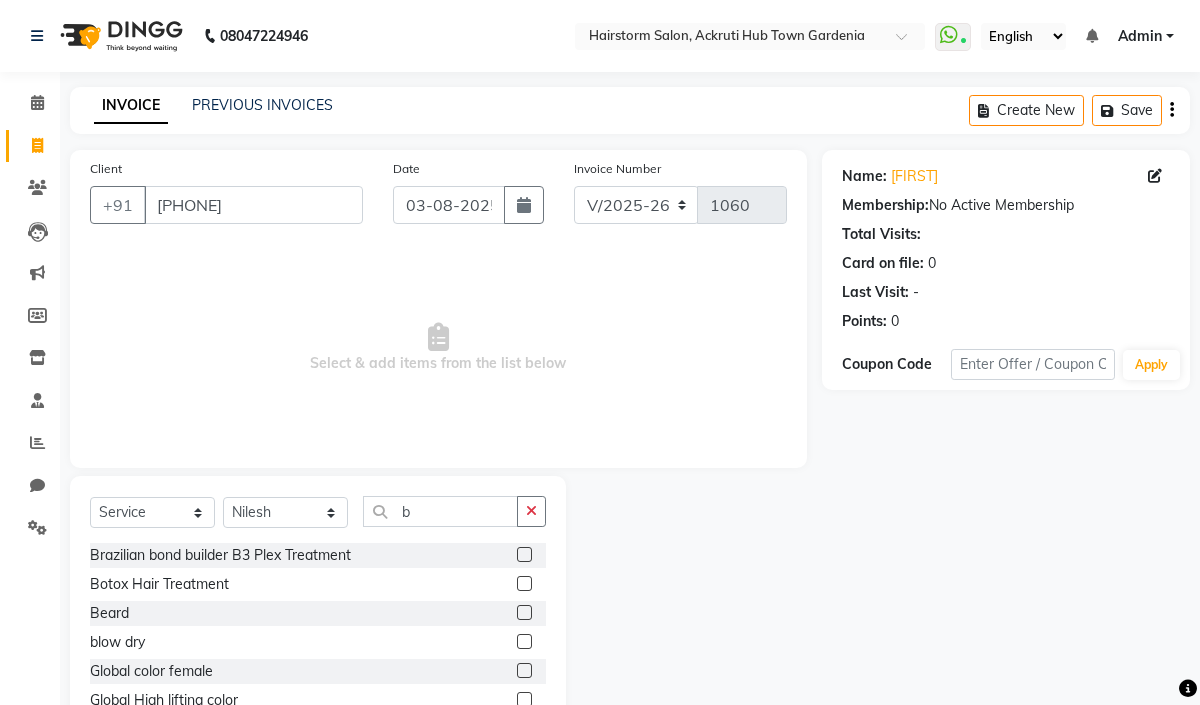 click 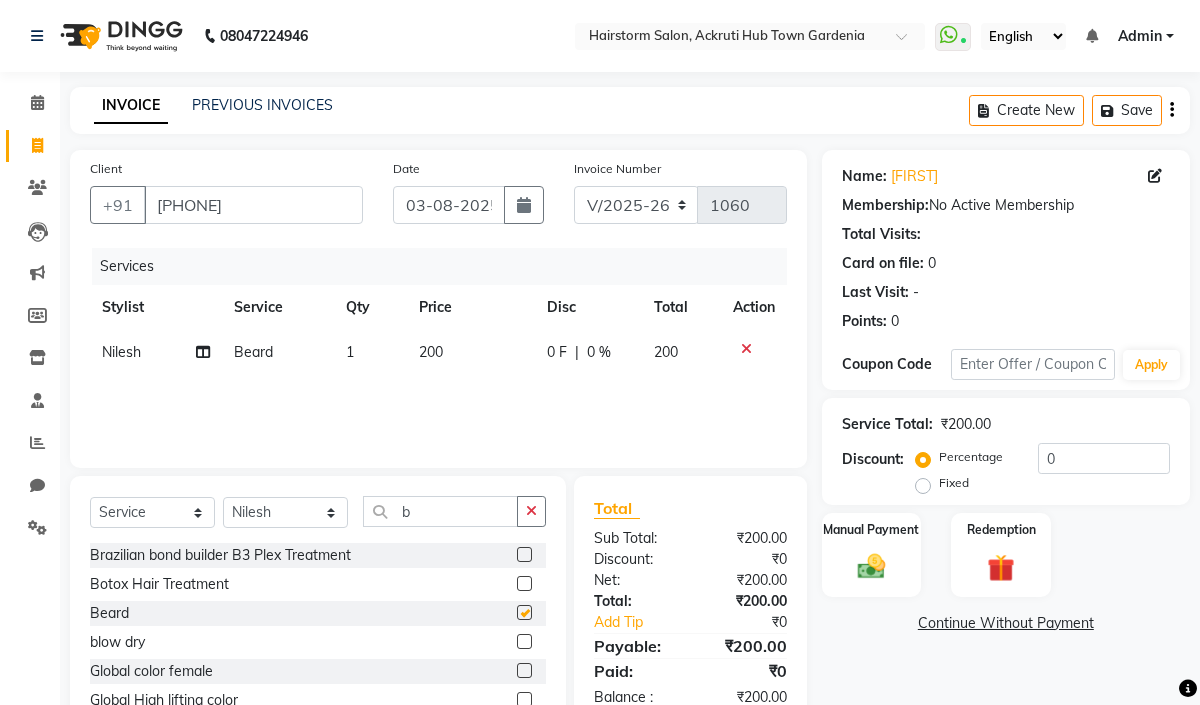 checkbox on "false" 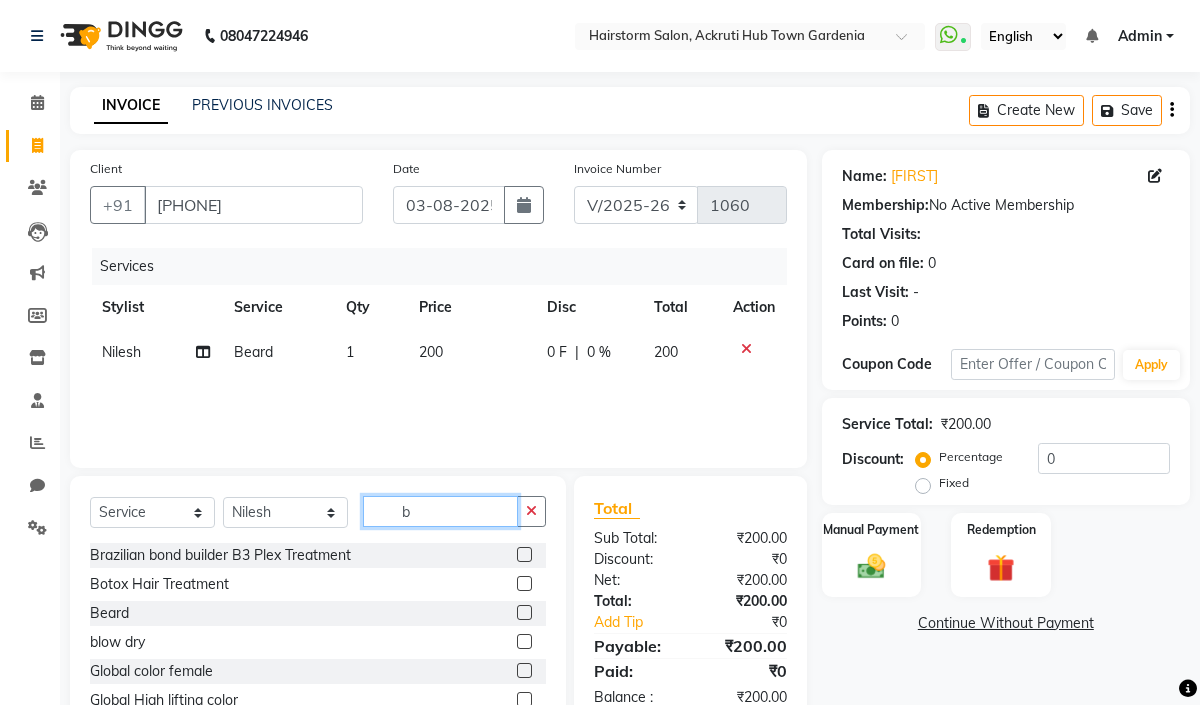 click on "b" 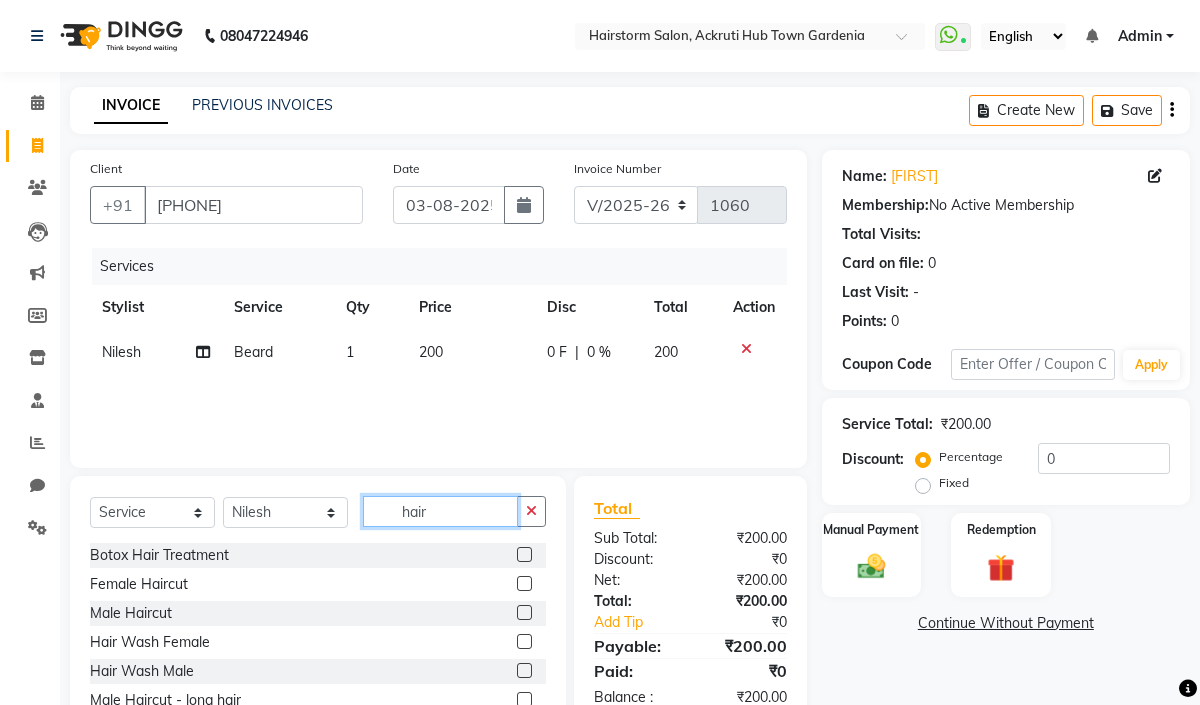 type on "hair" 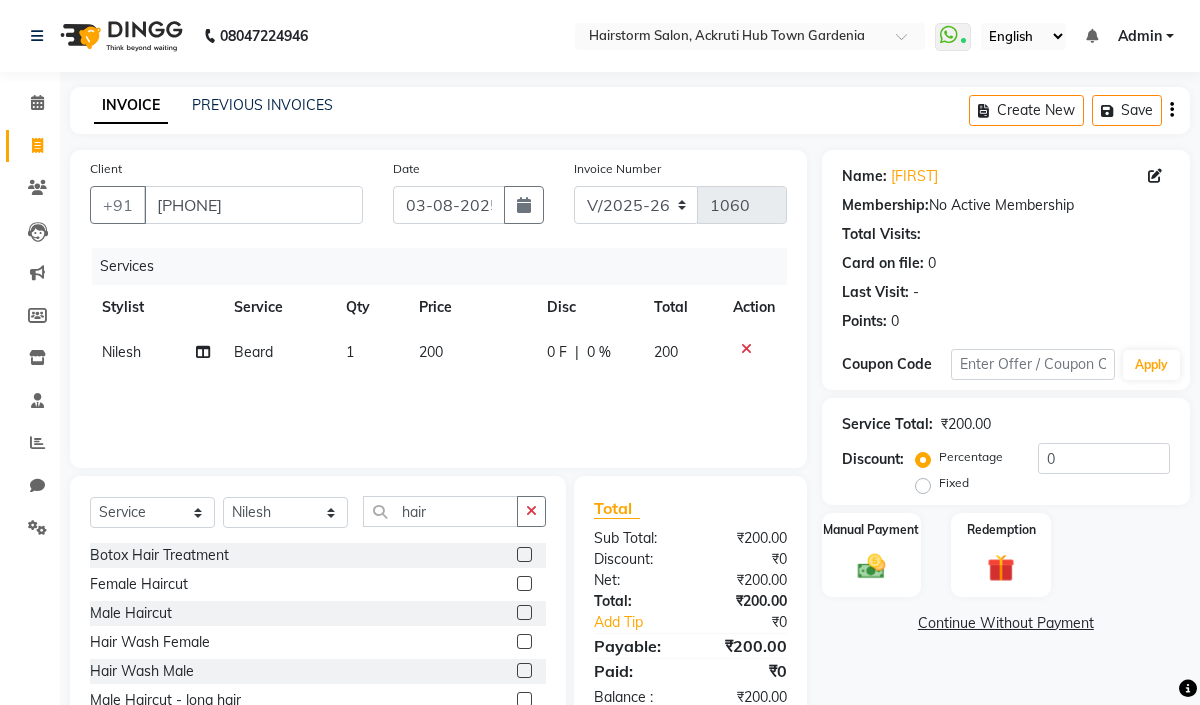 click 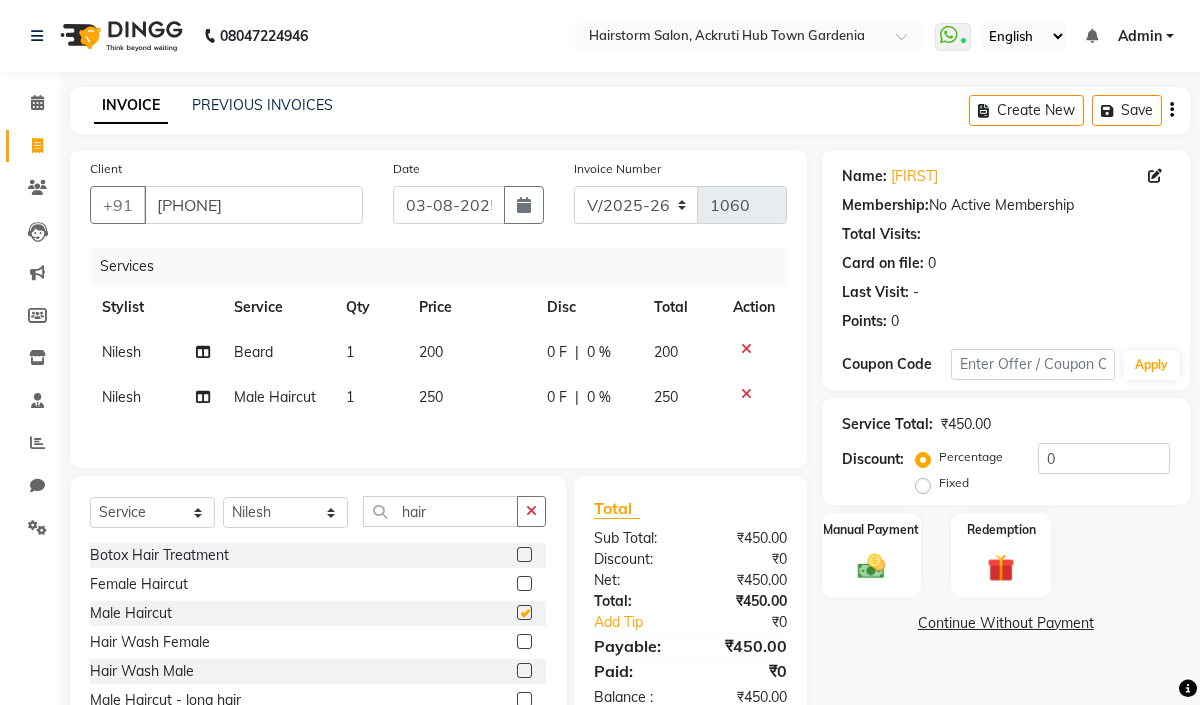 checkbox on "false" 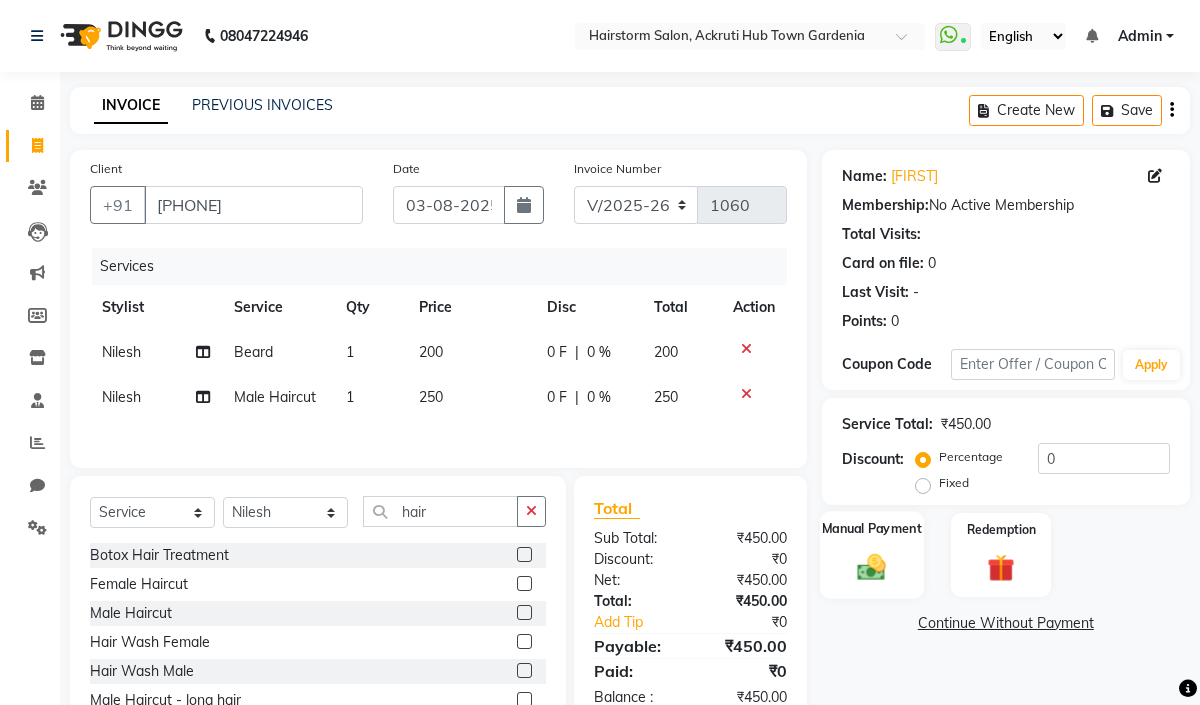 click 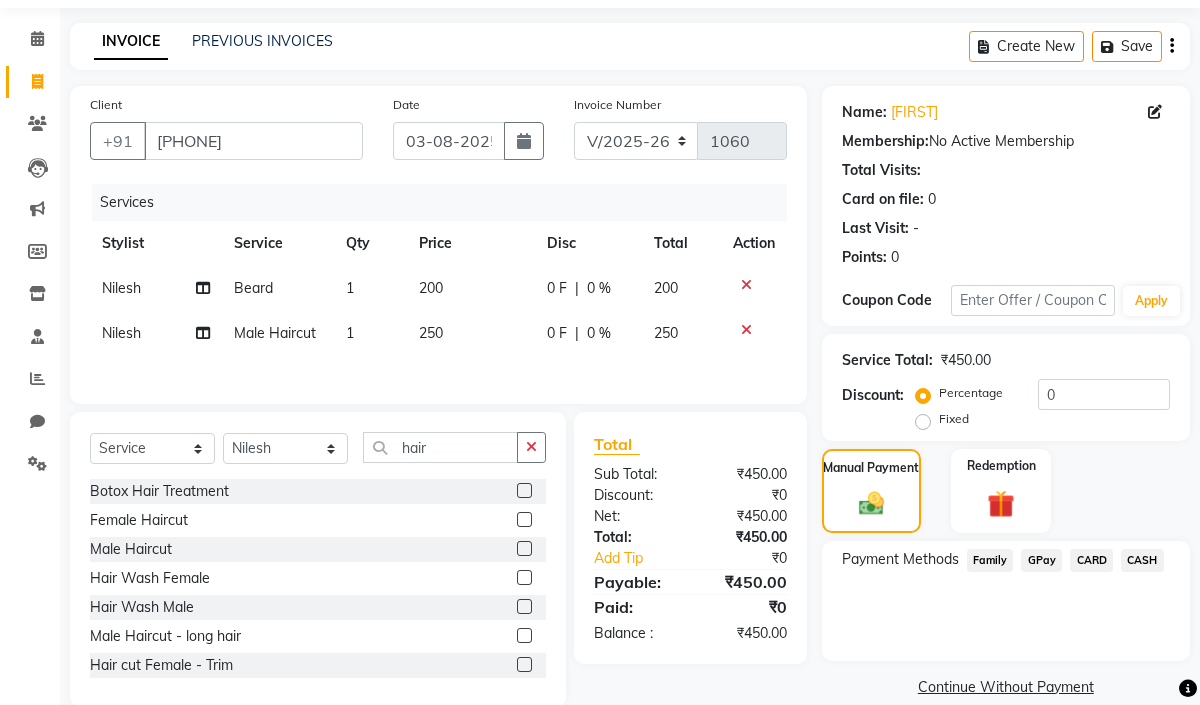 scroll, scrollTop: 104, scrollLeft: 0, axis: vertical 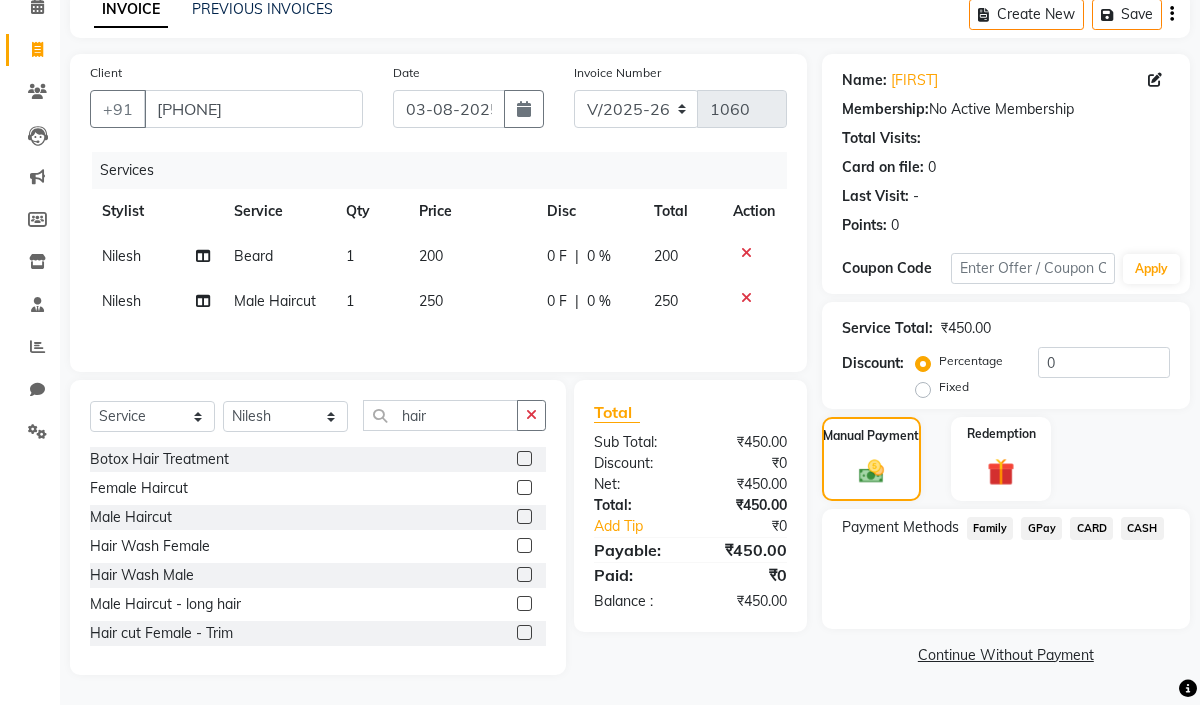 click on "GPay" 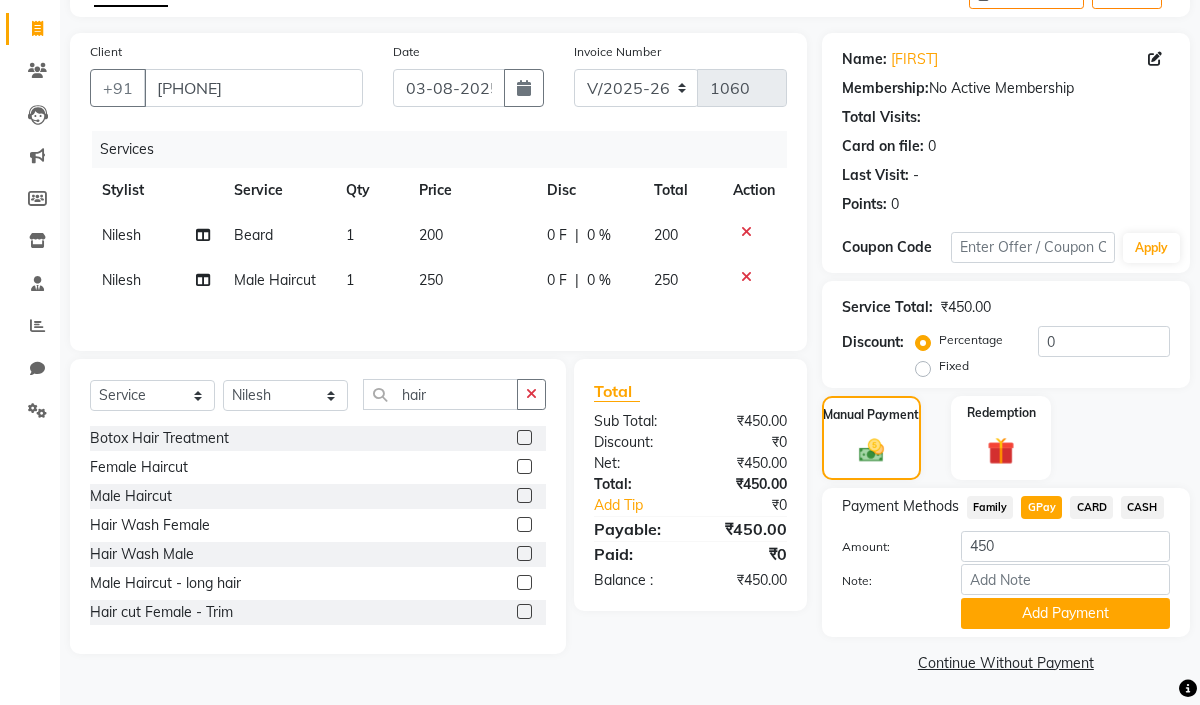 scroll, scrollTop: 121, scrollLeft: 0, axis: vertical 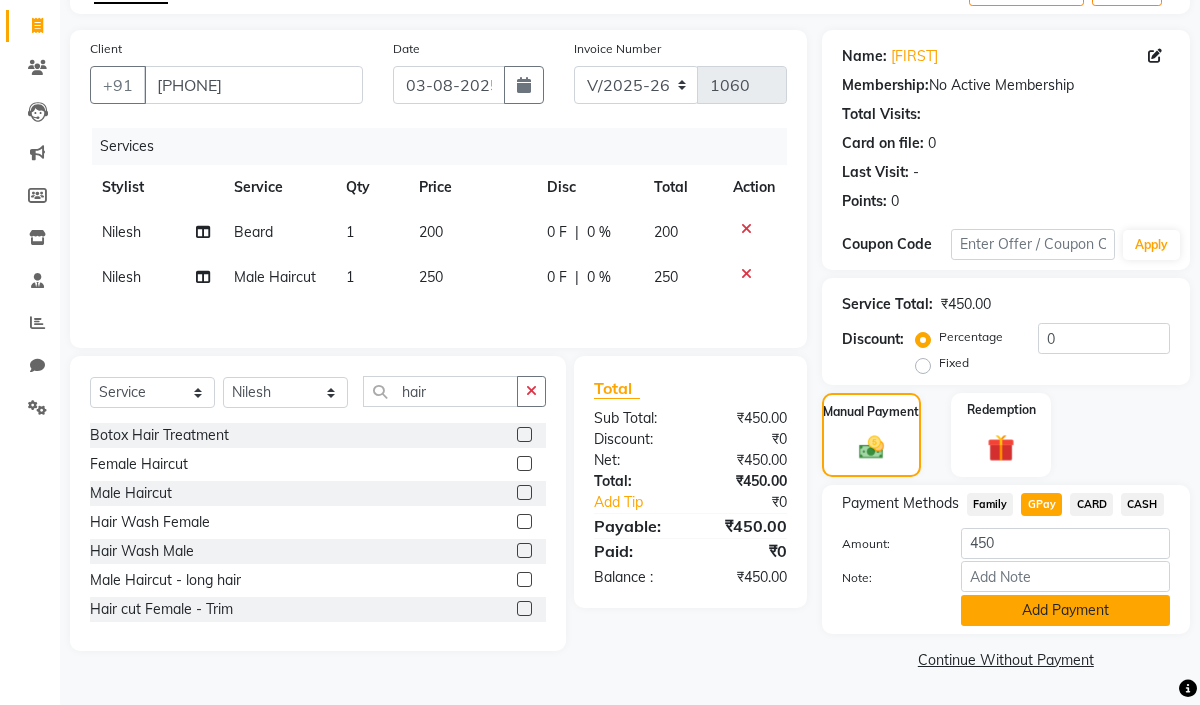 click on "Add Payment" 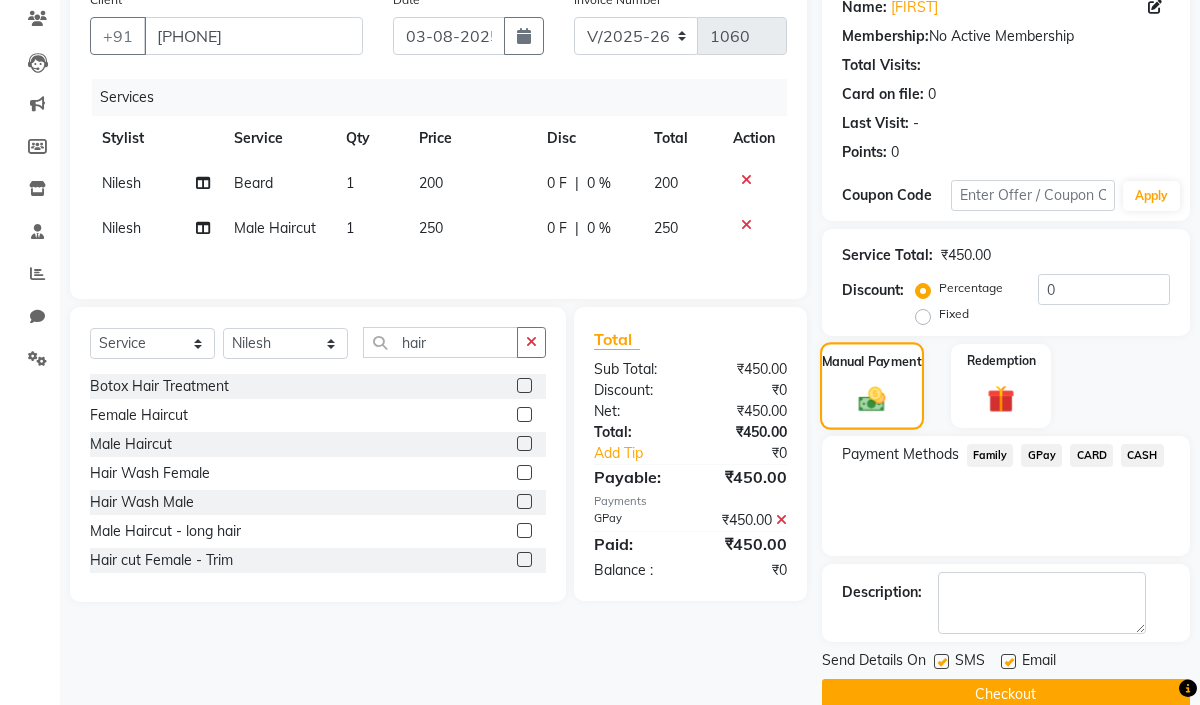 scroll, scrollTop: 203, scrollLeft: 0, axis: vertical 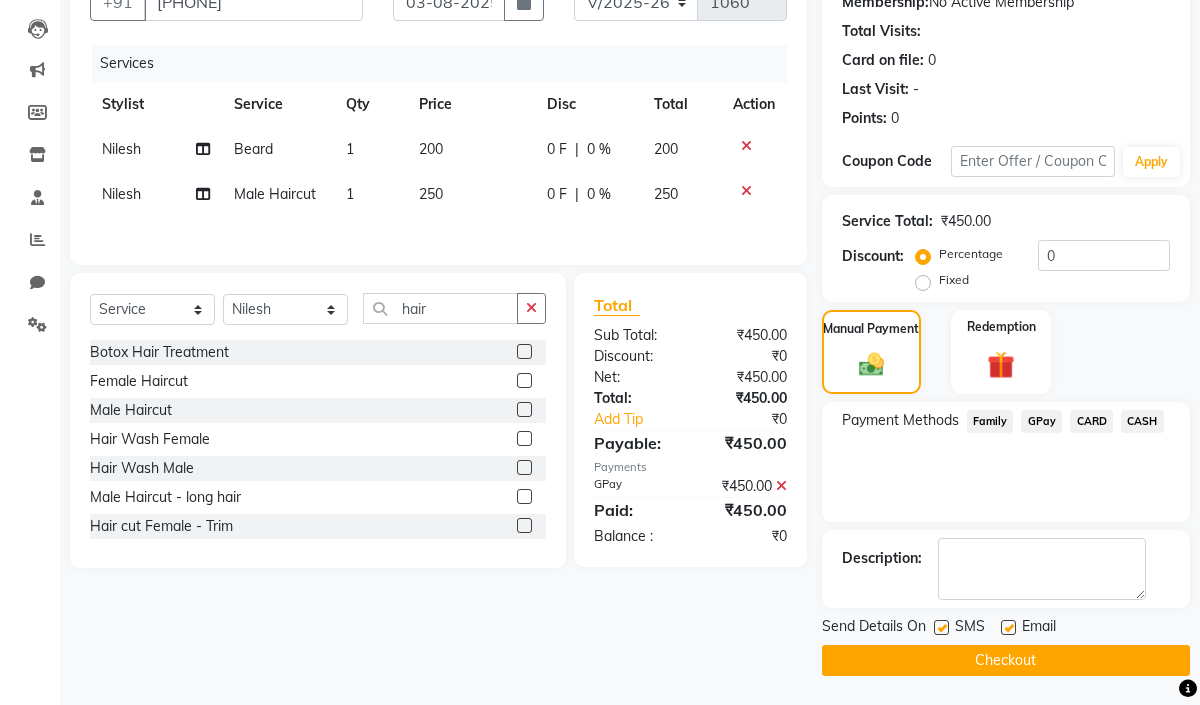 click on "Checkout" 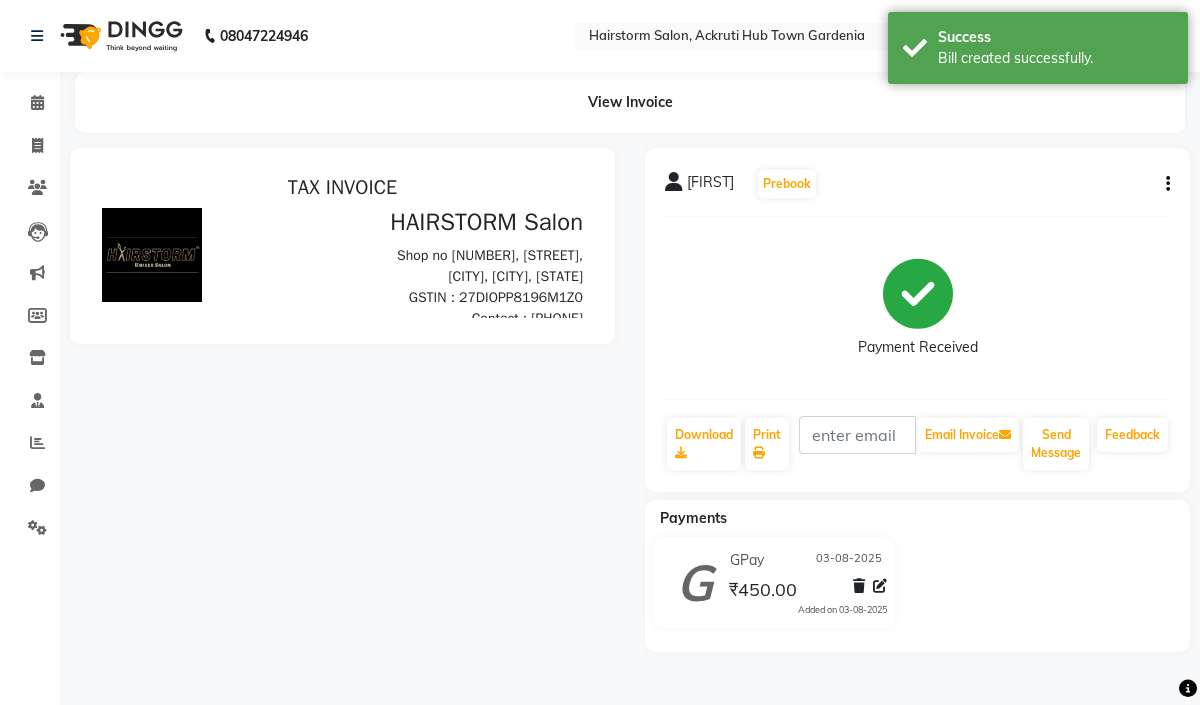 scroll, scrollTop: 0, scrollLeft: 0, axis: both 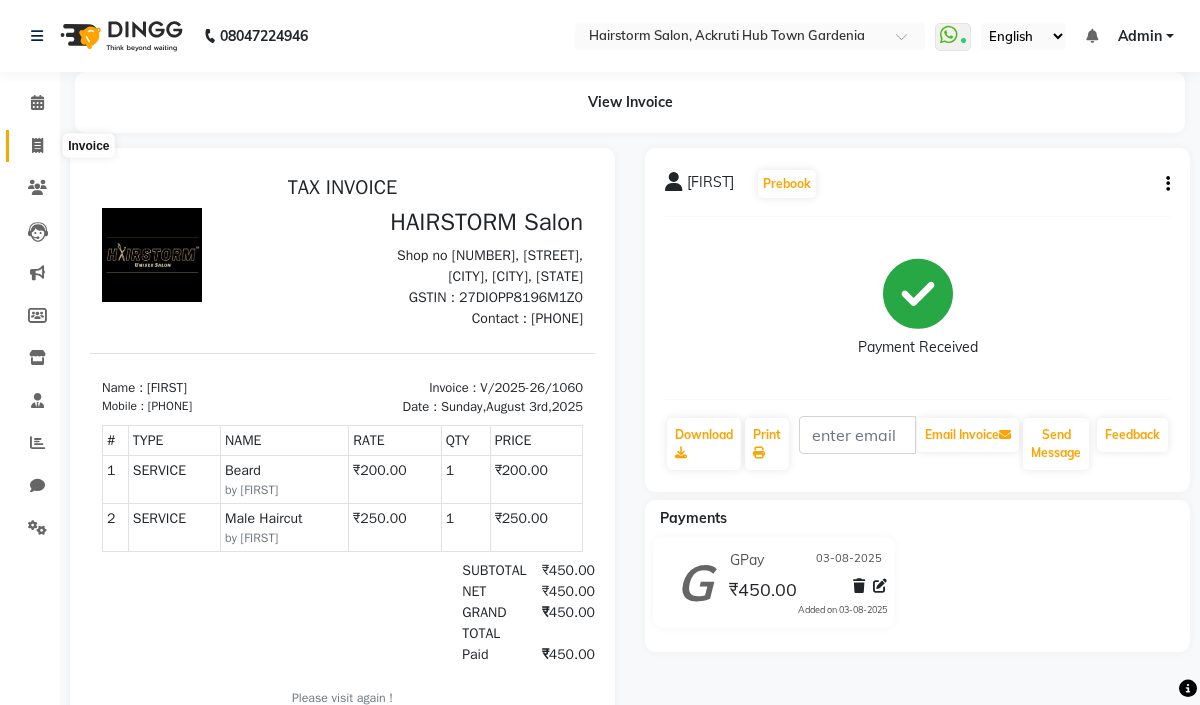 click 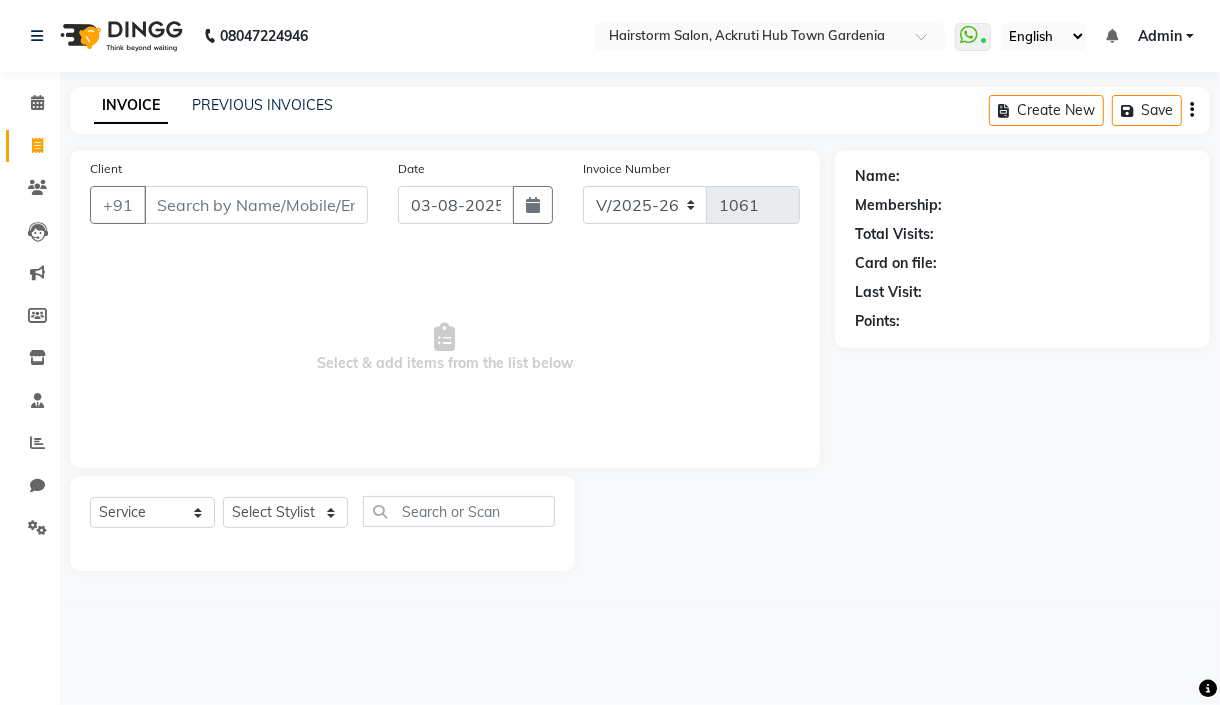 select on "product" 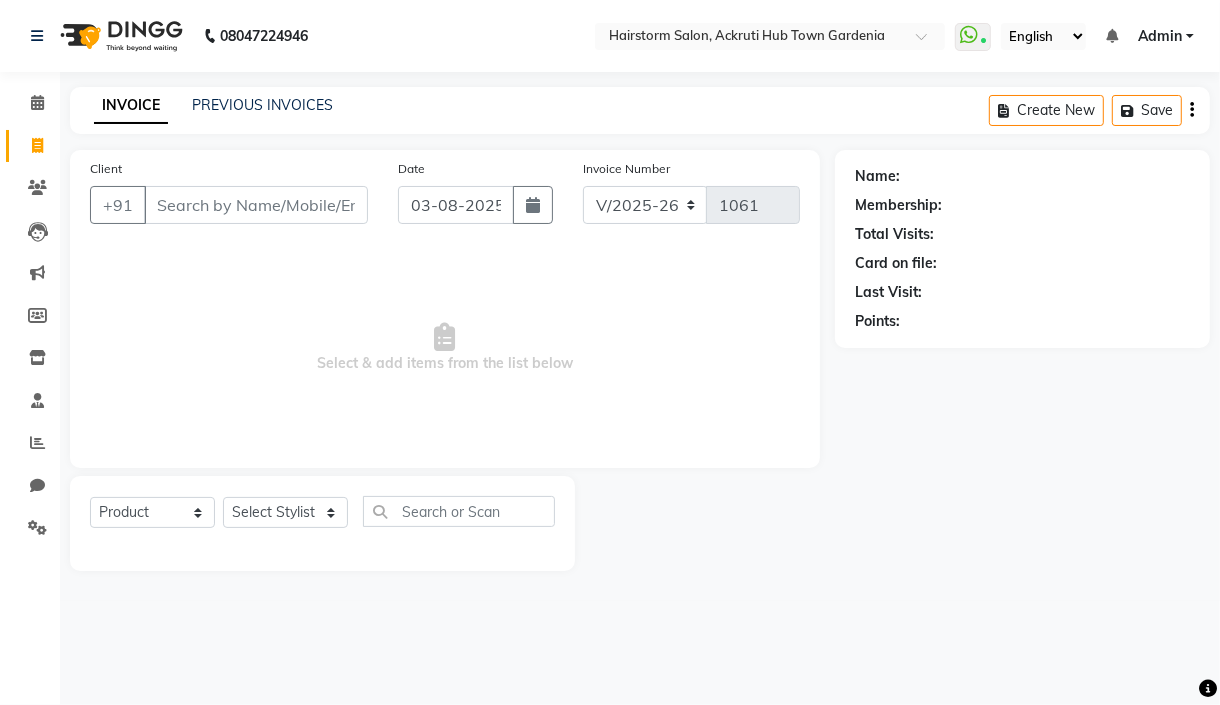 click on "Client" at bounding box center (256, 205) 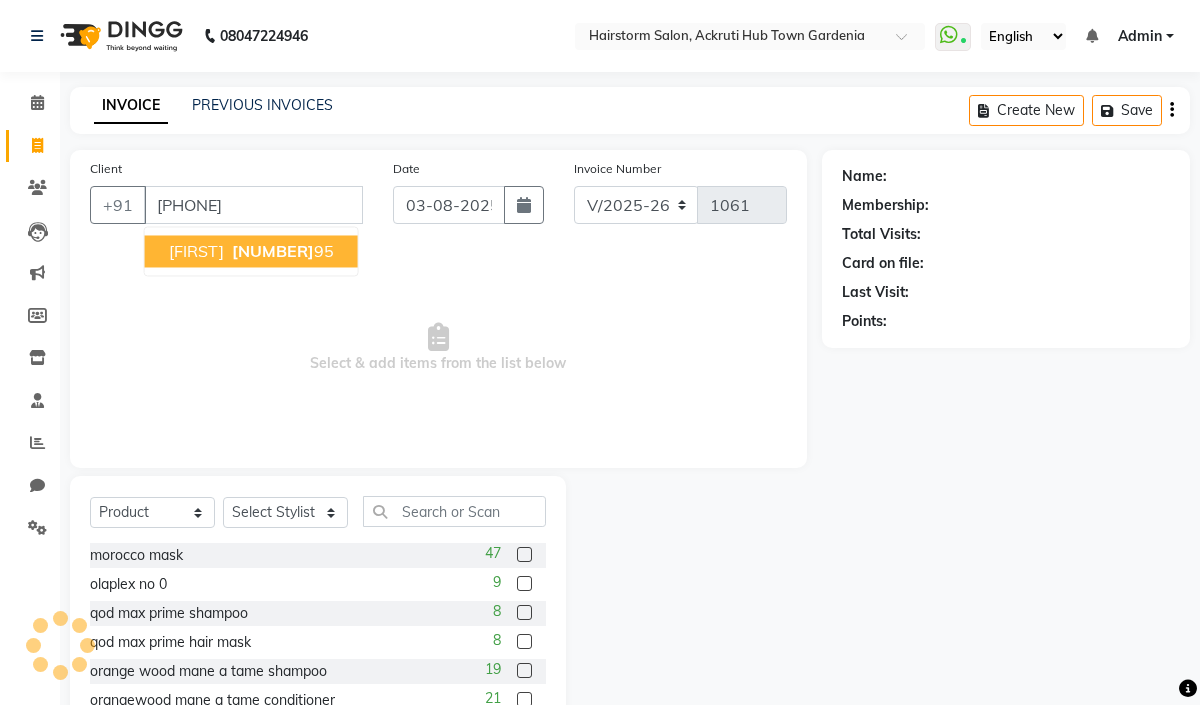 type on "9769878395" 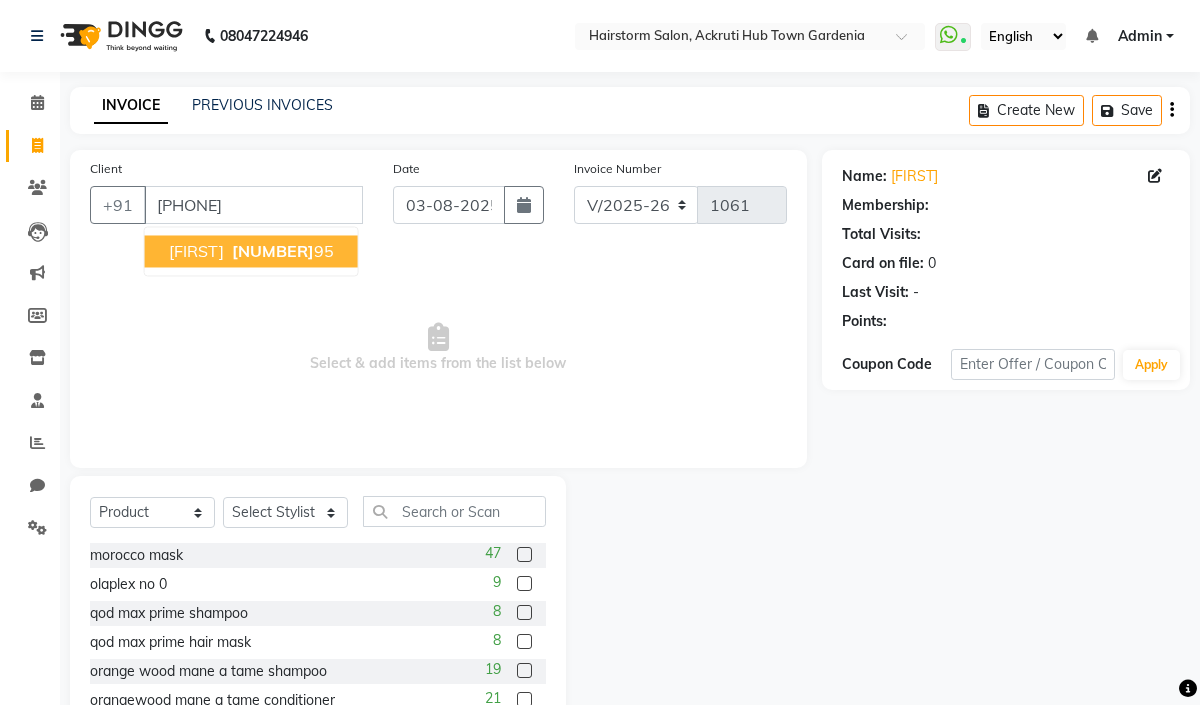 click on "joshua   97698783 95" at bounding box center [251, 251] 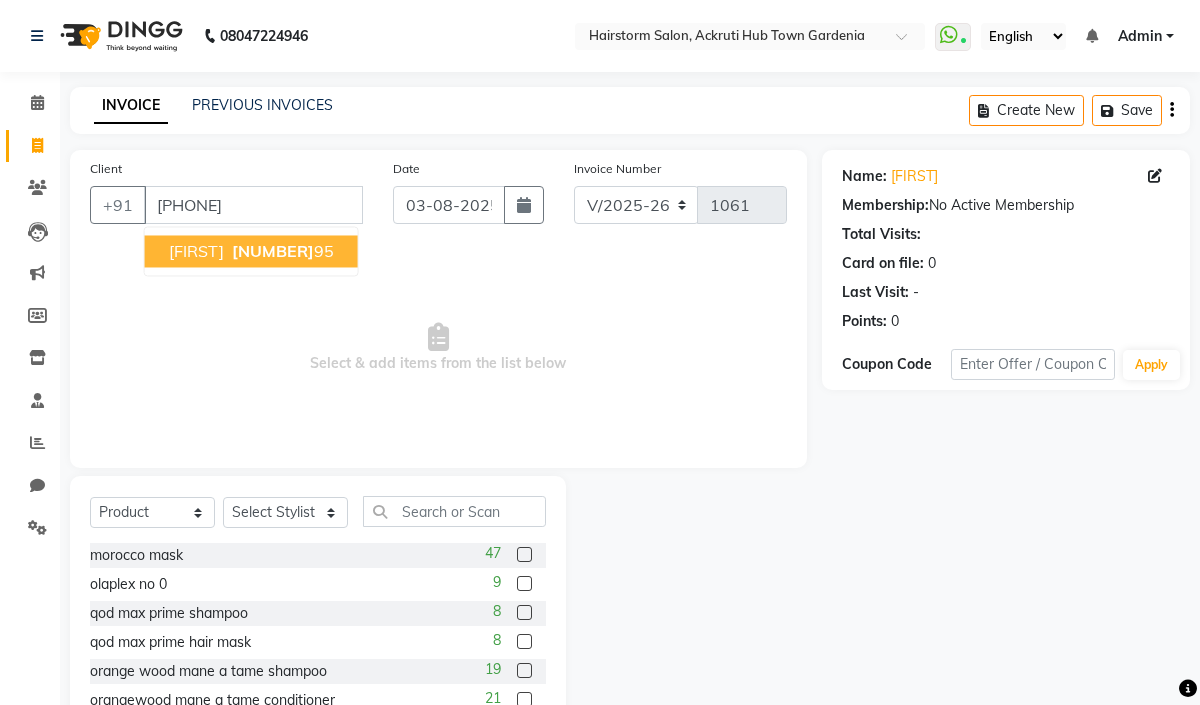 click on "97698783" at bounding box center (273, 251) 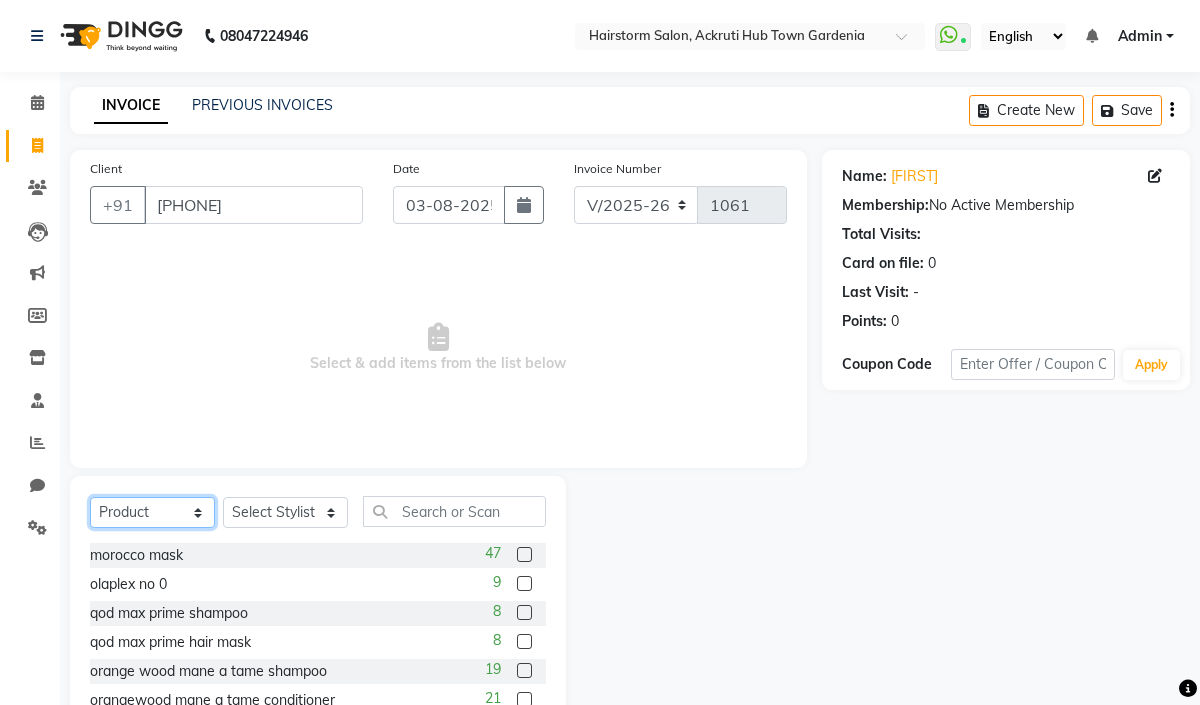 click on "Select  Service  Product  Membership  Package Voucher Prepaid Gift Card" 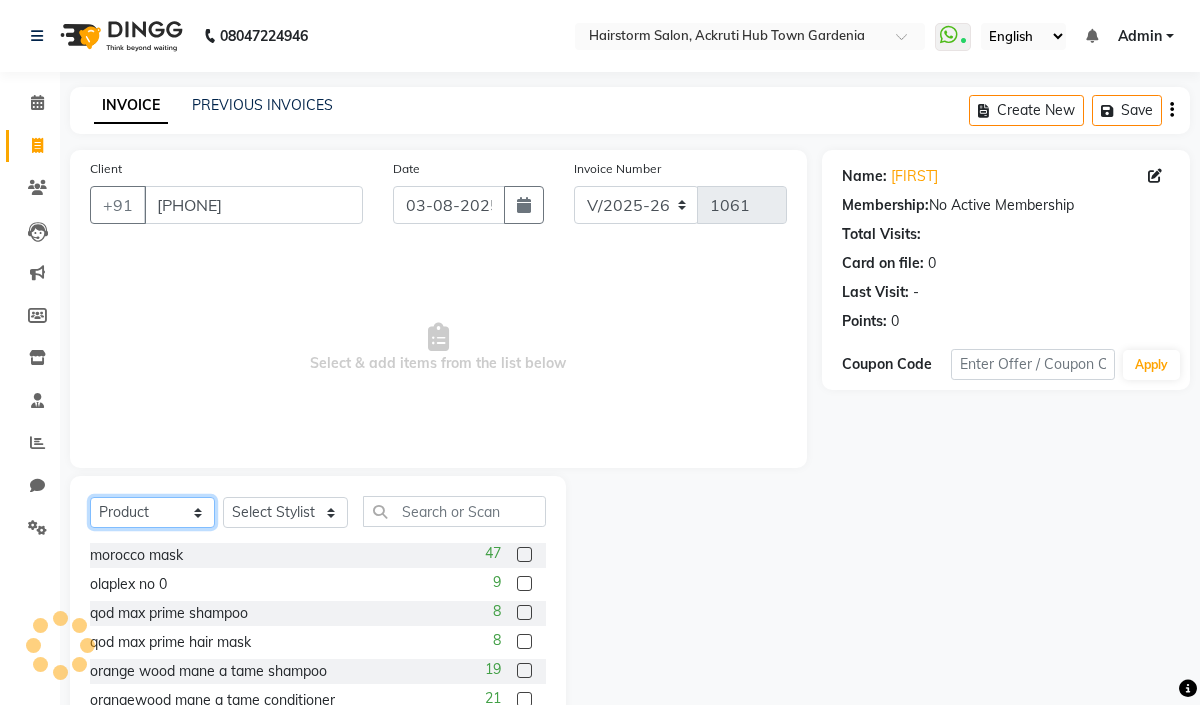 select on "service" 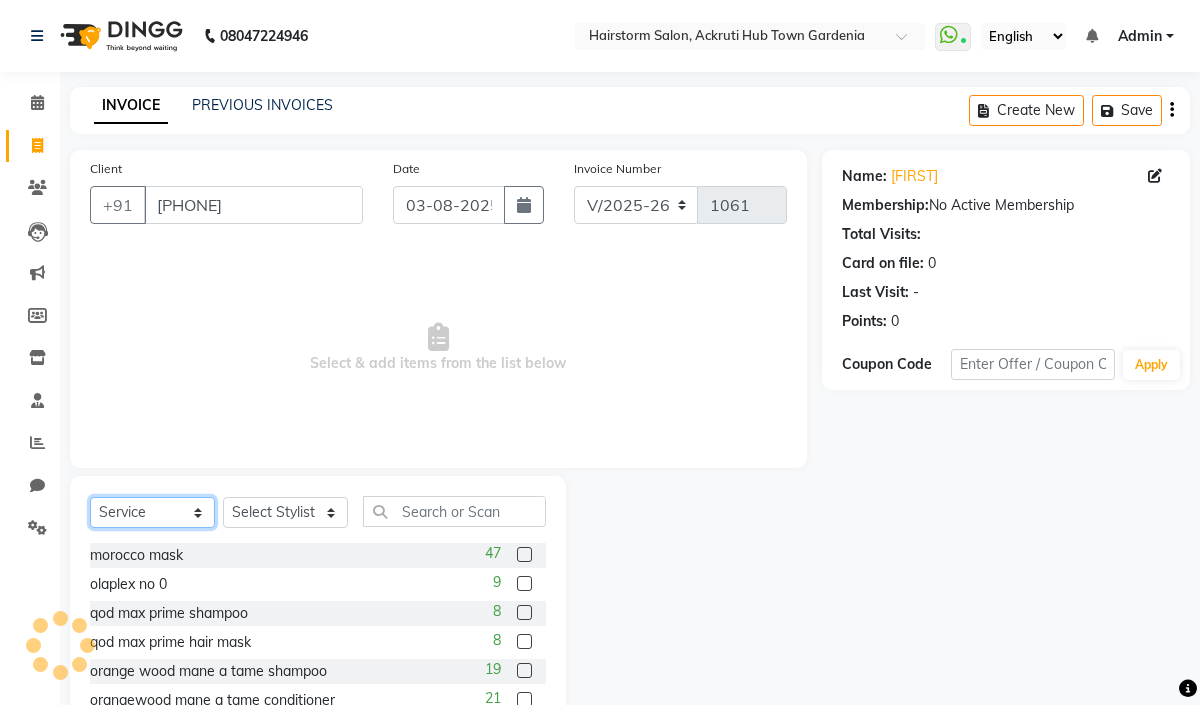 click on "Select  Service  Product  Membership  Package Voucher Prepaid Gift Card" 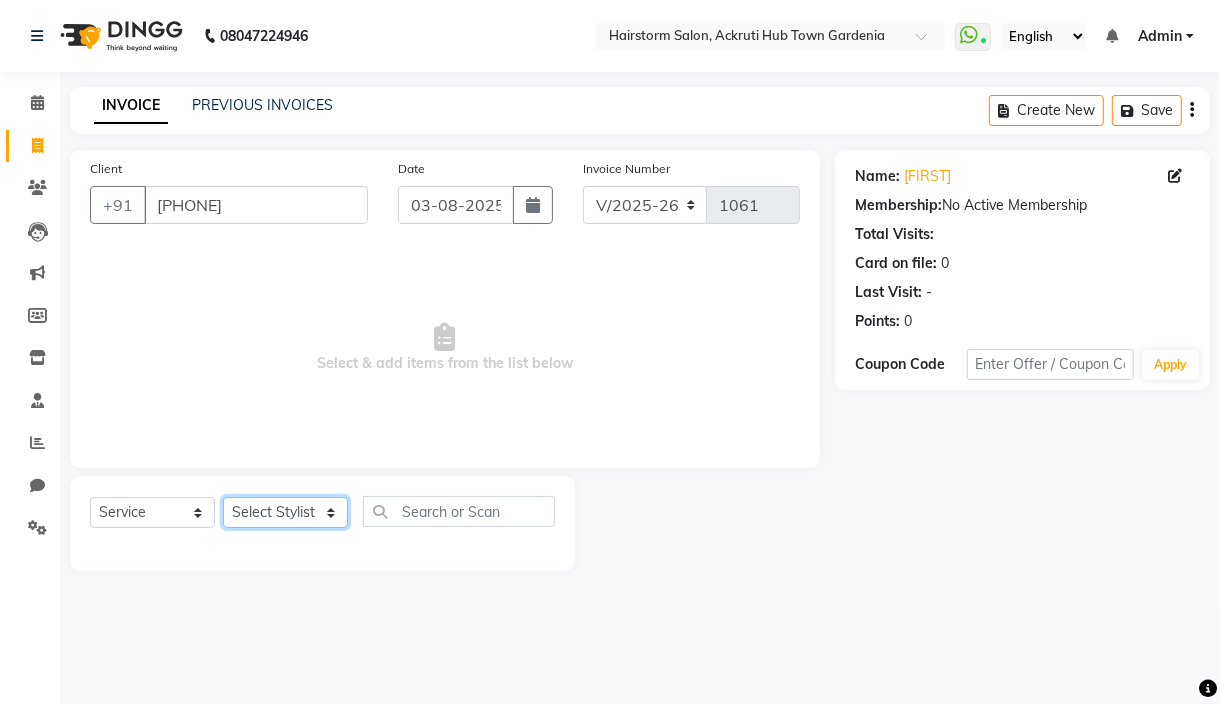 drag, startPoint x: 289, startPoint y: 520, endPoint x: 296, endPoint y: 508, distance: 13.892444 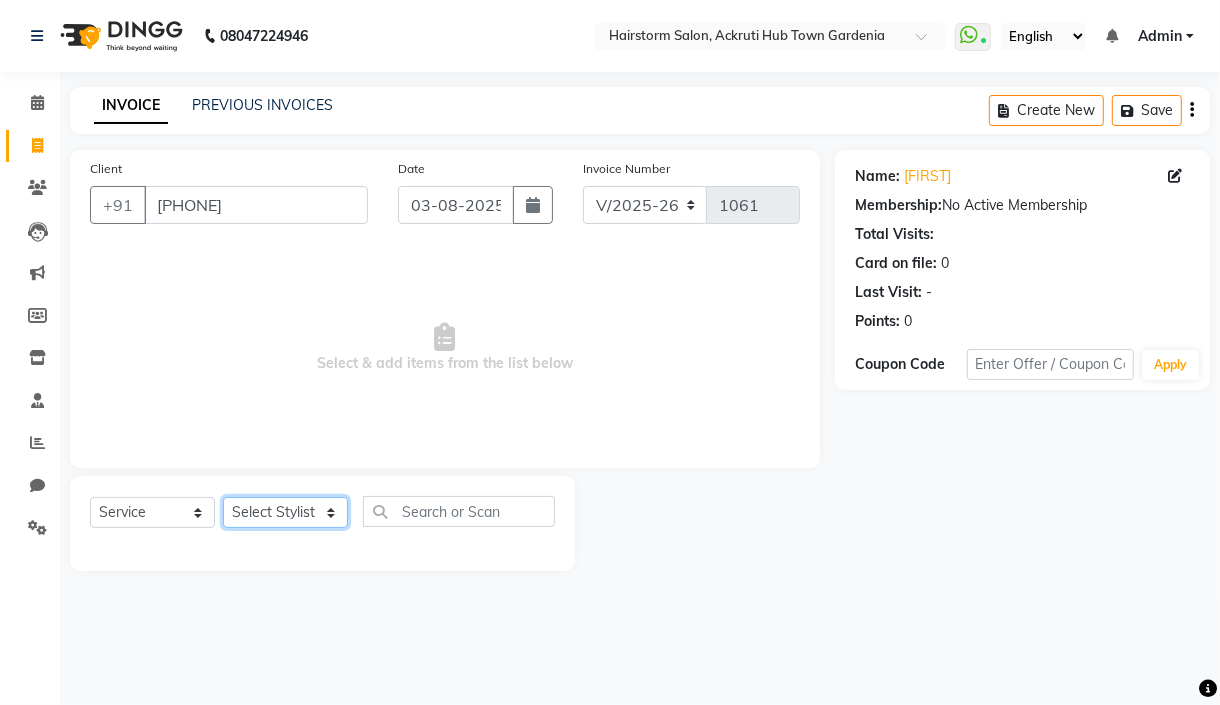 select on "59937" 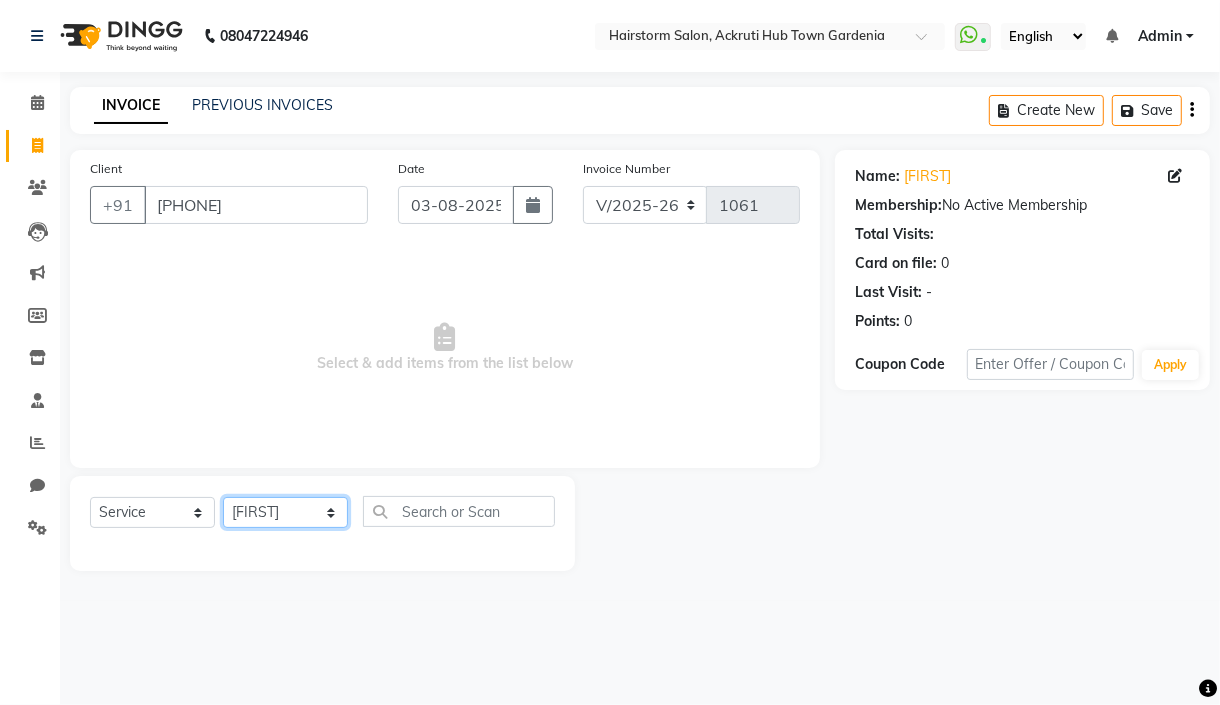 click on "Select Stylist [FIRST] [LAST] [FIRST] [LAST] [FIRST] [LAST] [FIRST] [LAST] [FIRST] [LAST] [FIRST] [LAST] [FIRST] [LAST]" 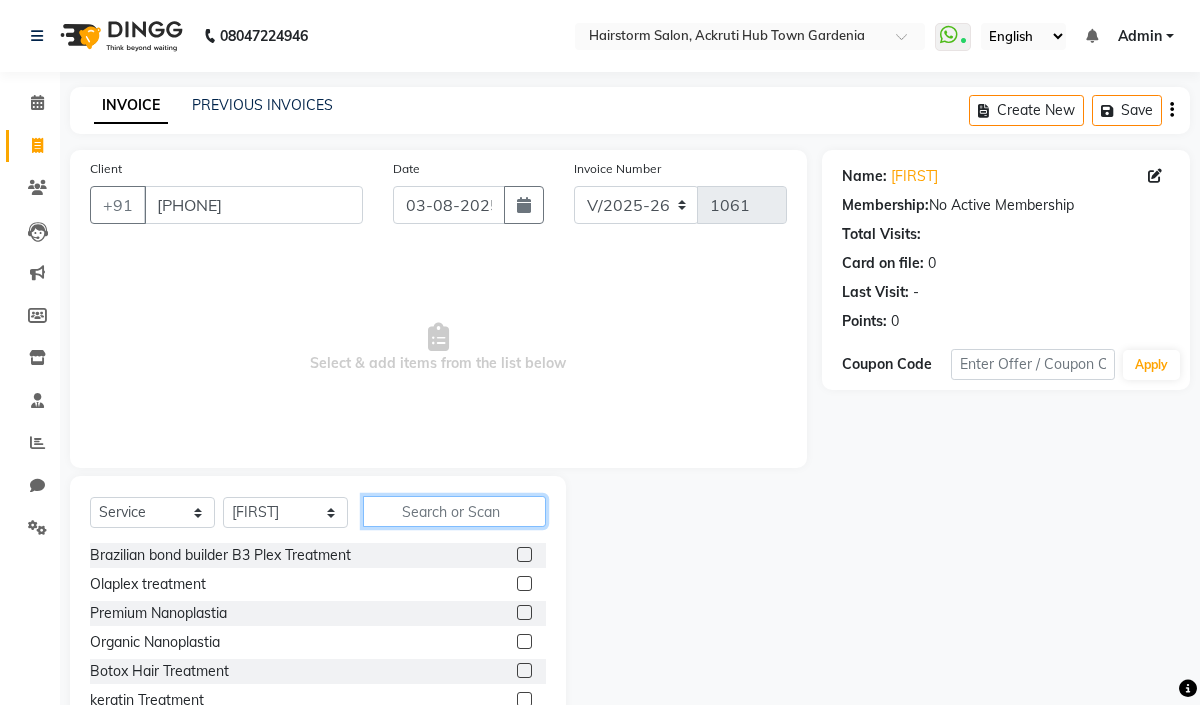 click 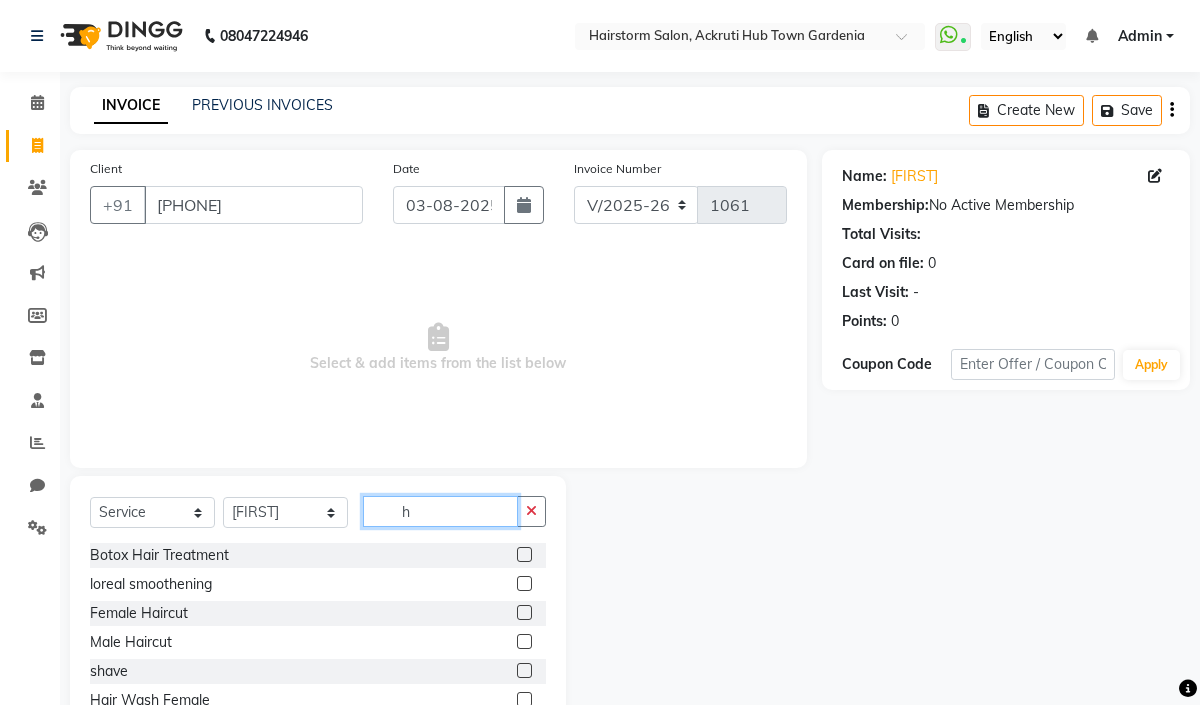 type on "h" 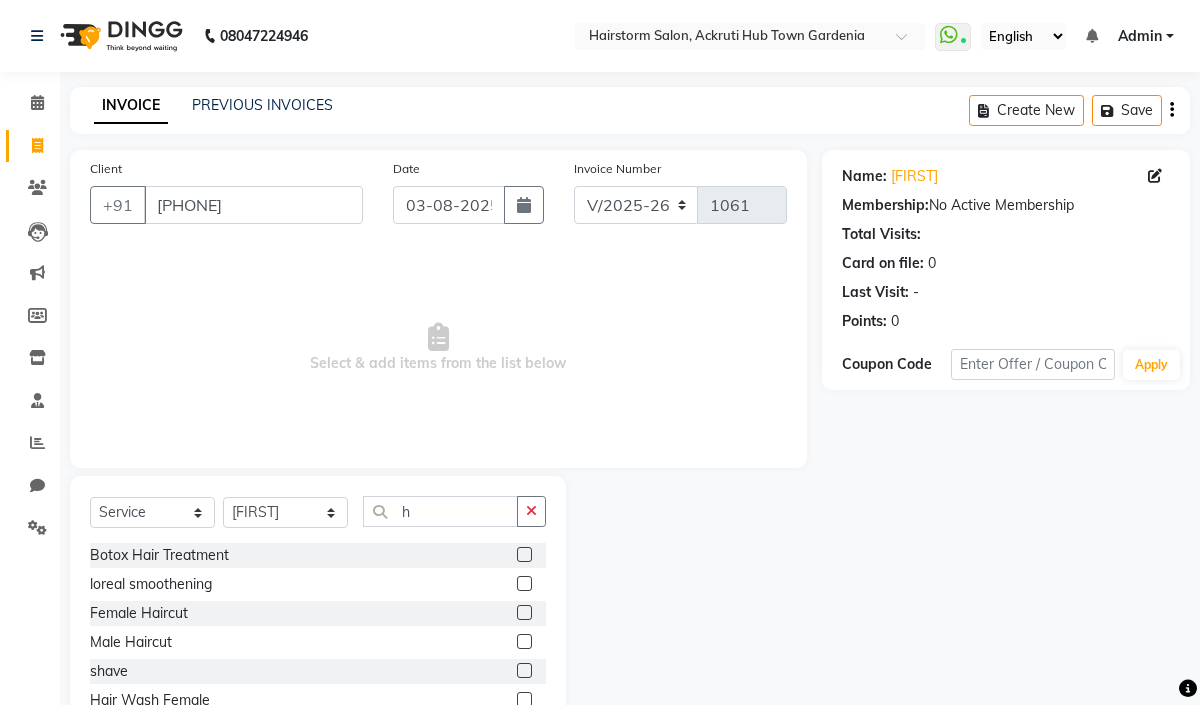 click 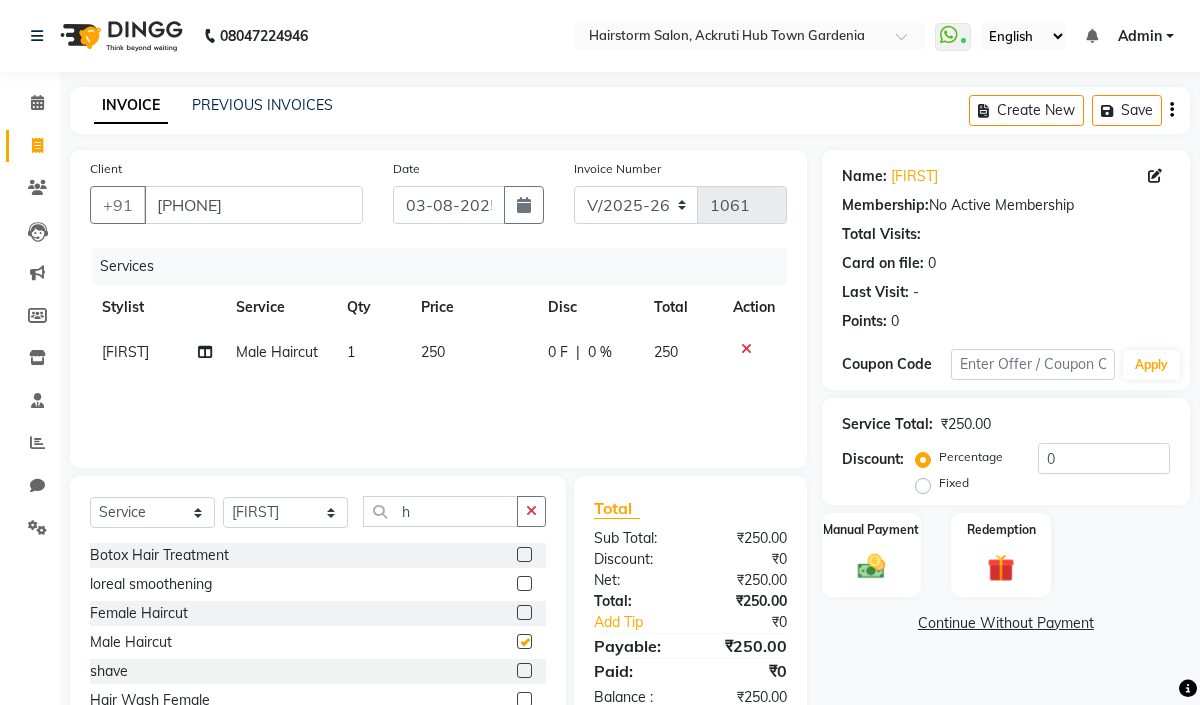checkbox on "false" 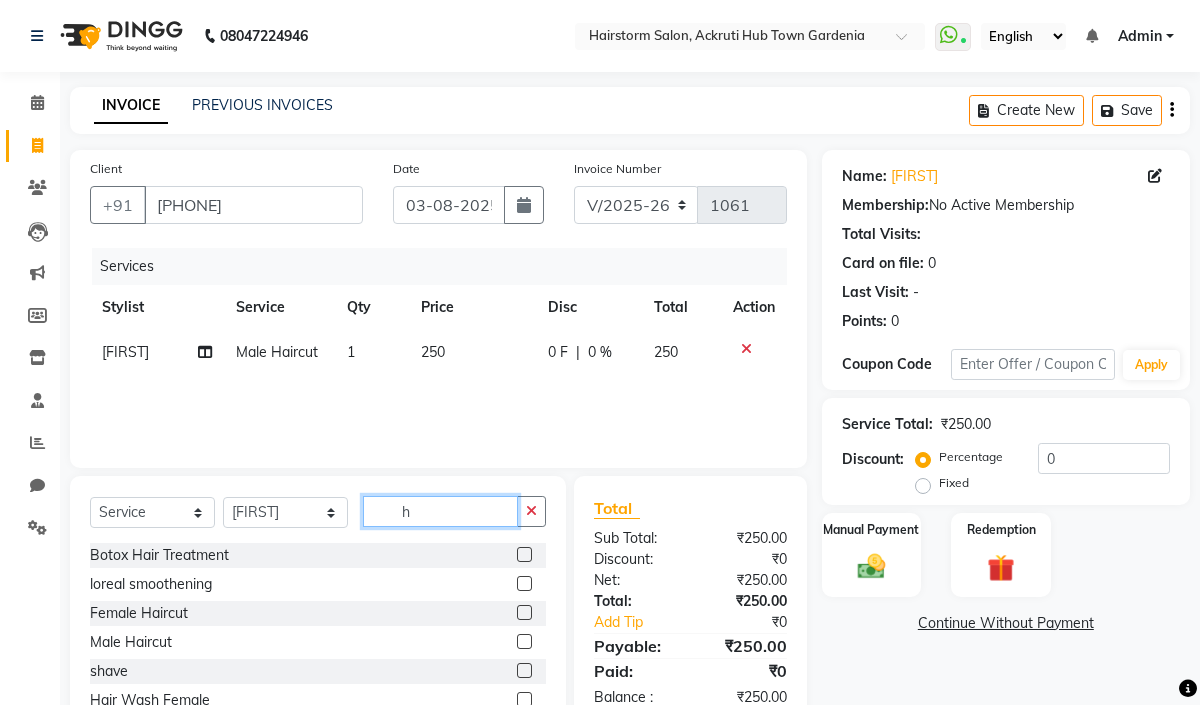 click on "h" 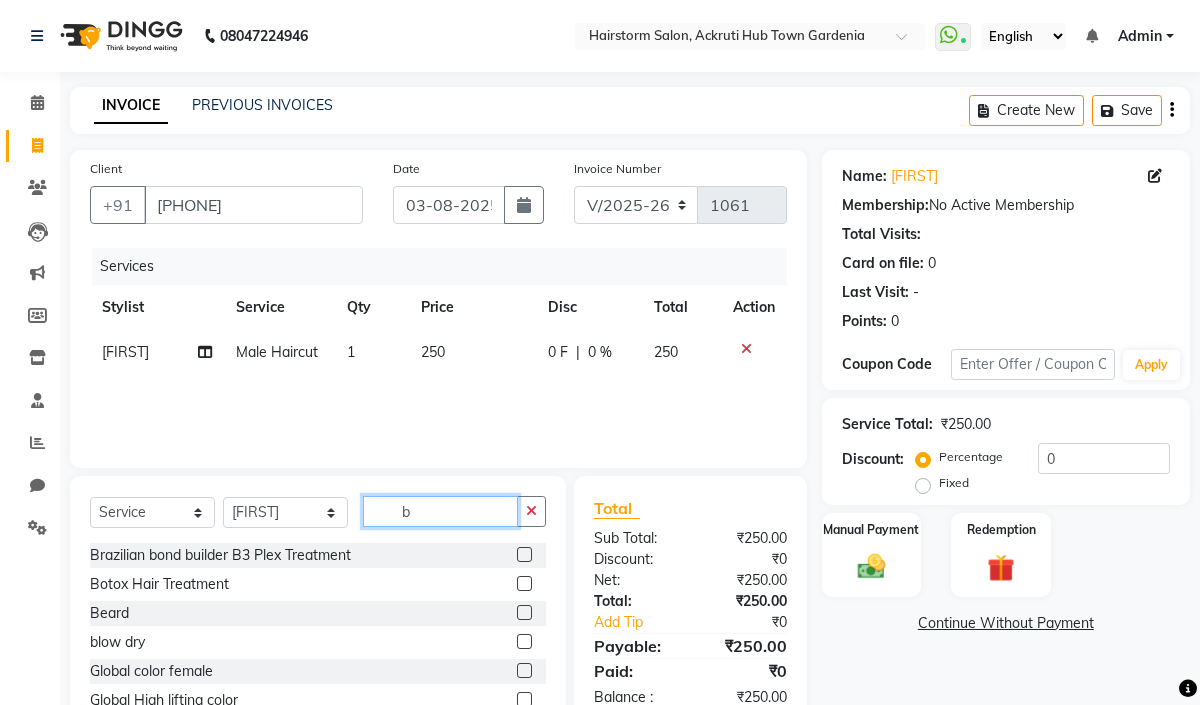 type on "b" 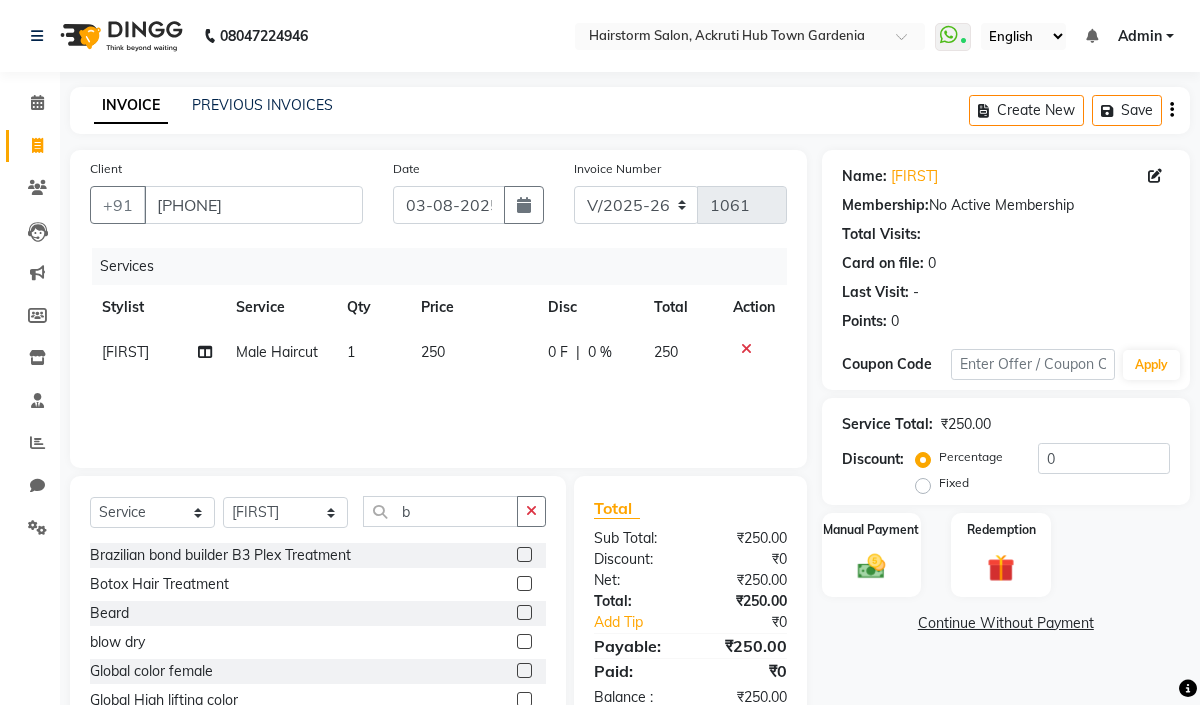 click 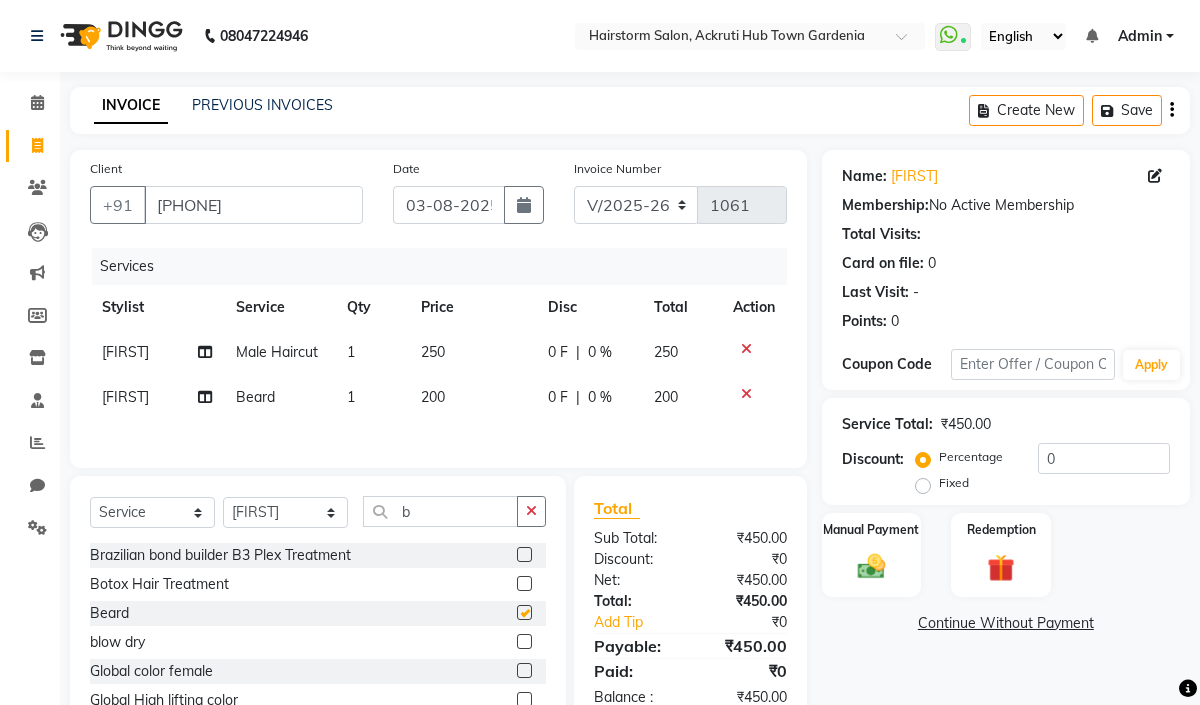 checkbox on "false" 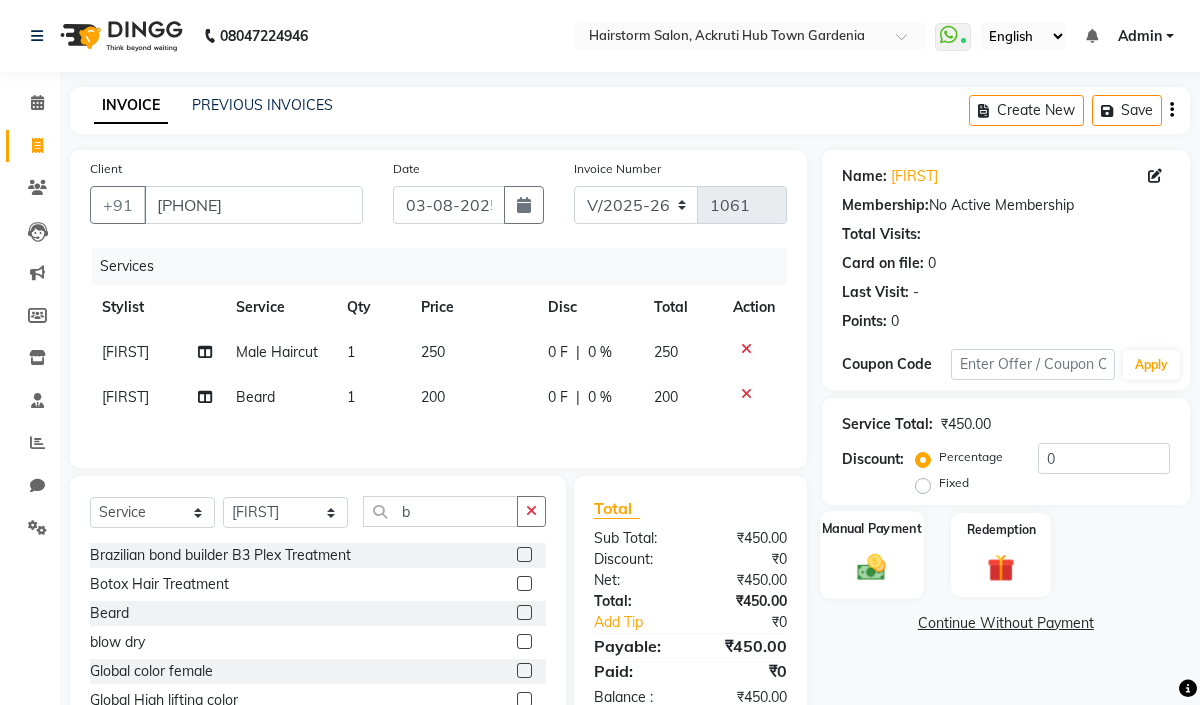 click 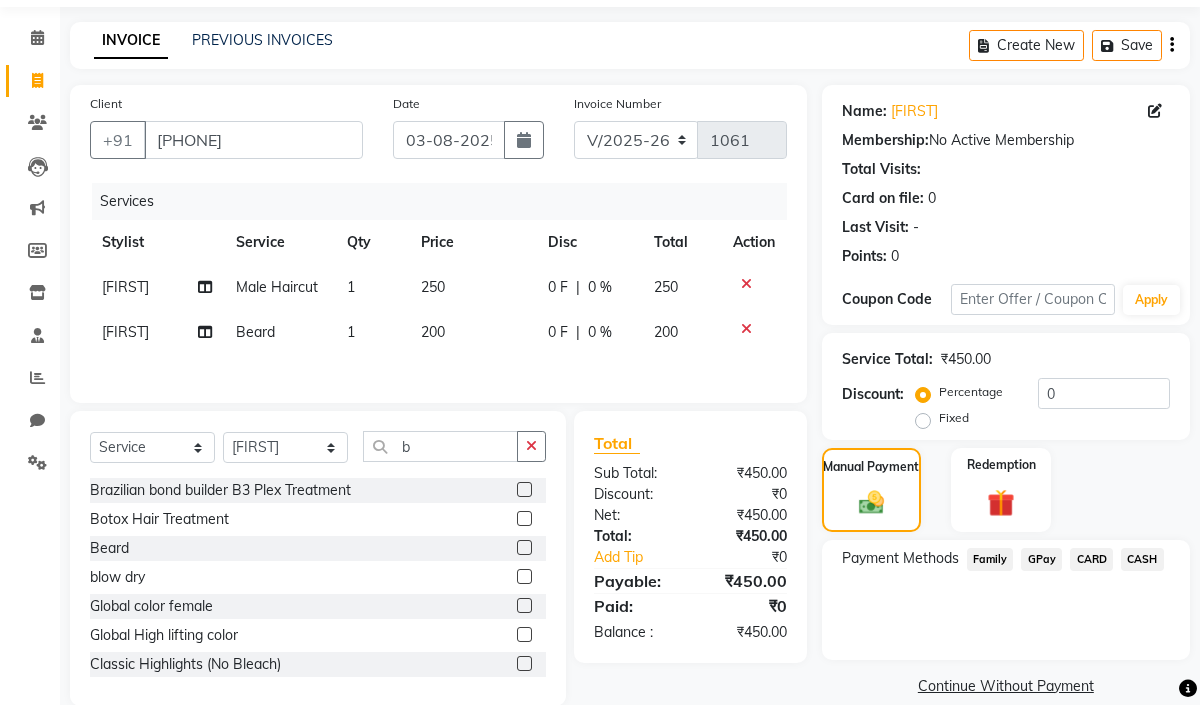scroll, scrollTop: 104, scrollLeft: 0, axis: vertical 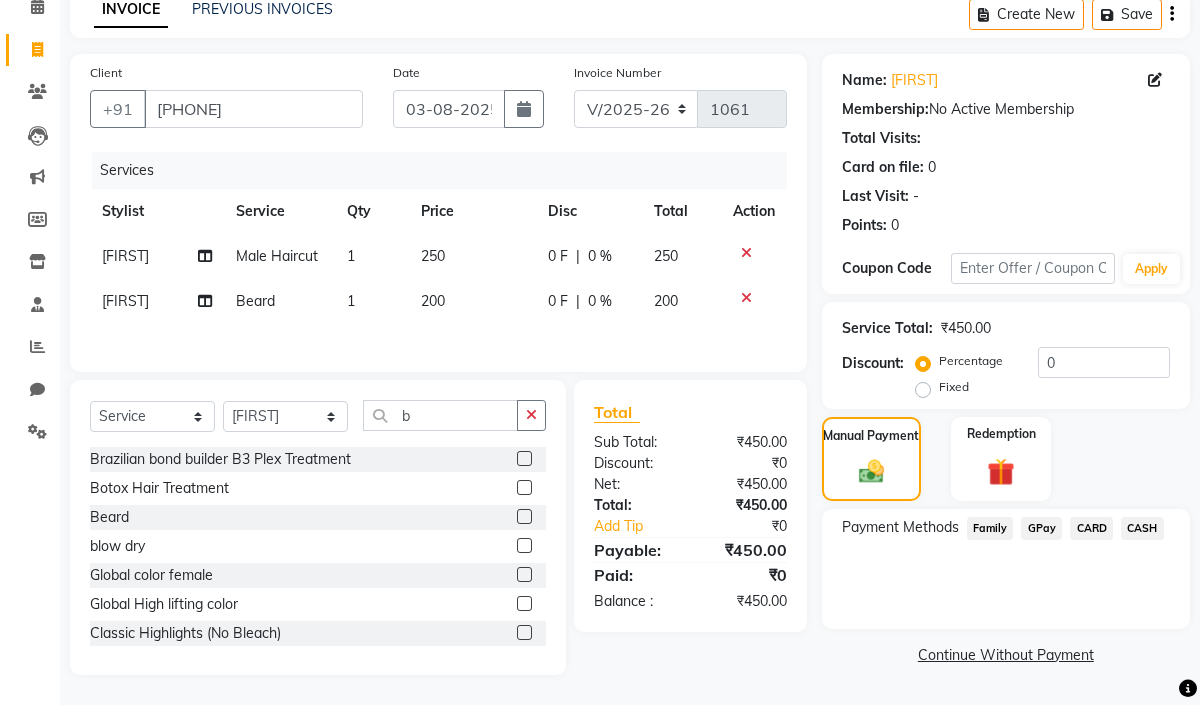 click on "Payment Methods  Family   GPay   CARD   CASH" 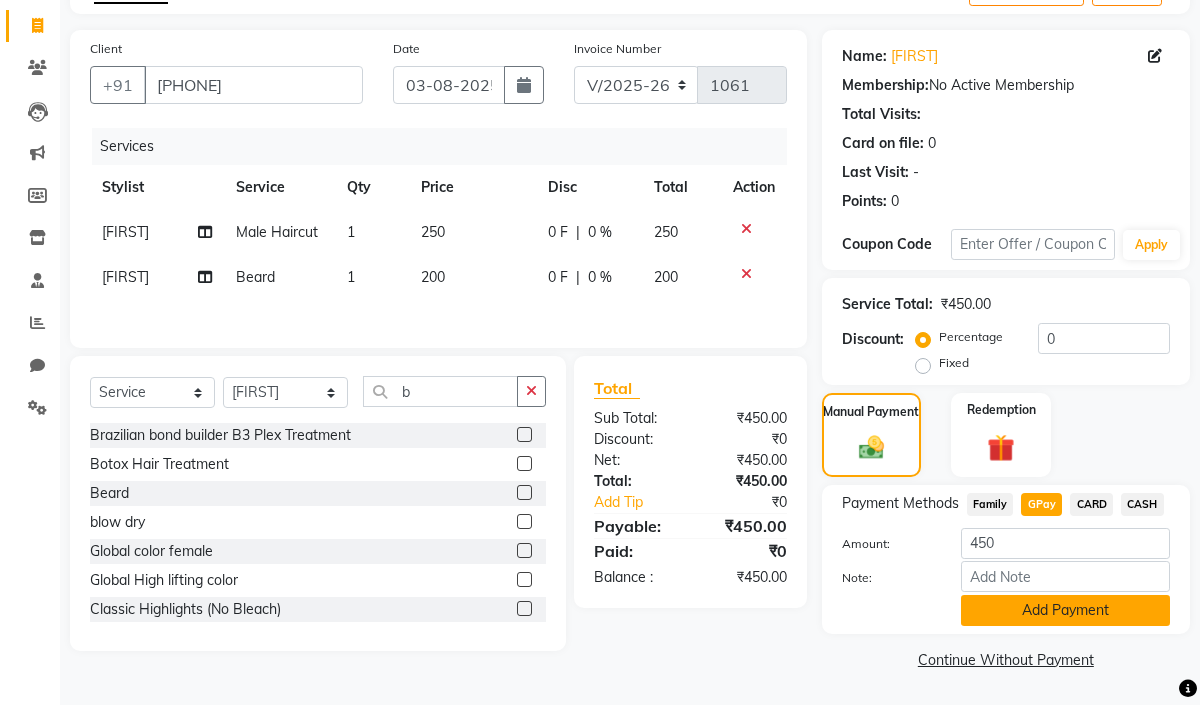 click on "Add Payment" 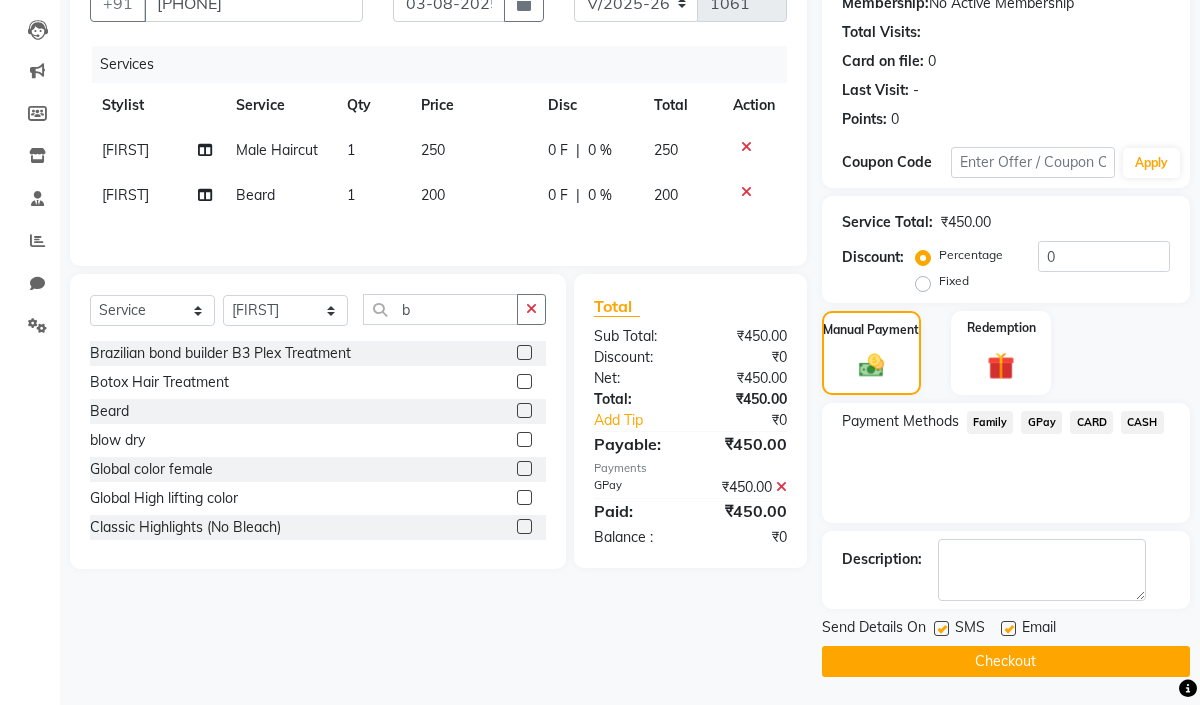 scroll, scrollTop: 203, scrollLeft: 0, axis: vertical 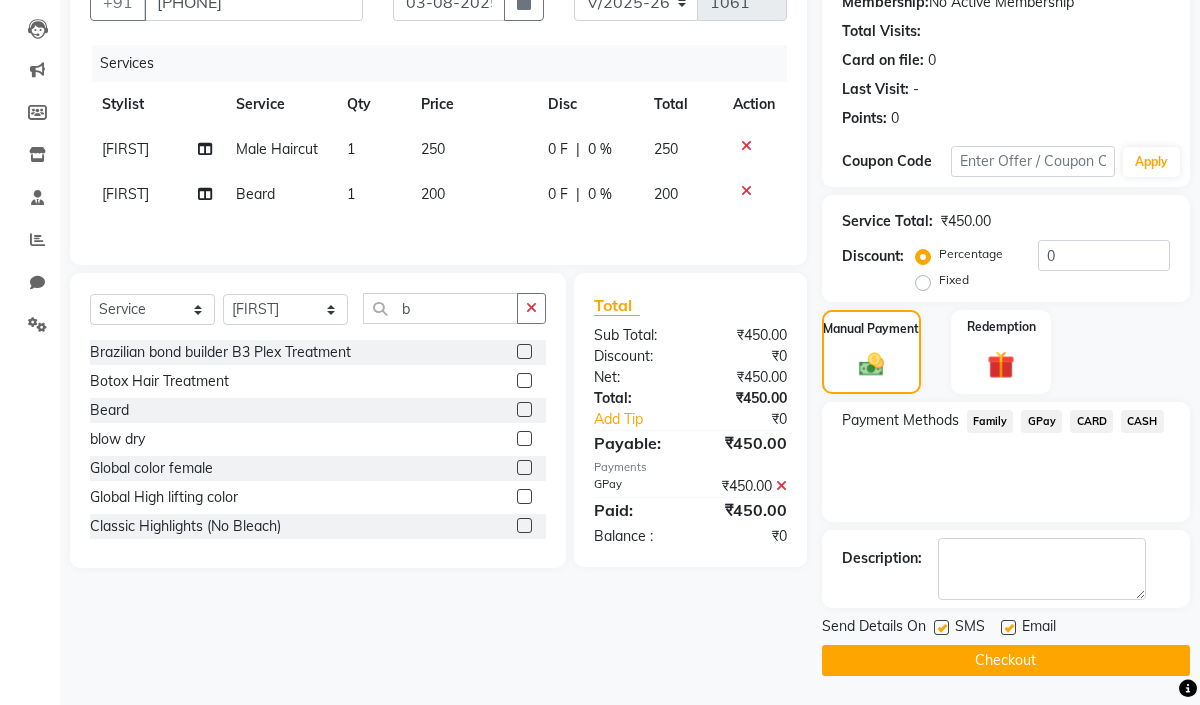 click on "Checkout" 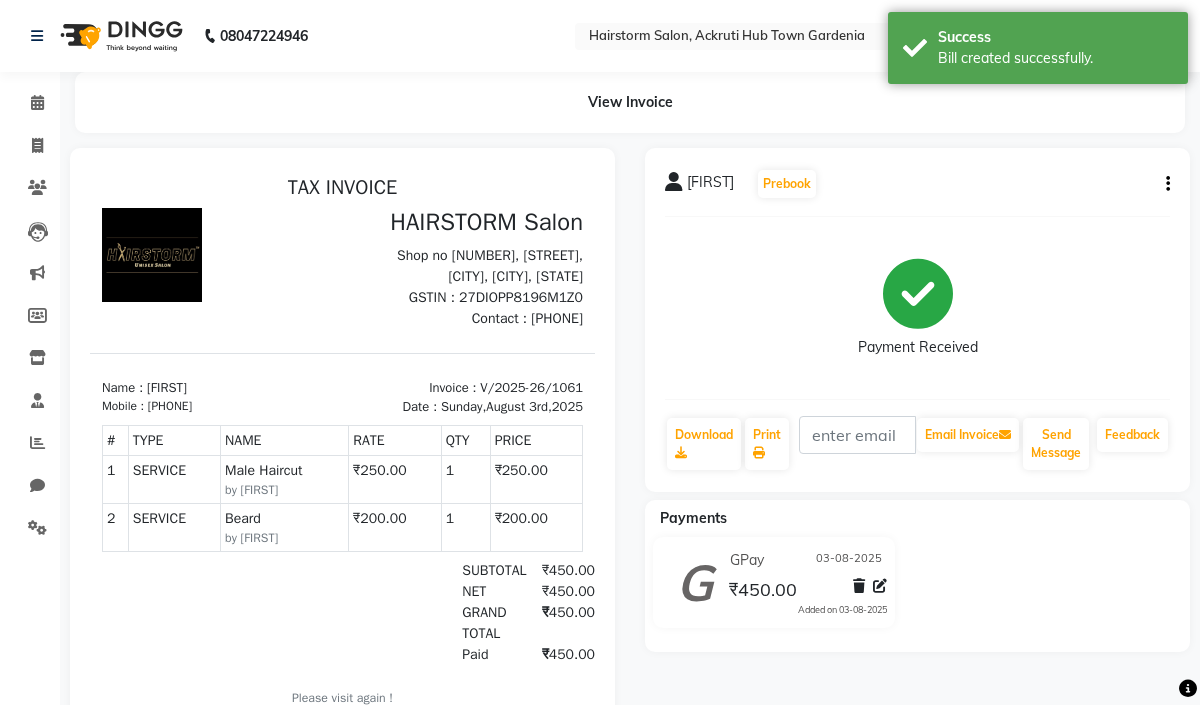 scroll, scrollTop: 0, scrollLeft: 0, axis: both 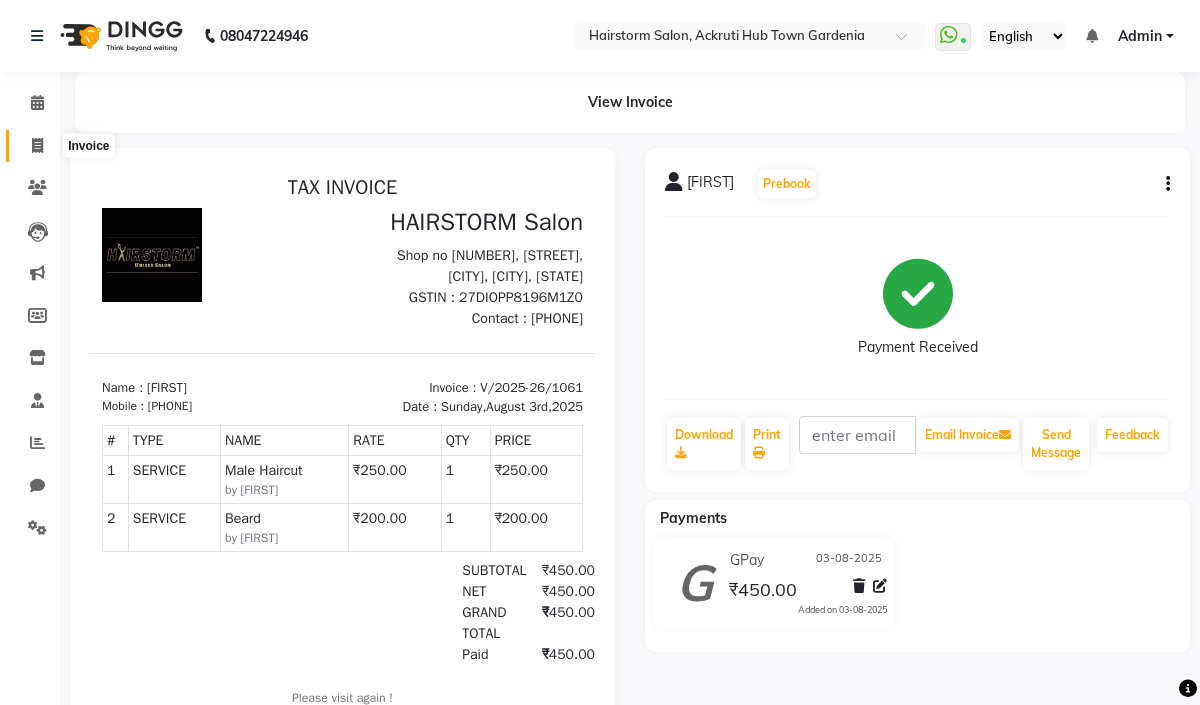 click 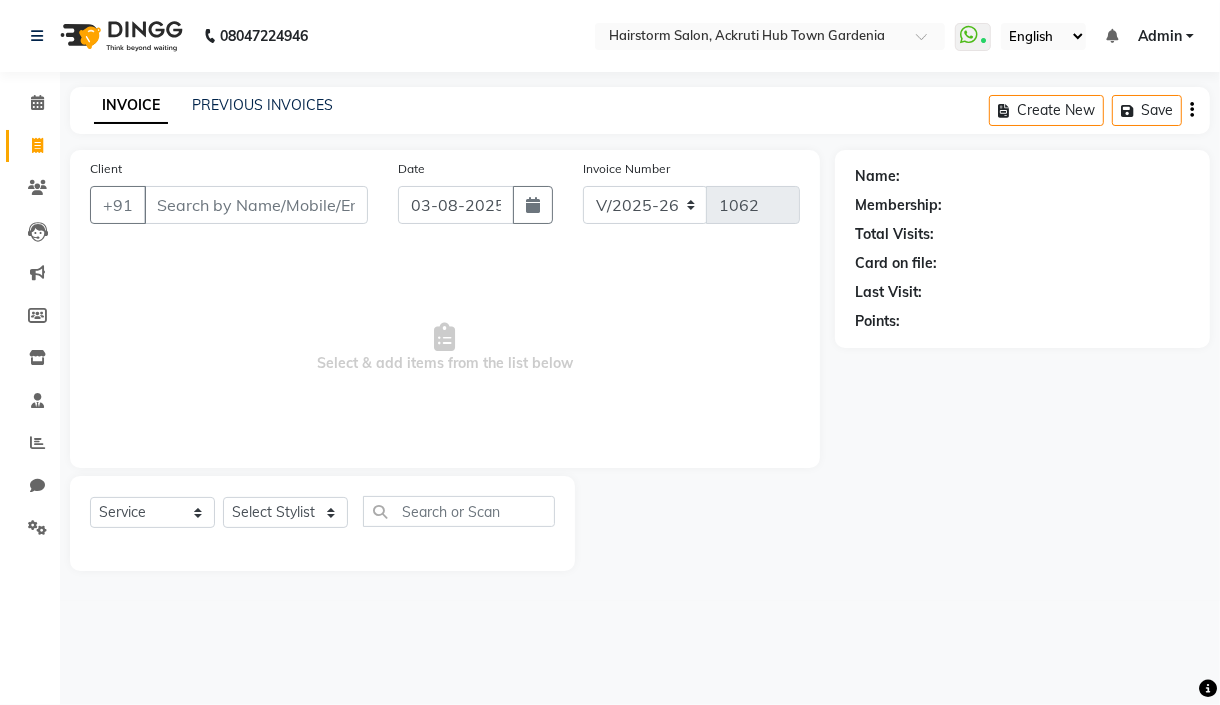 select on "product" 